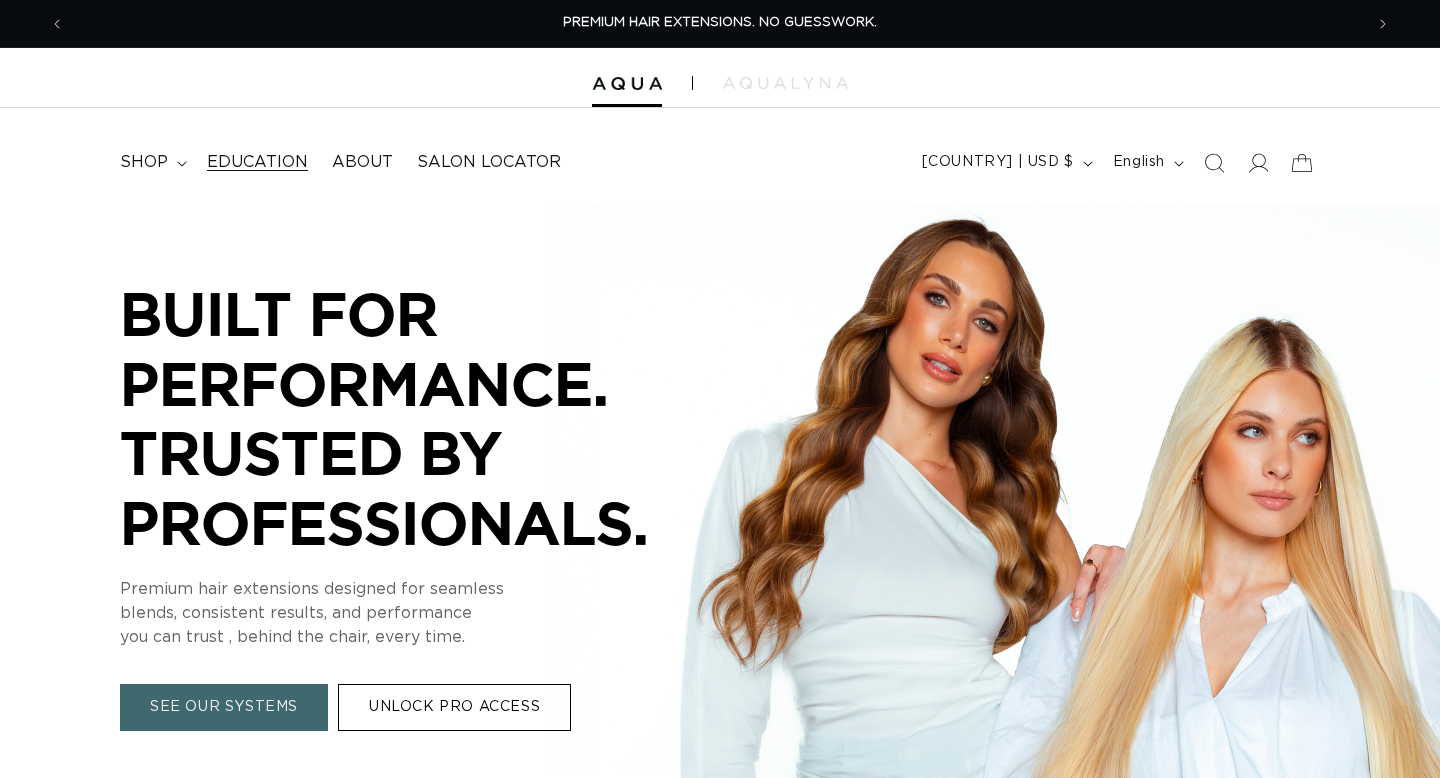 scroll, scrollTop: 0, scrollLeft: 0, axis: both 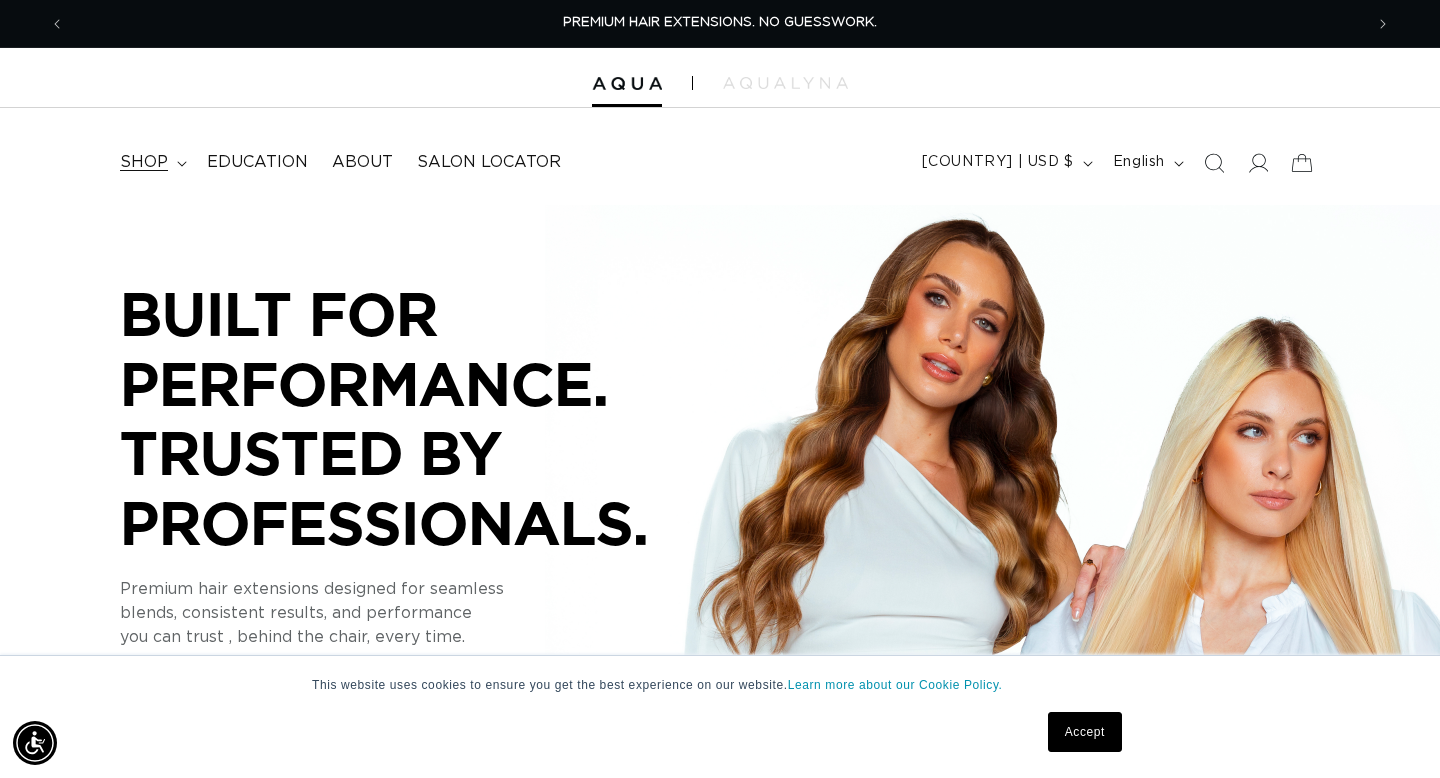 click on "shop" at bounding box center [144, 162] 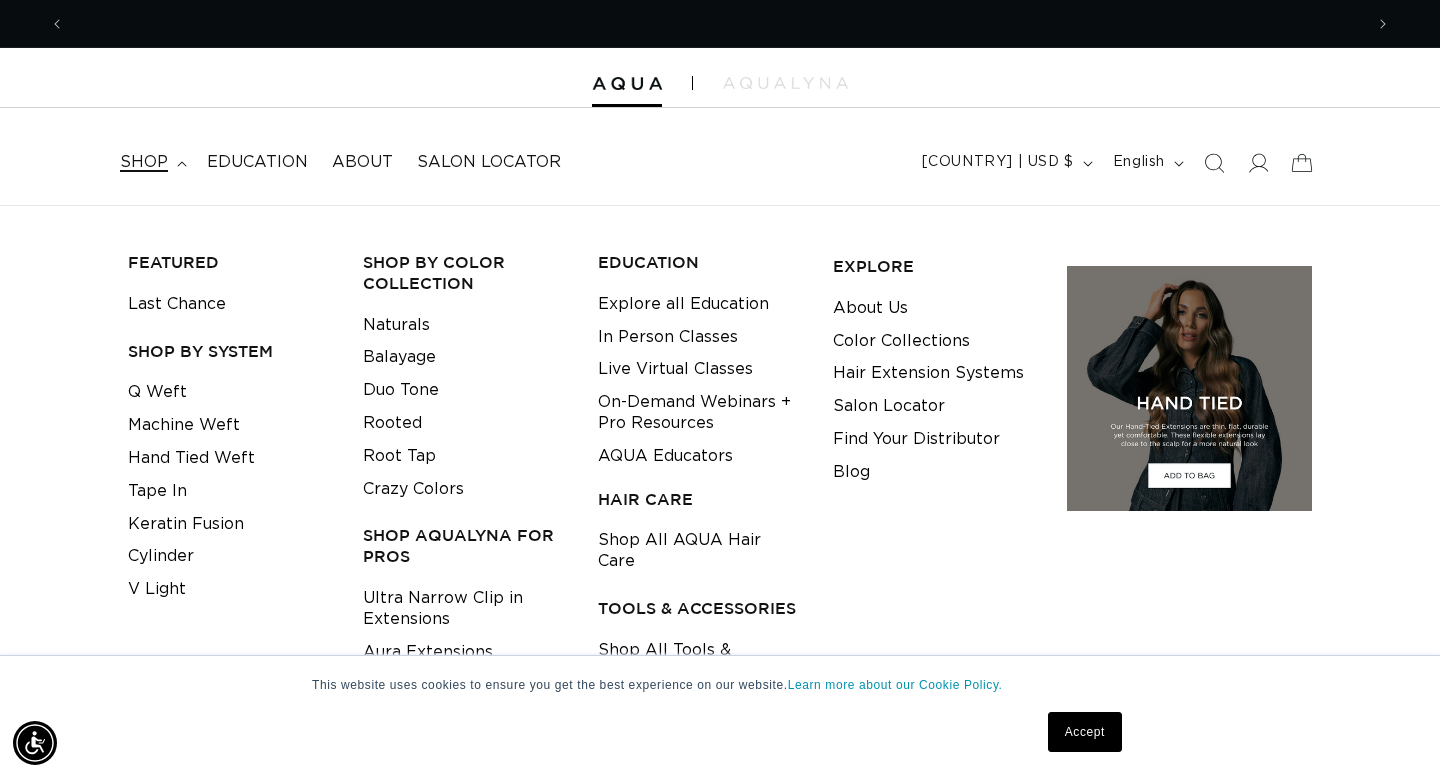 scroll, scrollTop: 0, scrollLeft: 1298, axis: horizontal 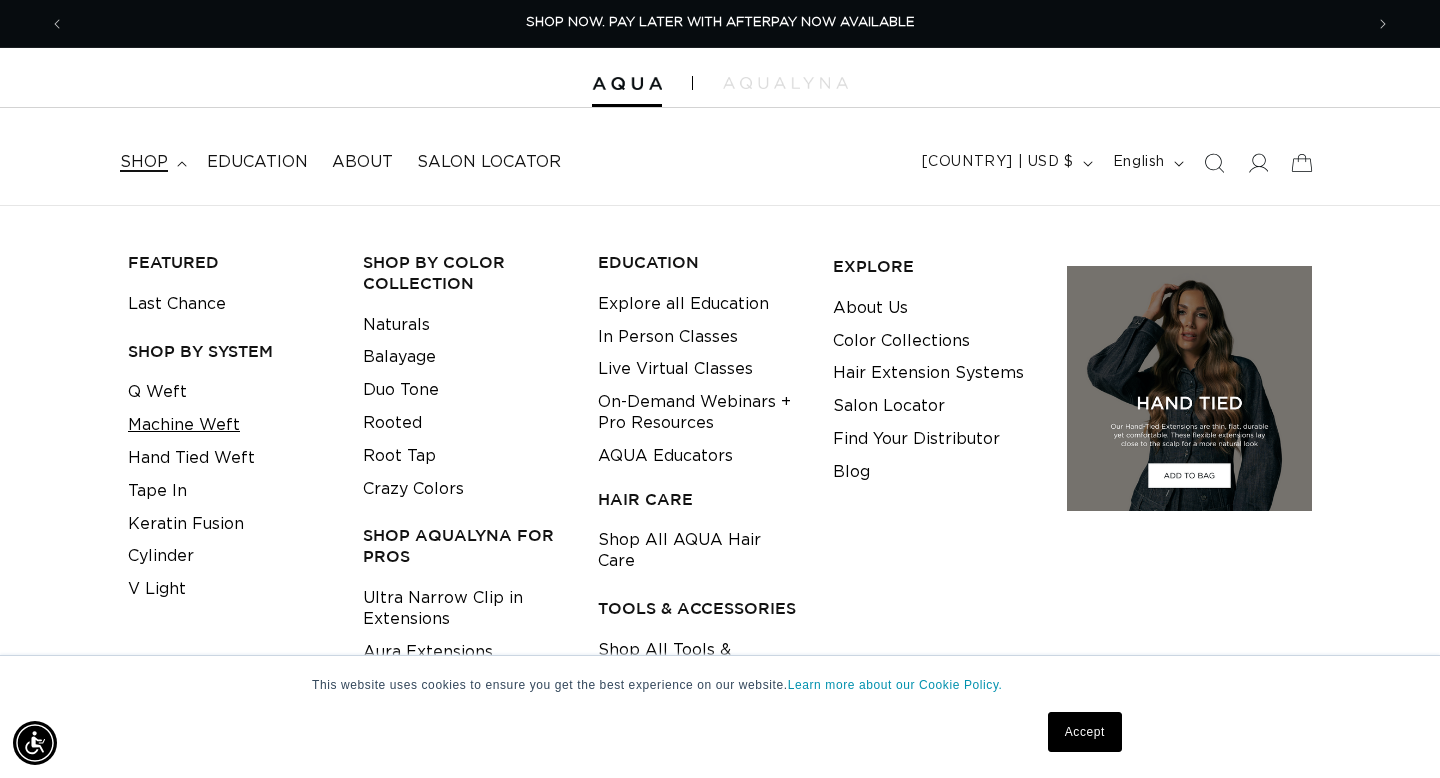 click on "Machine Weft" at bounding box center (184, 425) 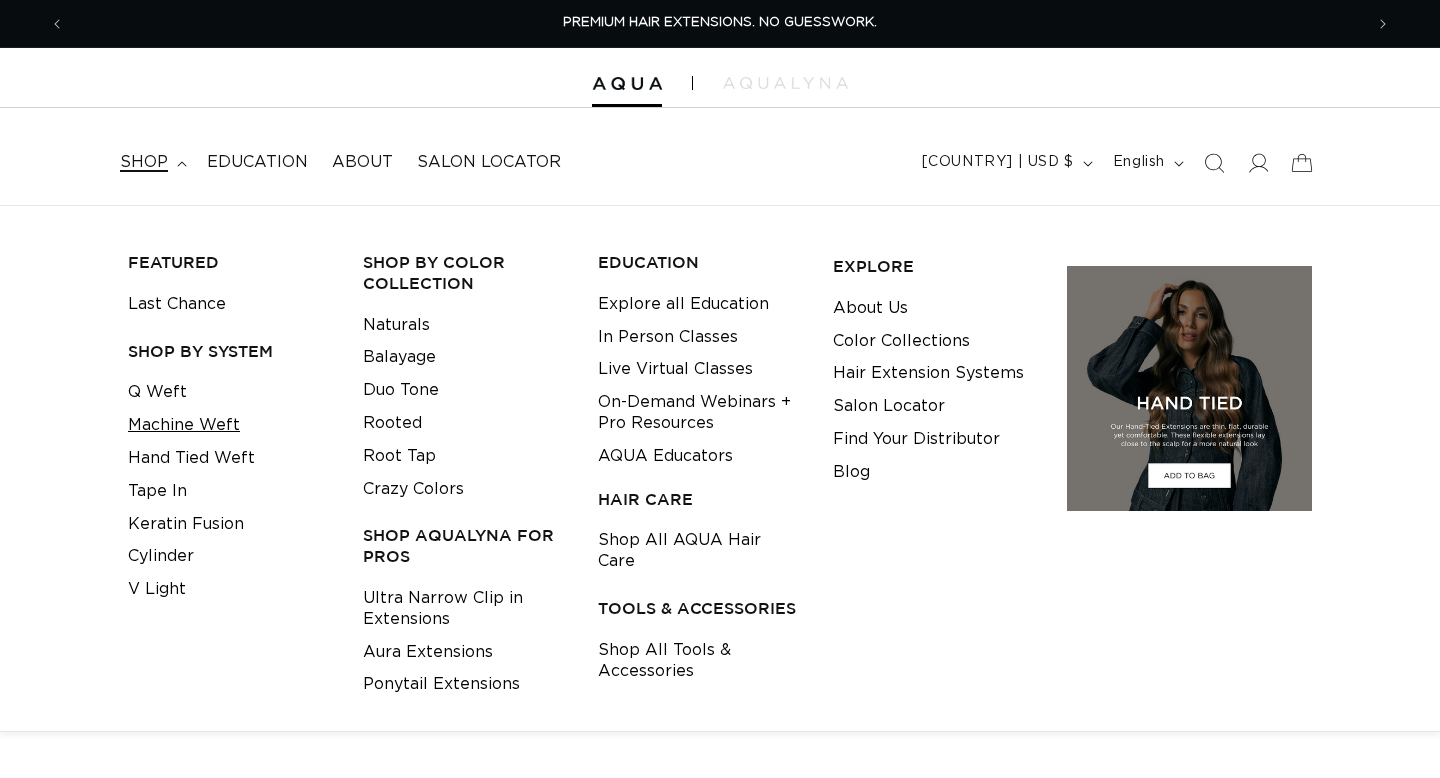 scroll, scrollTop: 0, scrollLeft: 0, axis: both 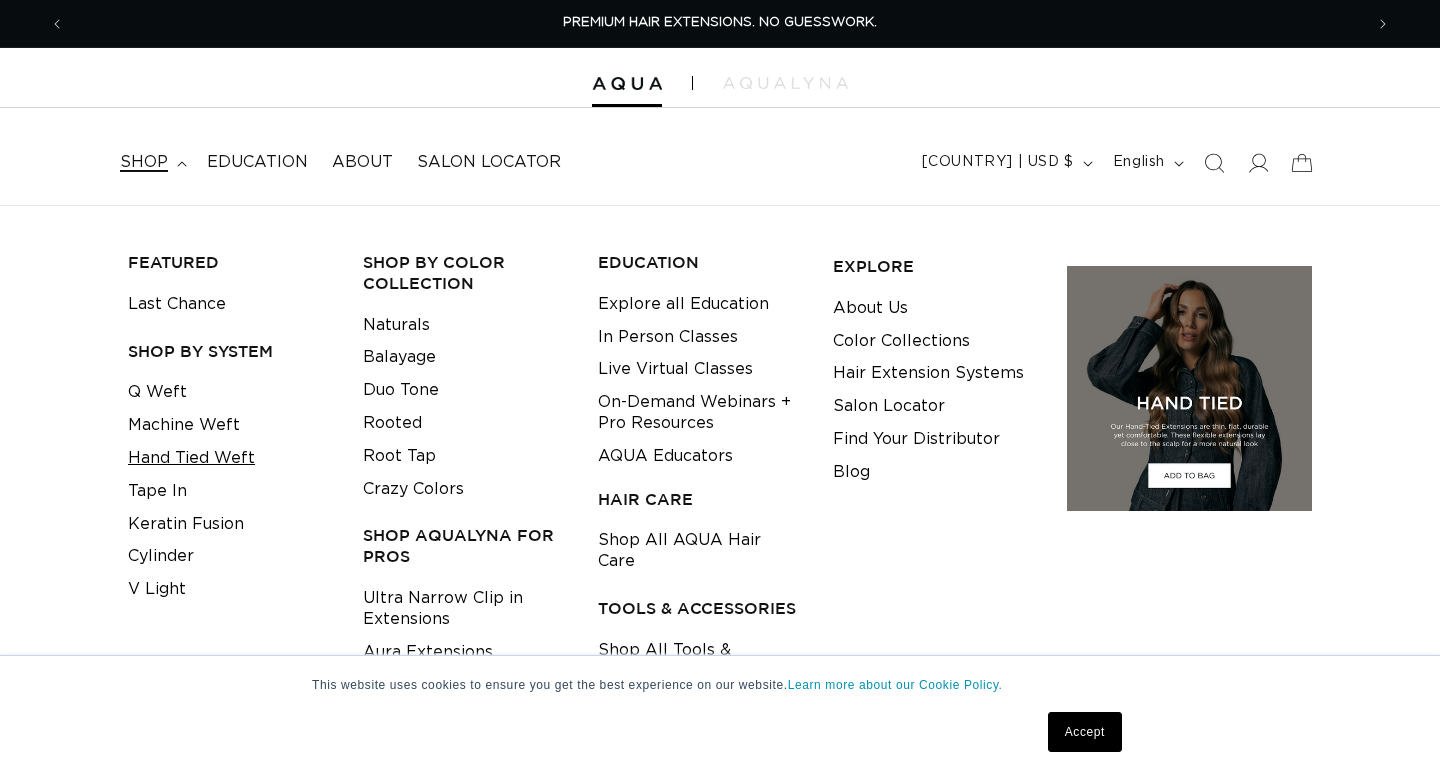 click on "Hand Tied Weft" at bounding box center [191, 458] 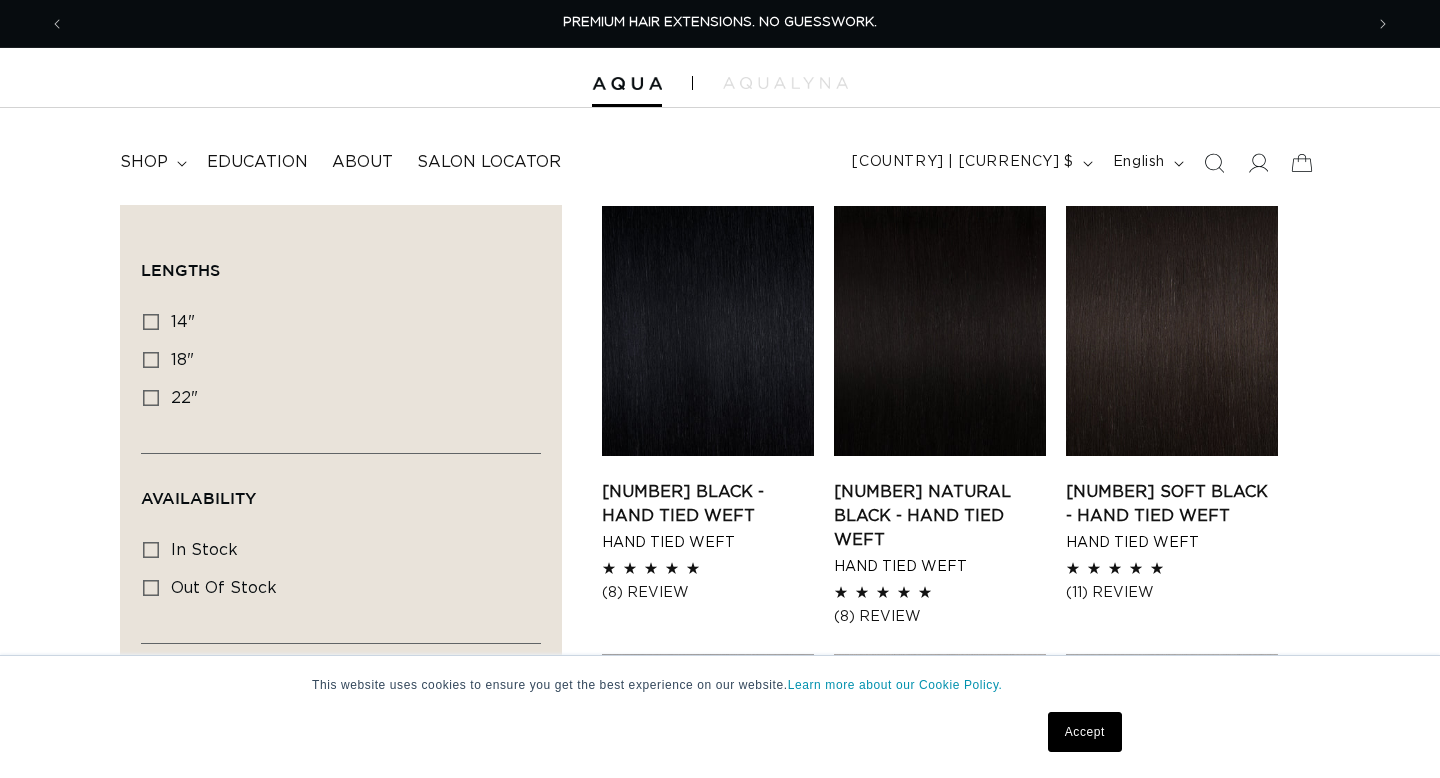 scroll, scrollTop: 0, scrollLeft: 0, axis: both 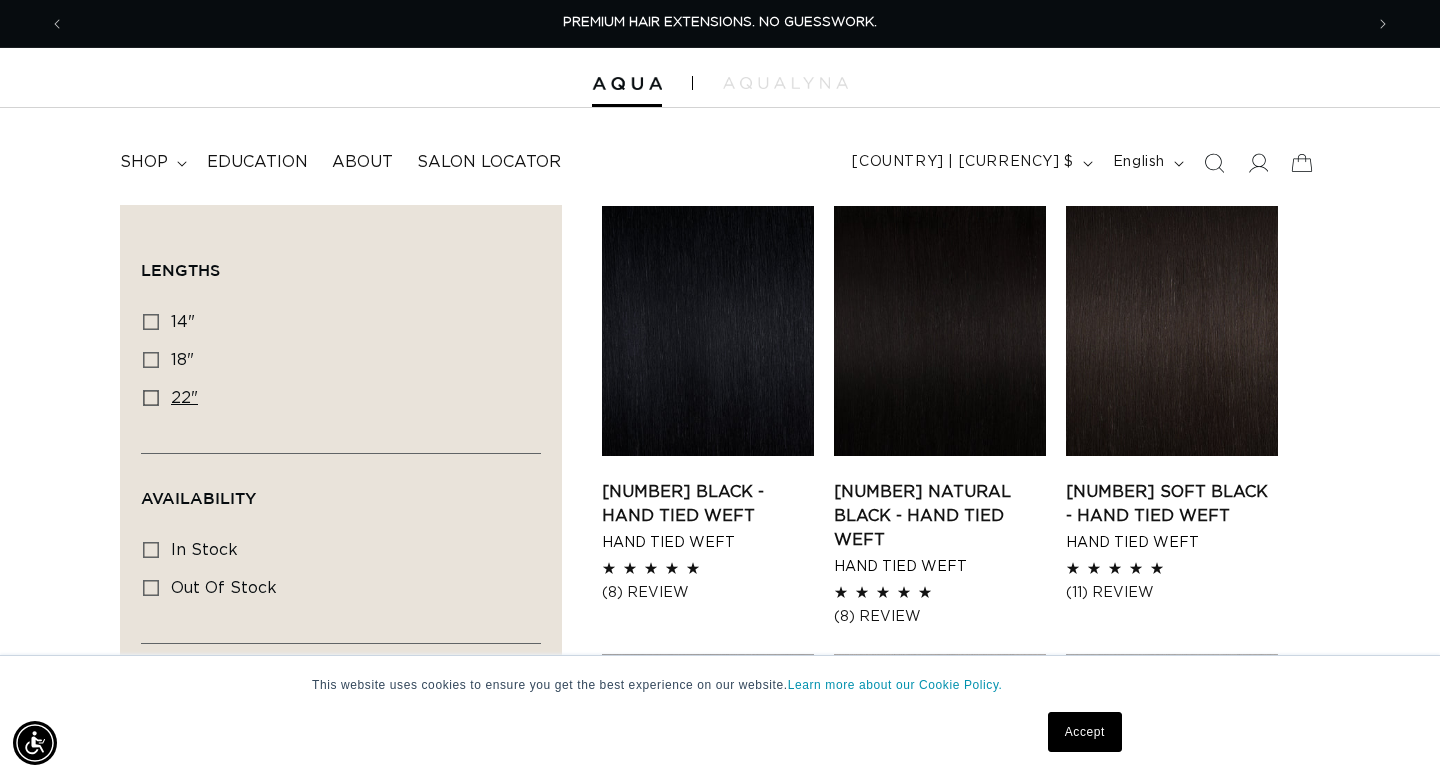click on "22"" at bounding box center (184, 398) 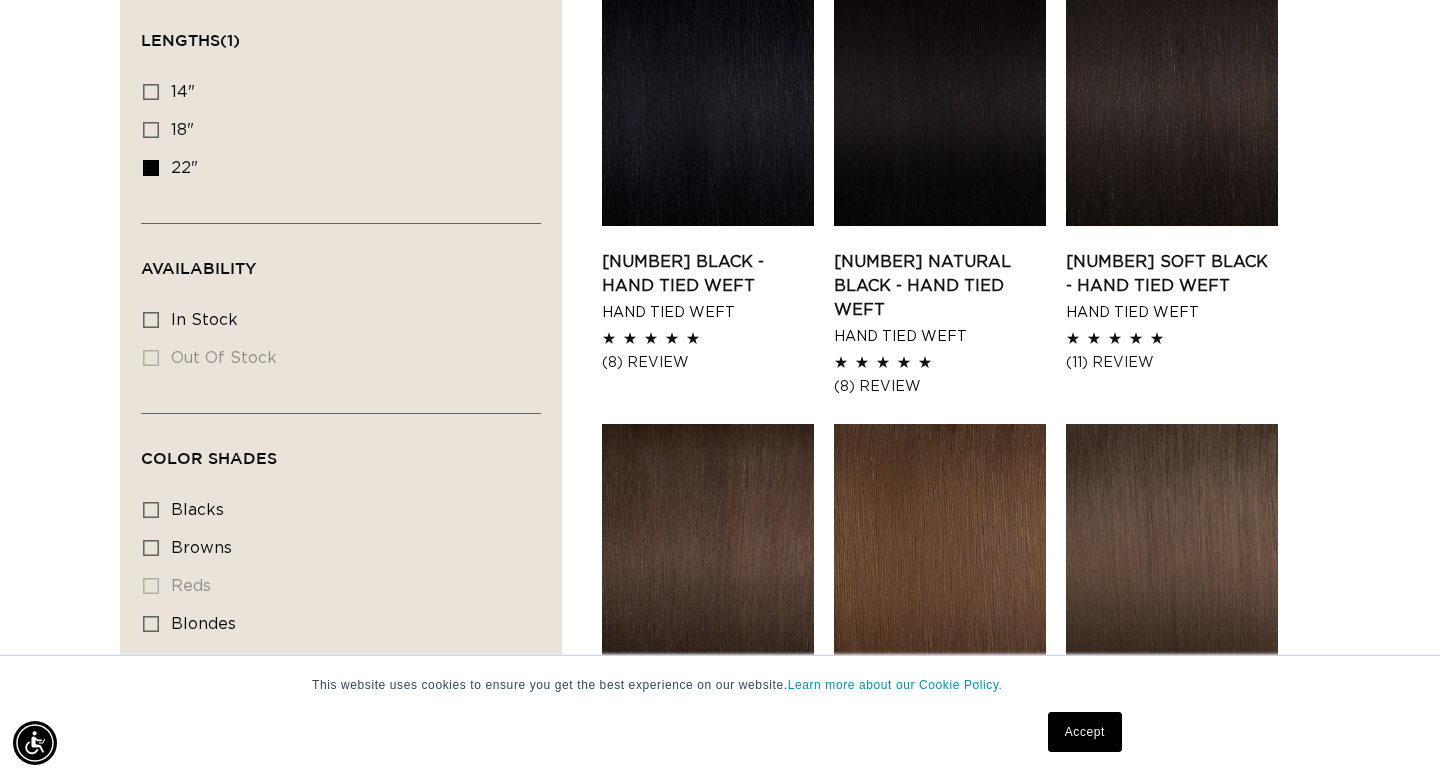 scroll, scrollTop: 279, scrollLeft: 0, axis: vertical 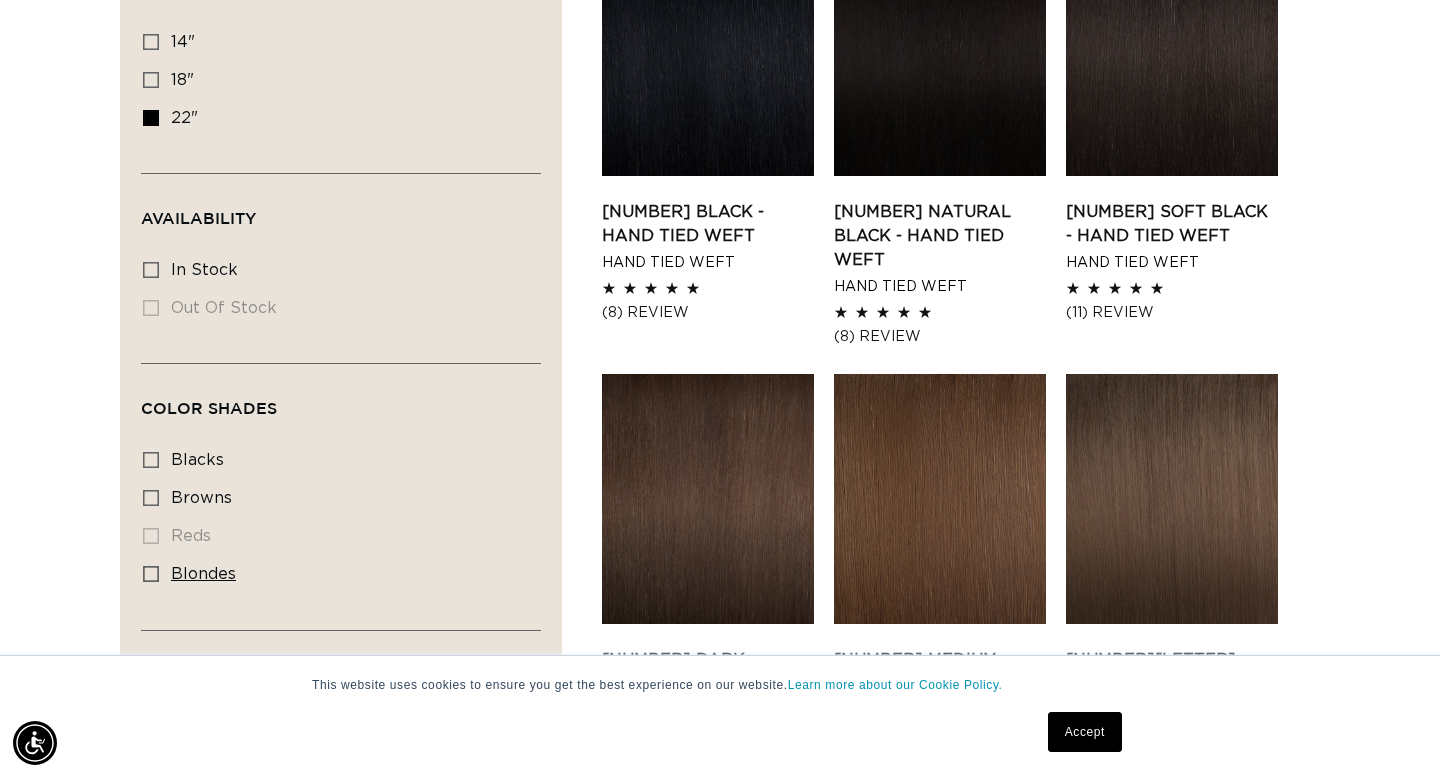click on "blondes" at bounding box center (203, 574) 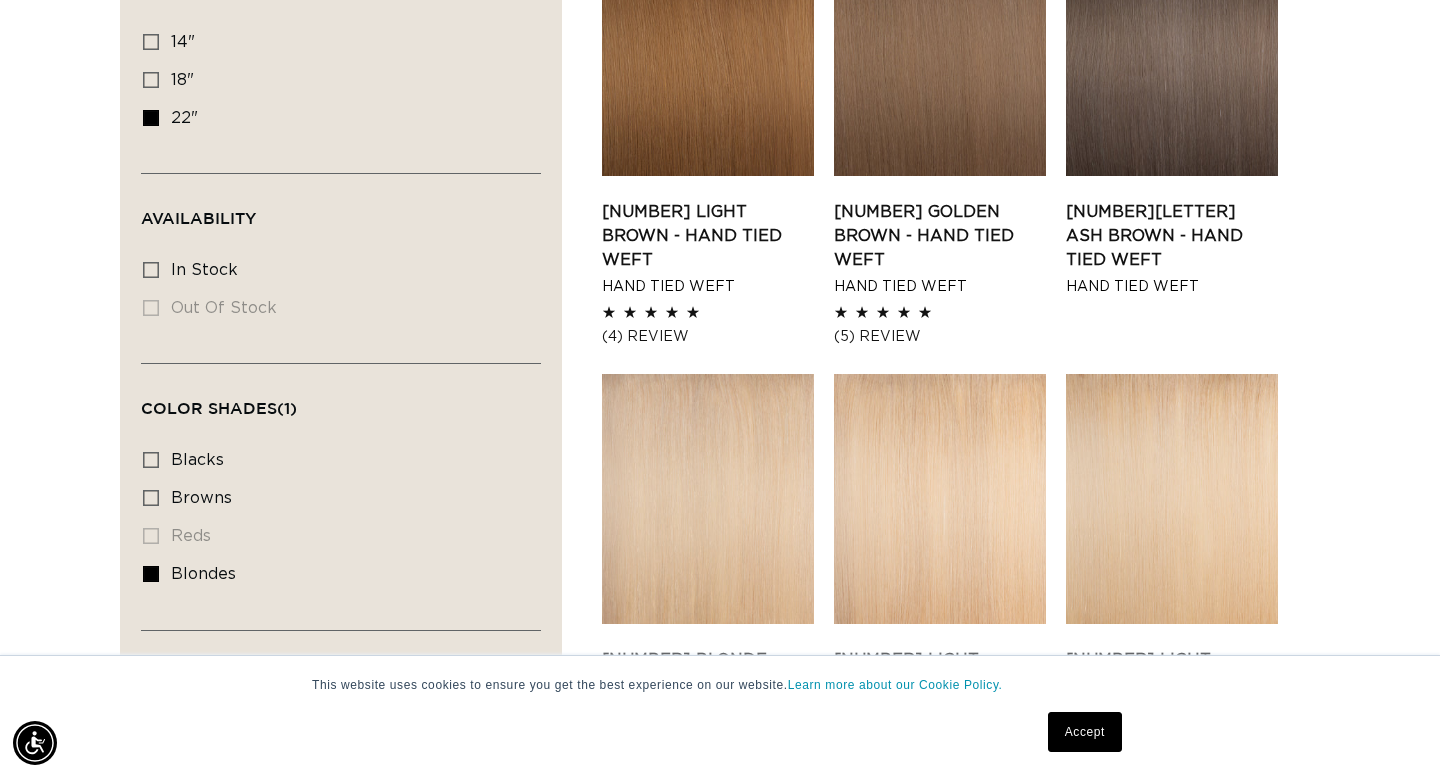 scroll, scrollTop: 0, scrollLeft: 2596, axis: horizontal 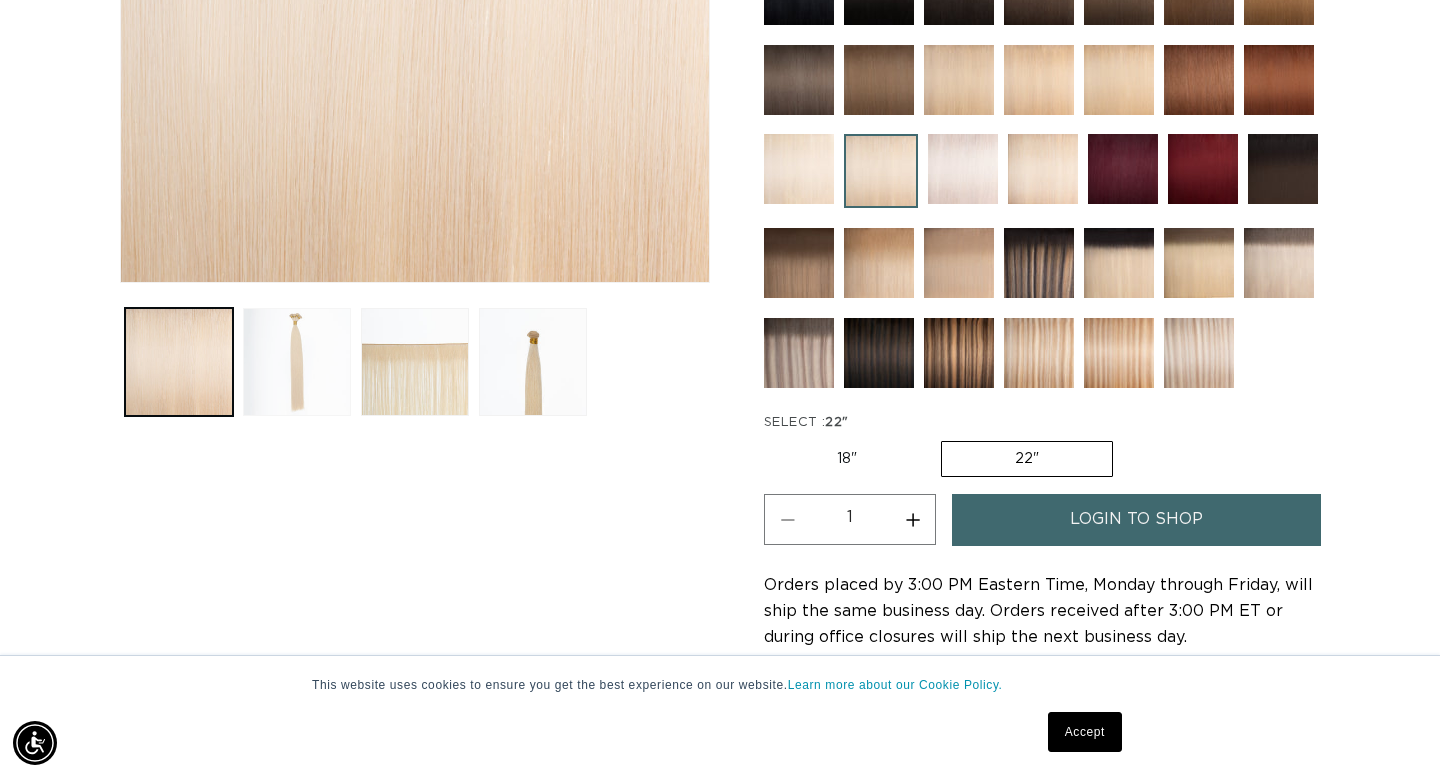 click at bounding box center [297, 362] 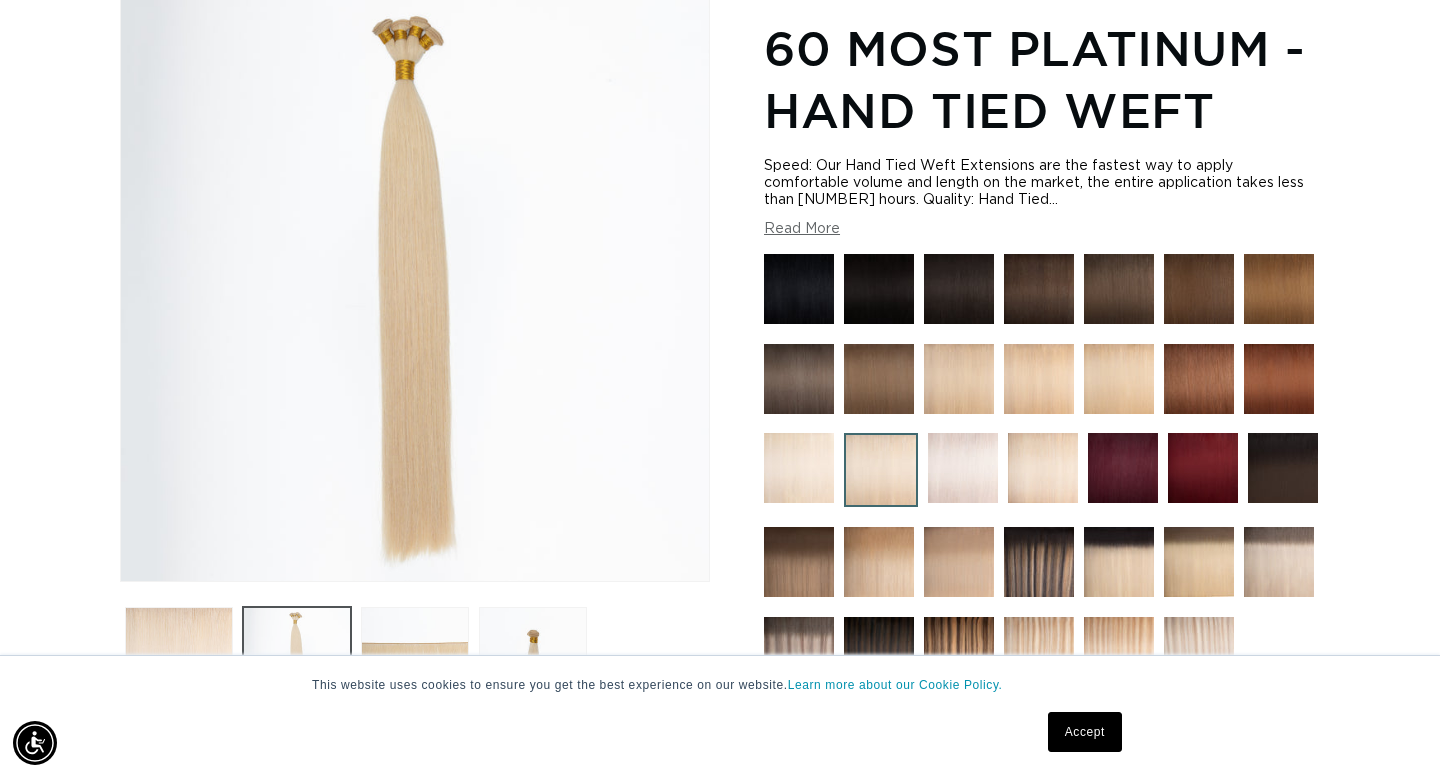 scroll, scrollTop: 285, scrollLeft: 0, axis: vertical 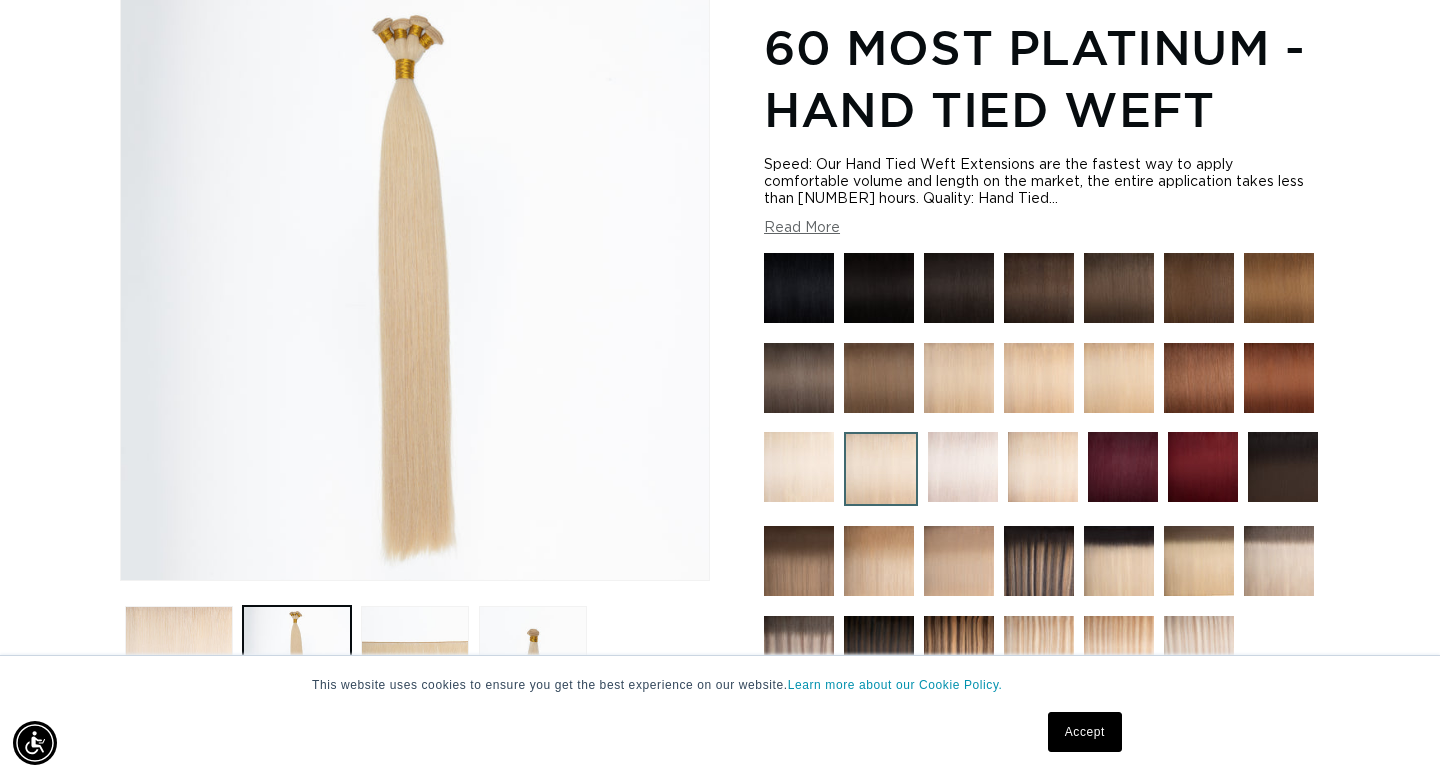 click on "This website uses cookies to ensure you get the best experience on our website.  Learn more about our Cookie Policy.
Accept" at bounding box center [720, 717] 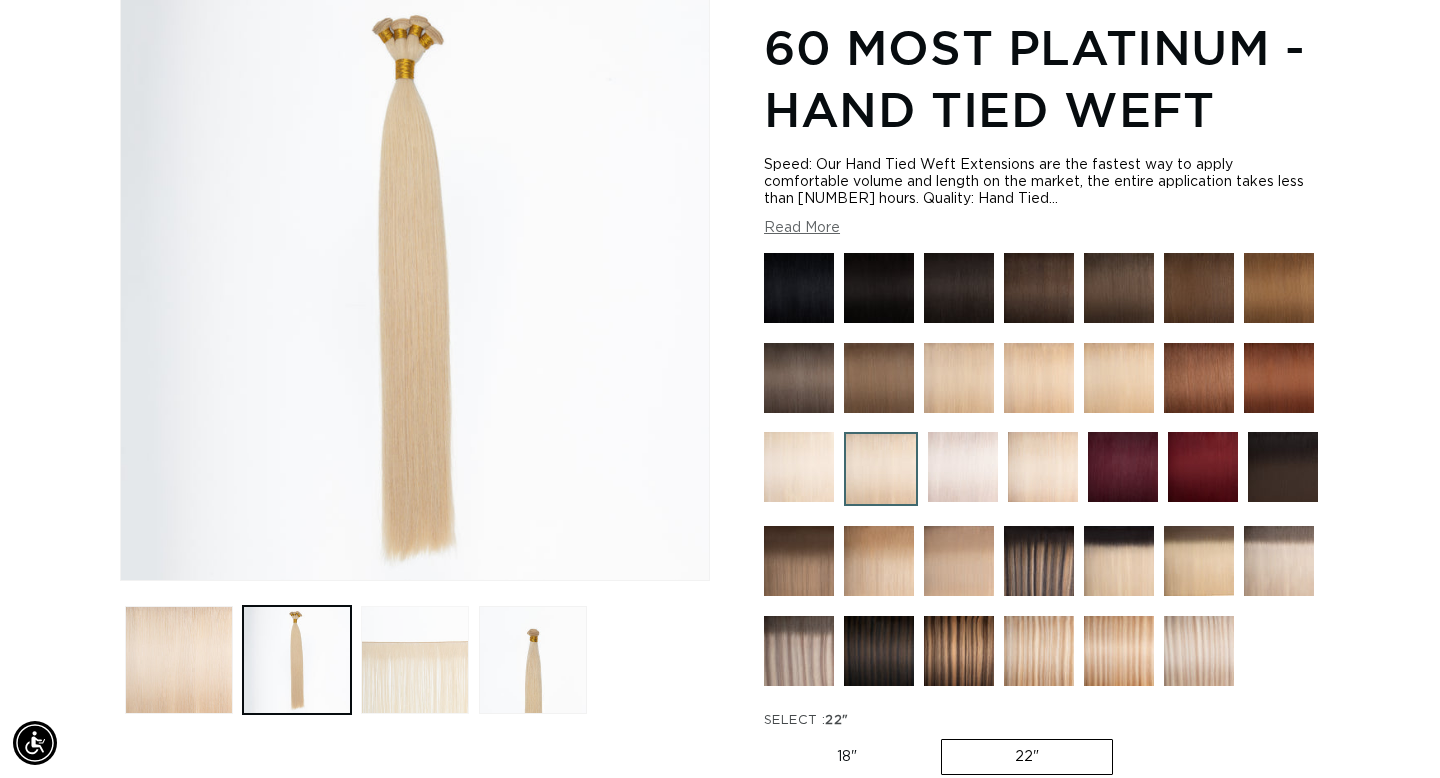 click at bounding box center (415, 660) 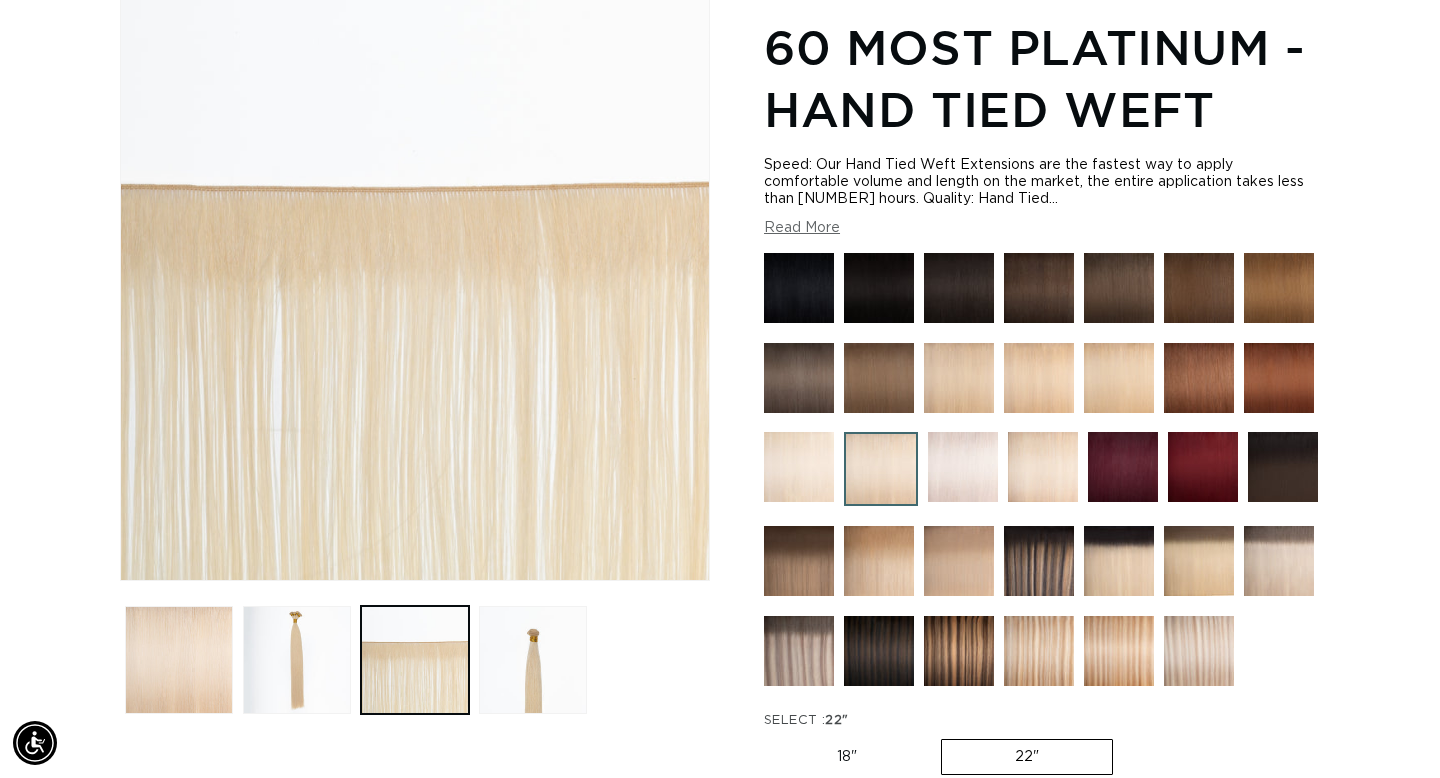 scroll, scrollTop: 276, scrollLeft: 0, axis: vertical 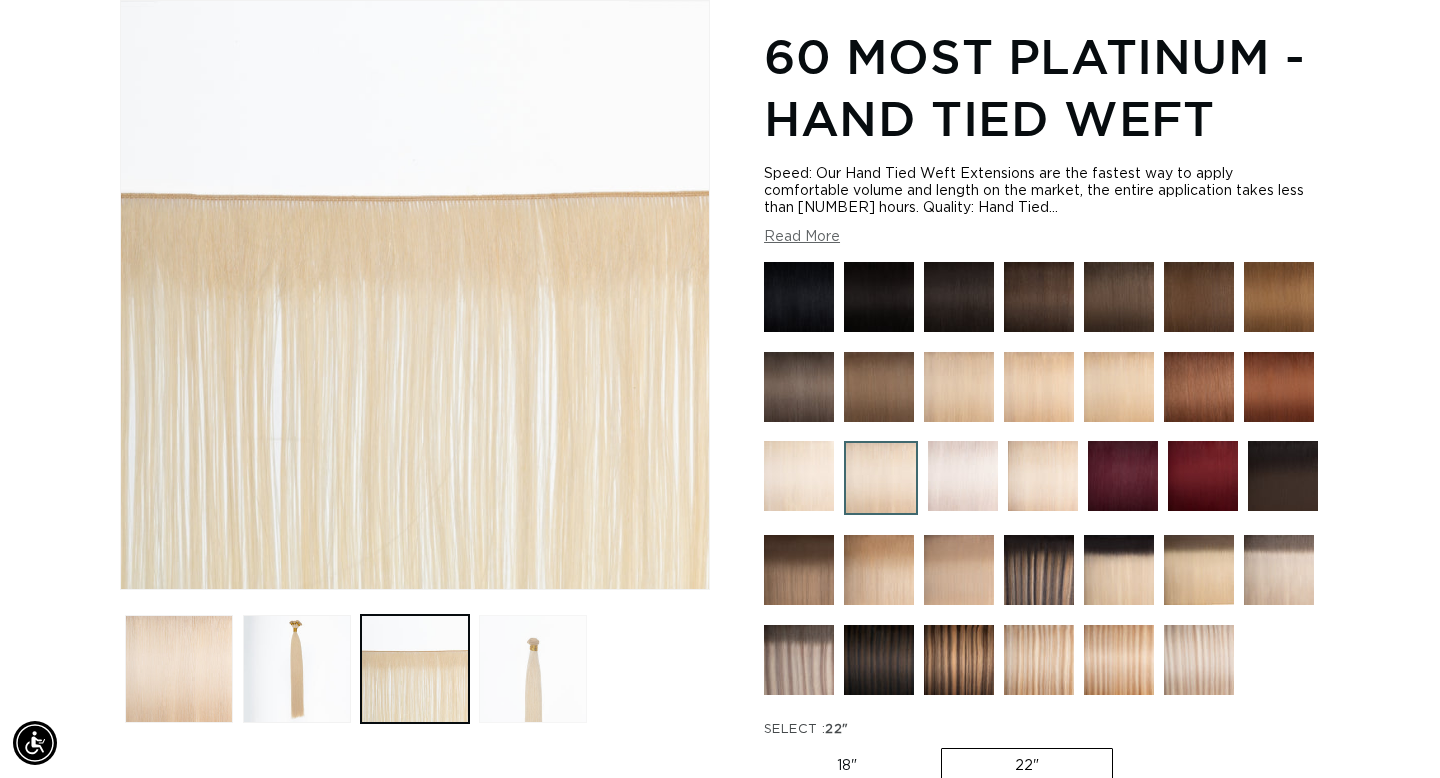 click at bounding box center (533, 669) 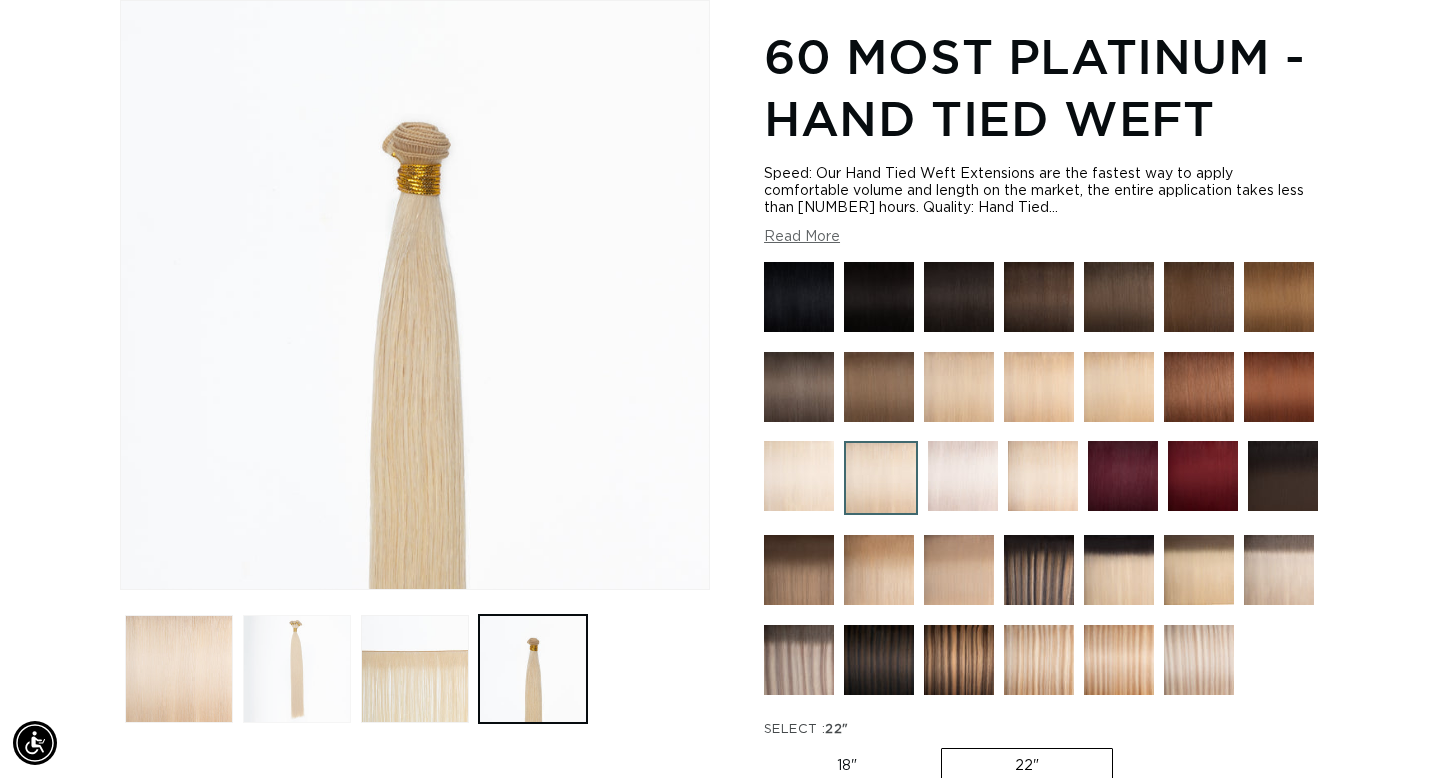 click at bounding box center [297, 669] 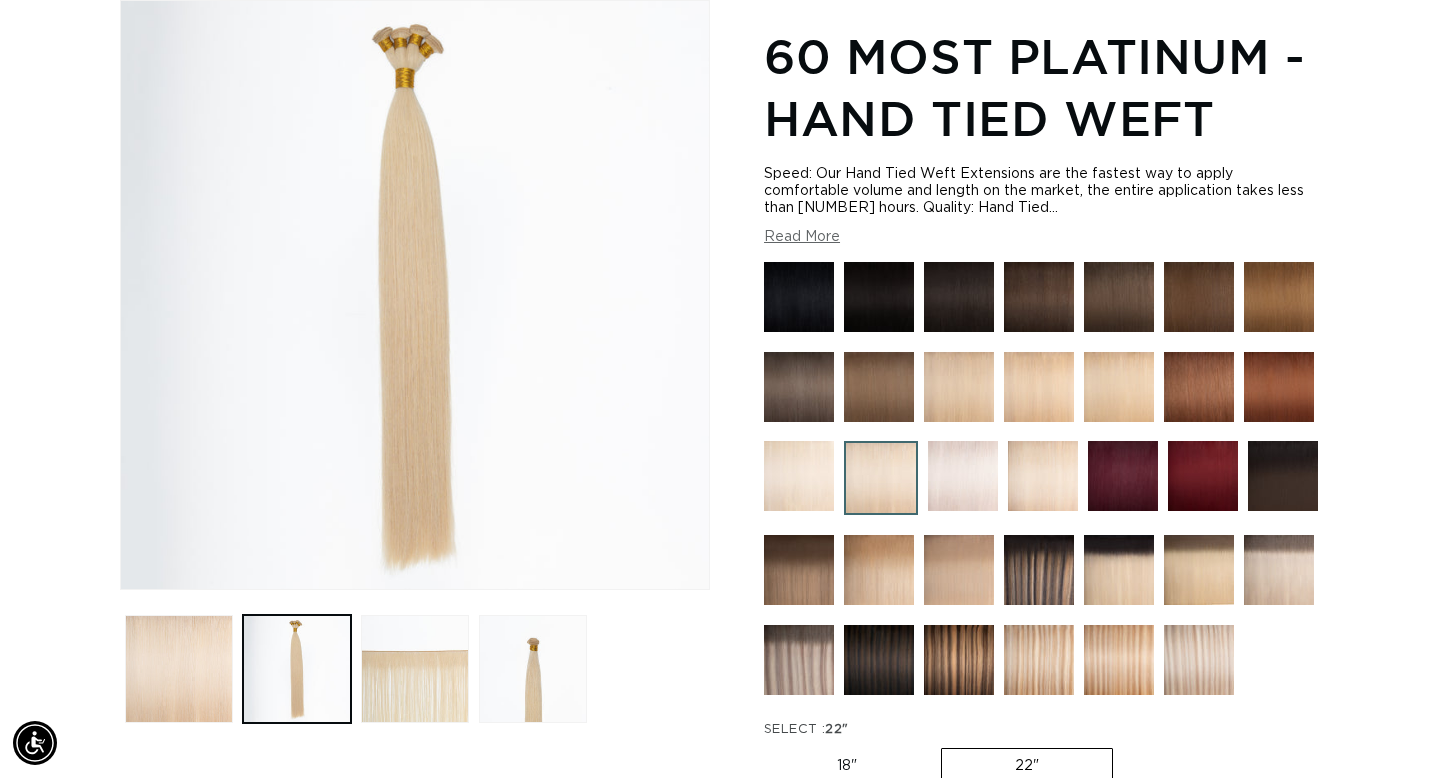 scroll, scrollTop: 0, scrollLeft: 0, axis: both 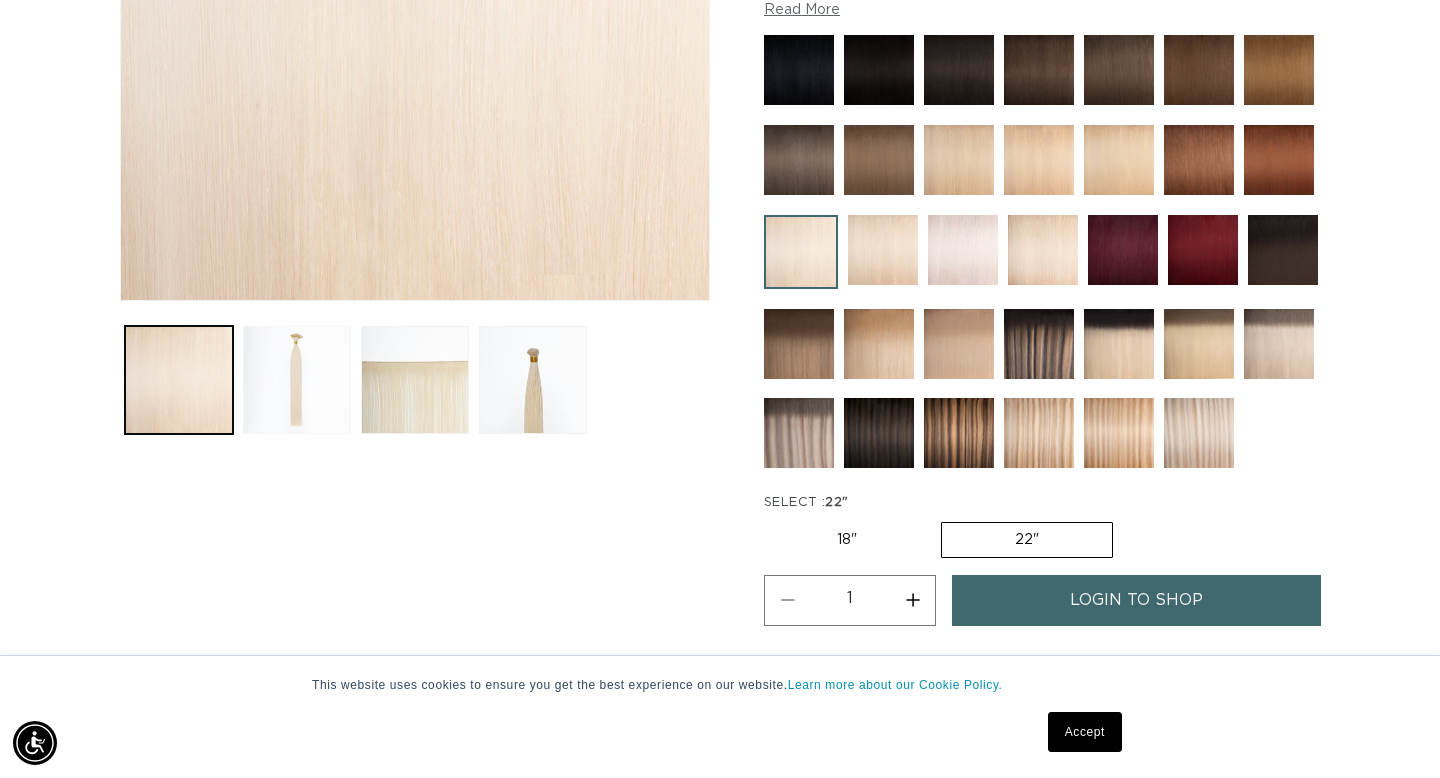 click at bounding box center [297, 380] 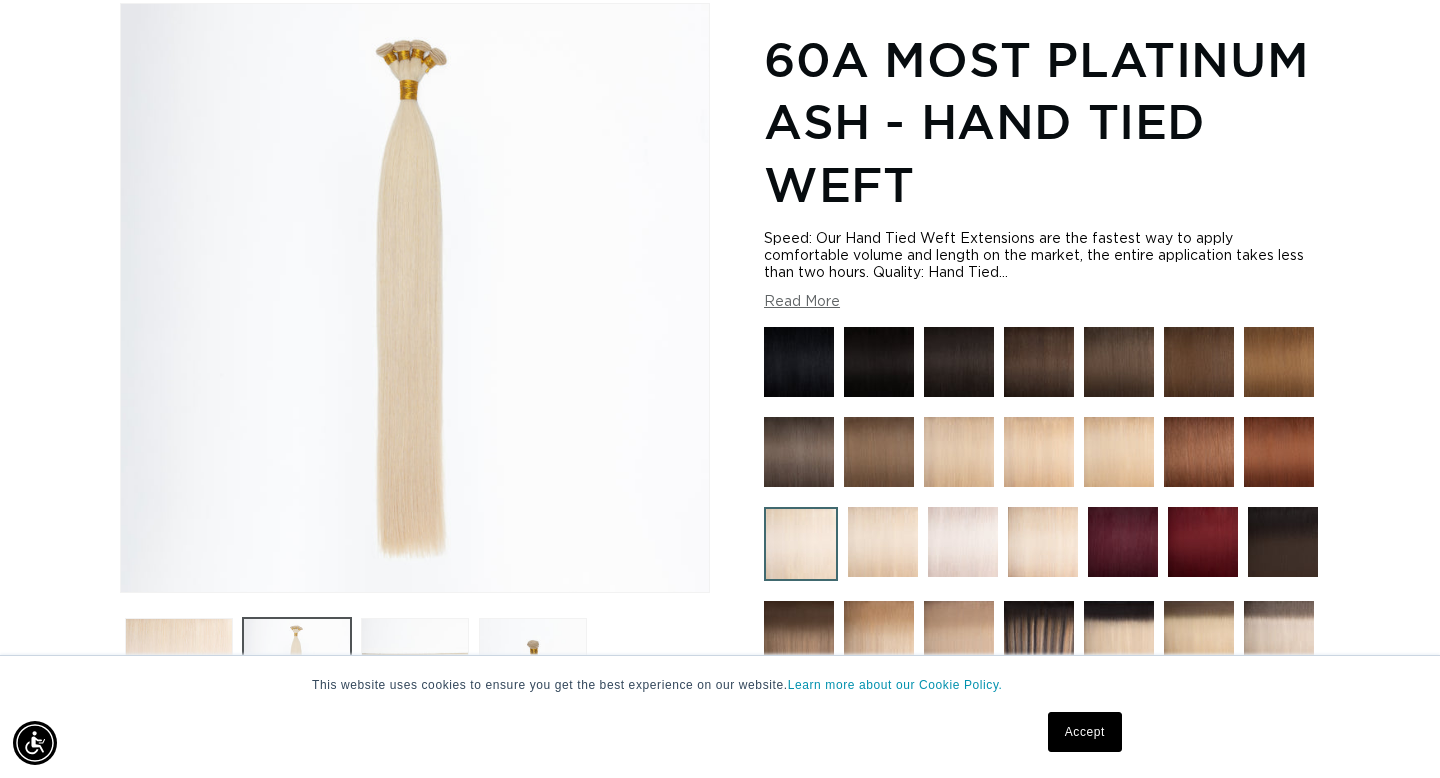 scroll, scrollTop: 281, scrollLeft: 0, axis: vertical 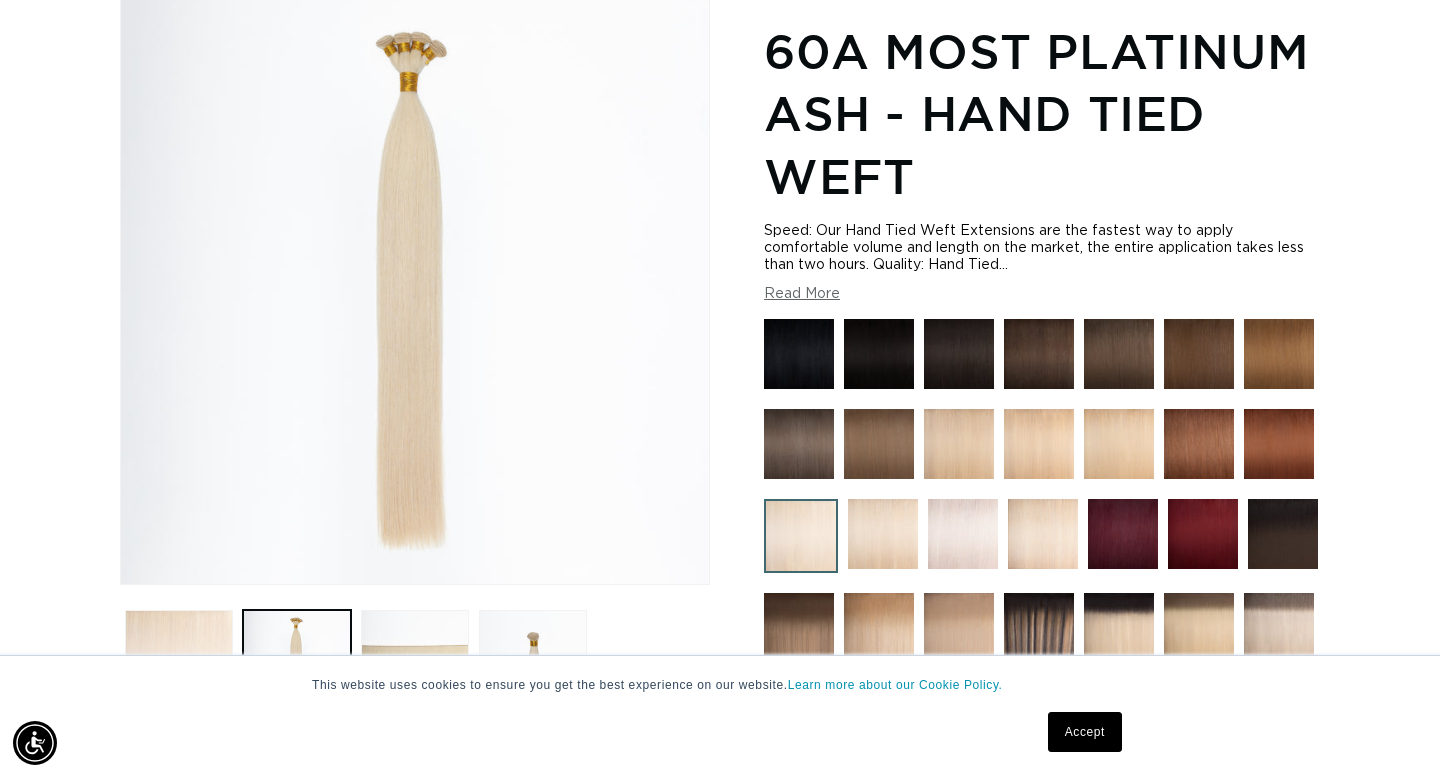 click at bounding box center [415, 664] 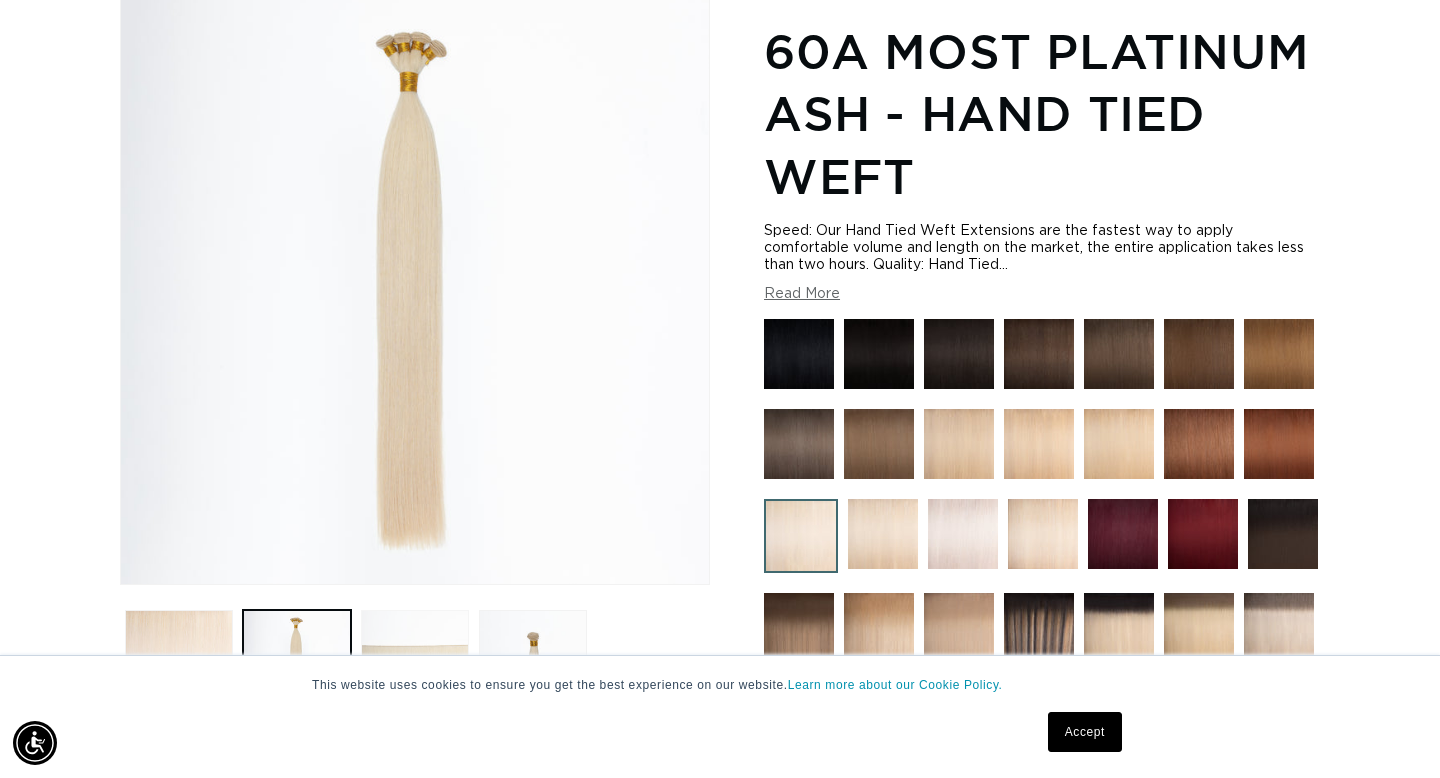 click at bounding box center (415, 664) 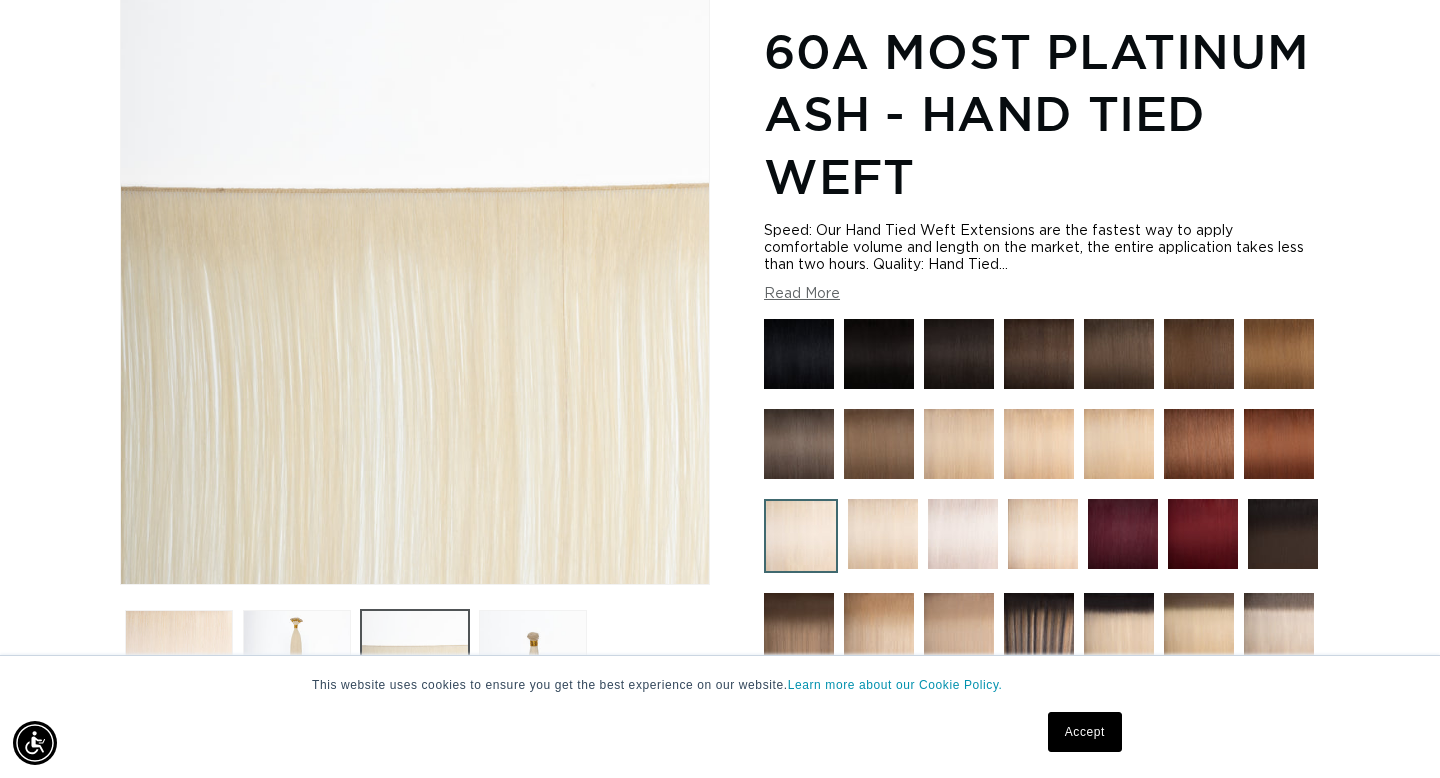 scroll, scrollTop: 276, scrollLeft: 0, axis: vertical 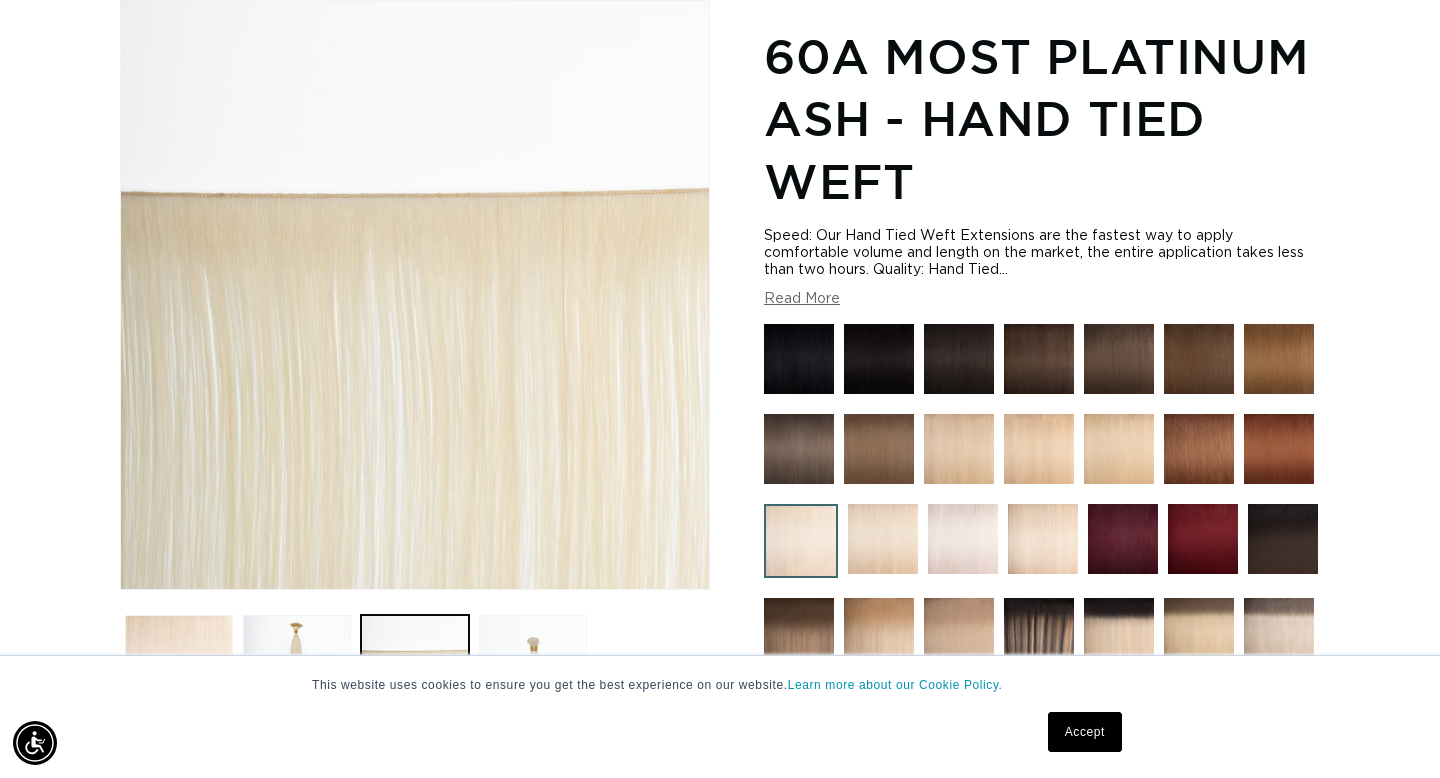 click at bounding box center (533, 669) 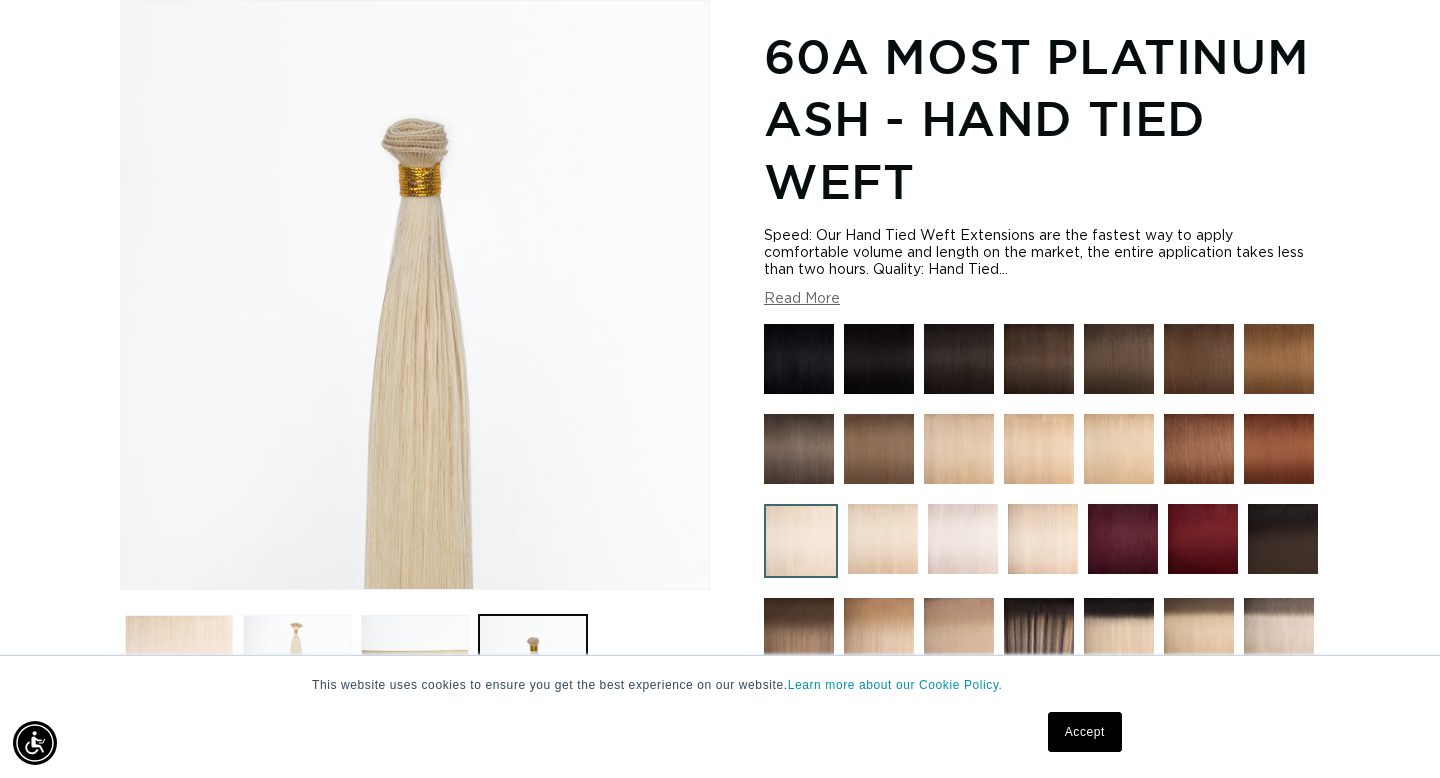 click at bounding box center (297, 669) 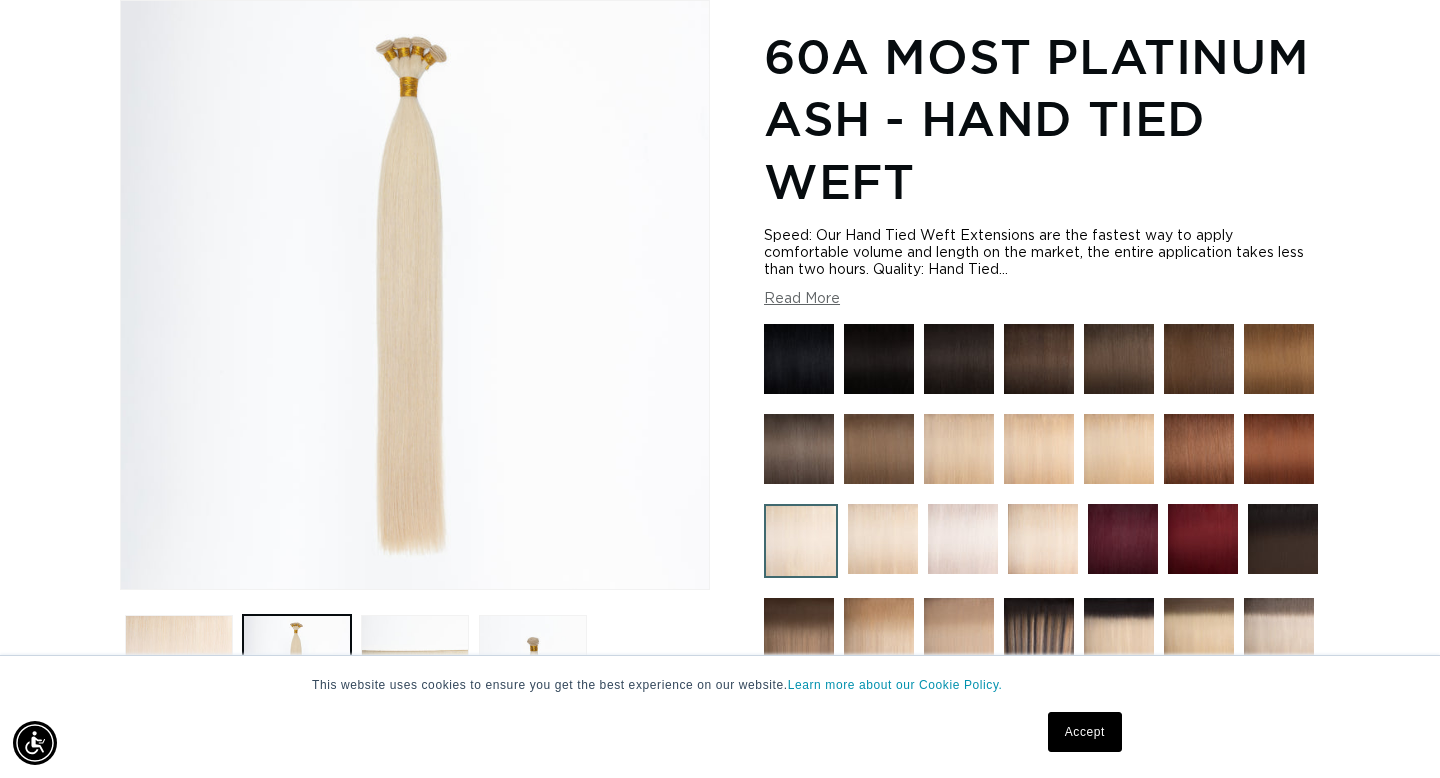 click at bounding box center (1119, 449) 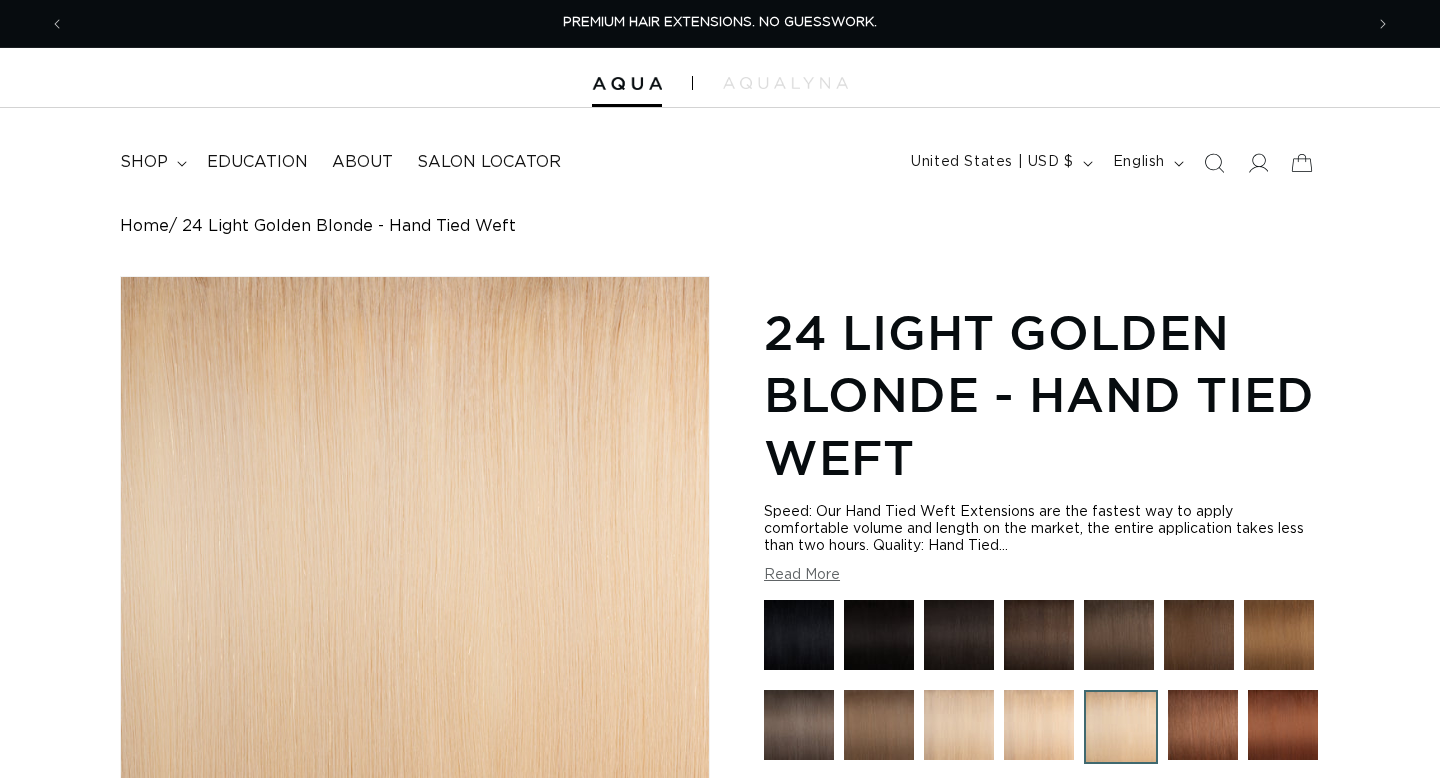 scroll, scrollTop: 0, scrollLeft: 0, axis: both 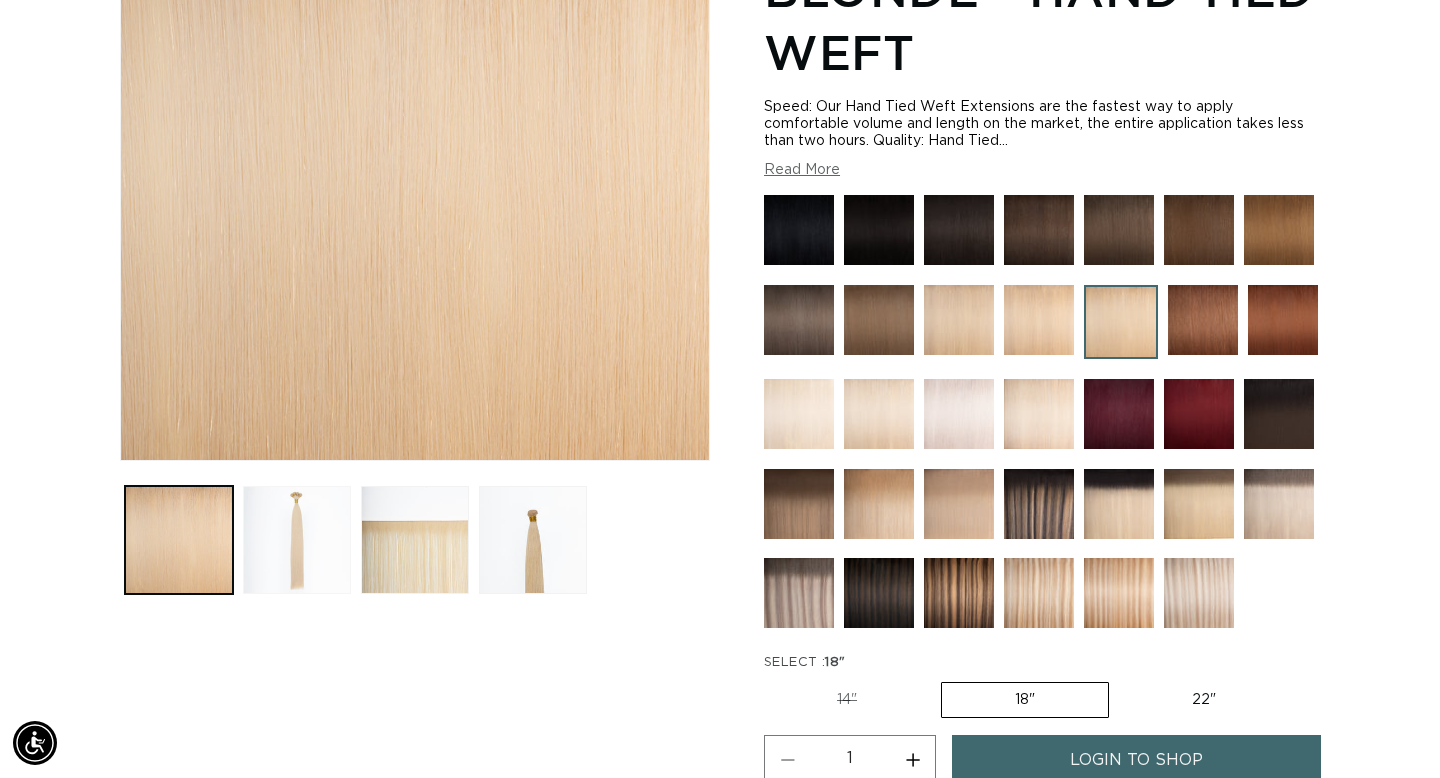 click at bounding box center (297, 540) 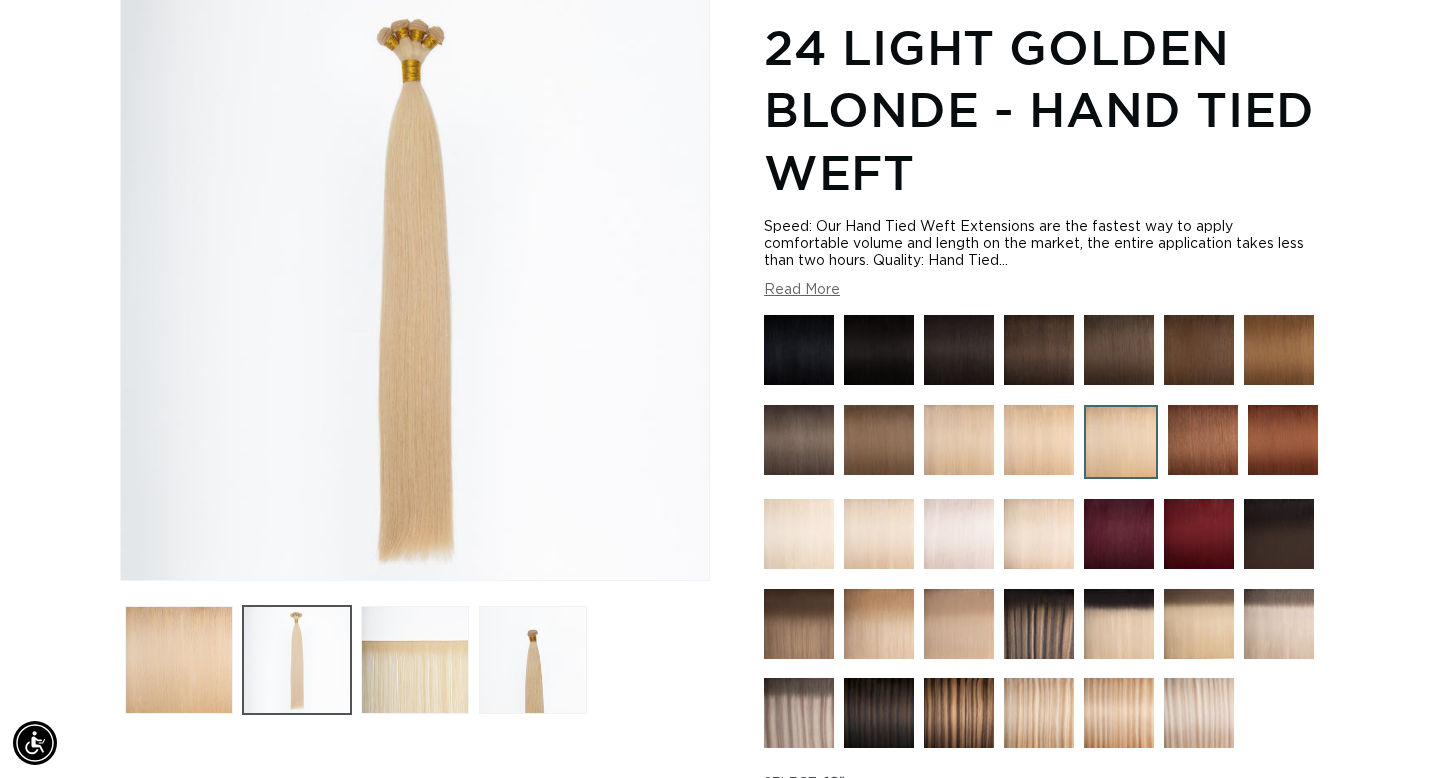 scroll, scrollTop: 276, scrollLeft: 0, axis: vertical 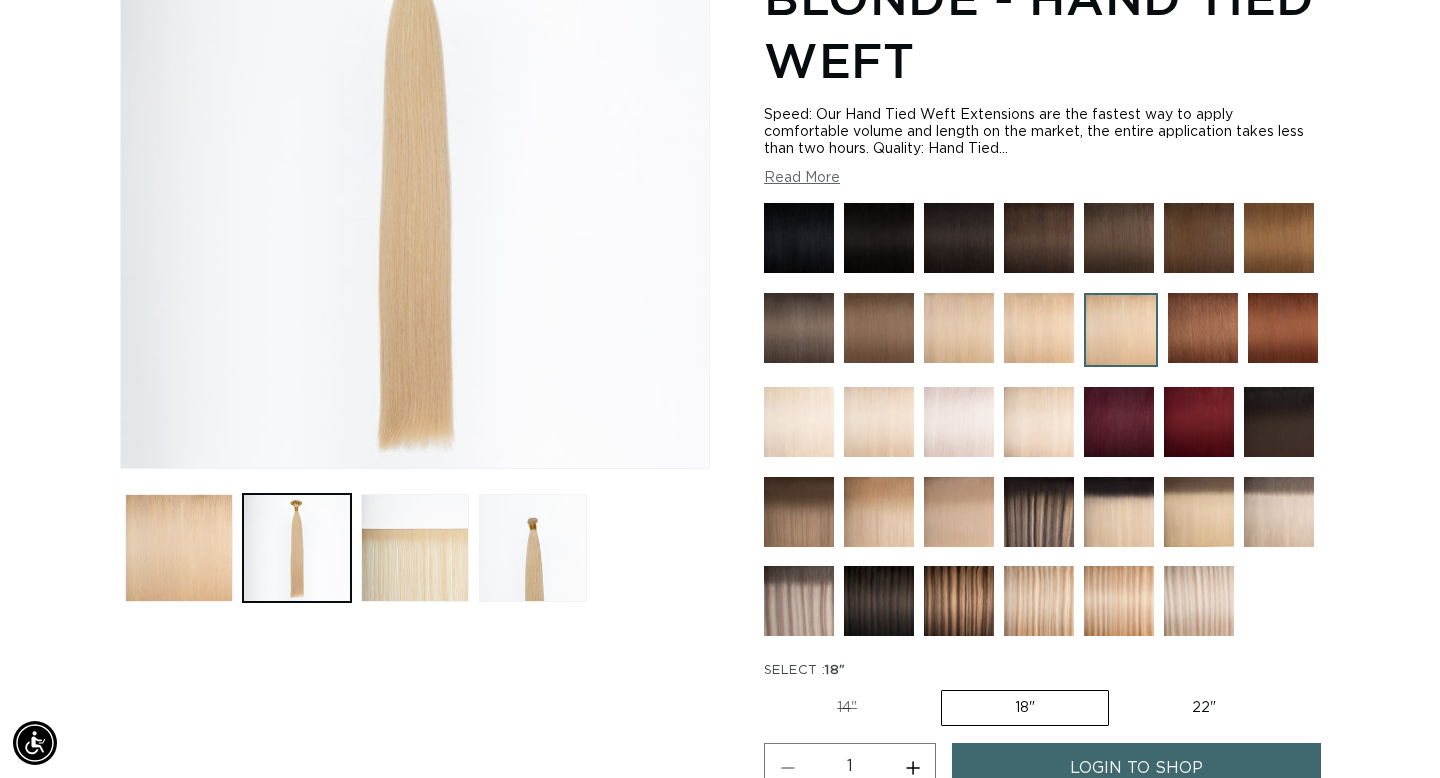 click at bounding box center [959, 422] 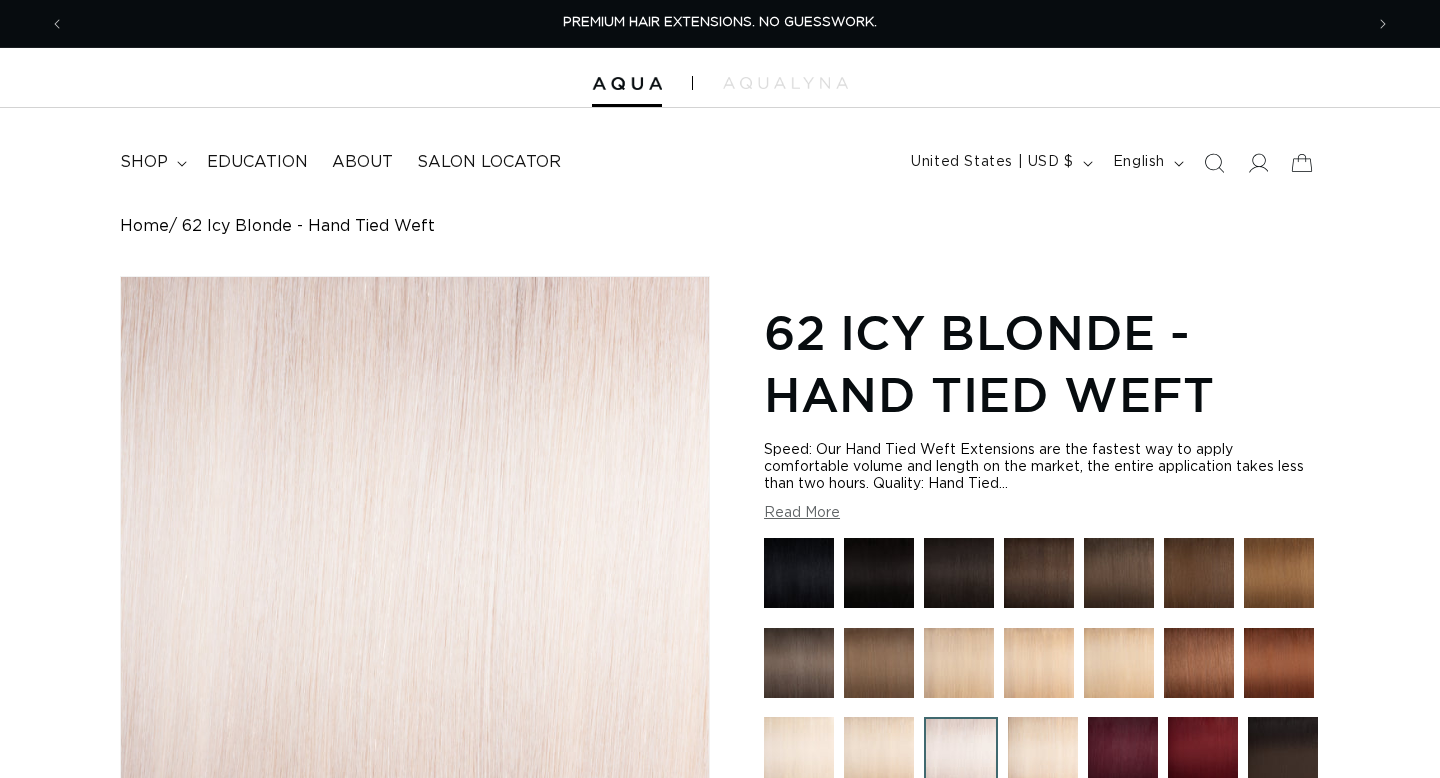 scroll, scrollTop: 365, scrollLeft: 0, axis: vertical 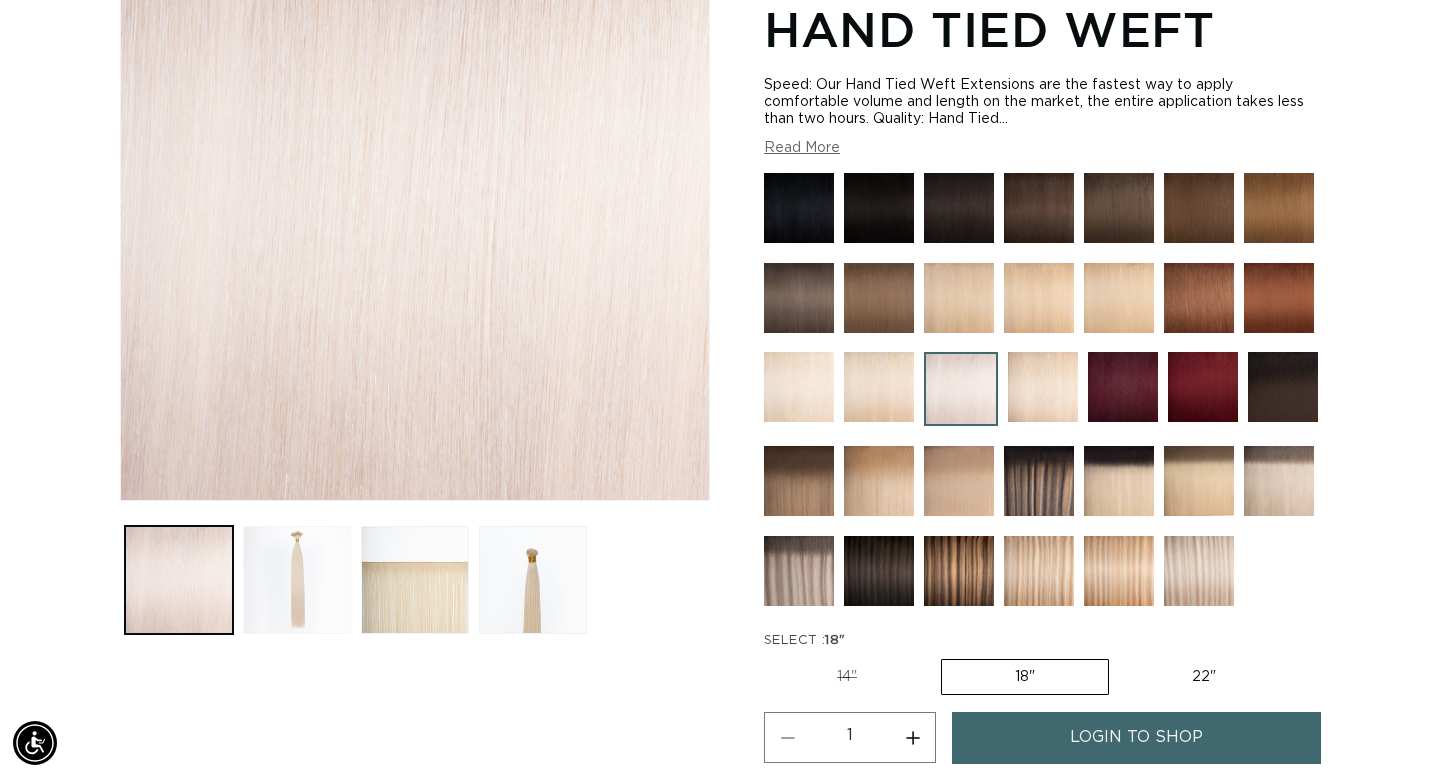 click at bounding box center [297, 580] 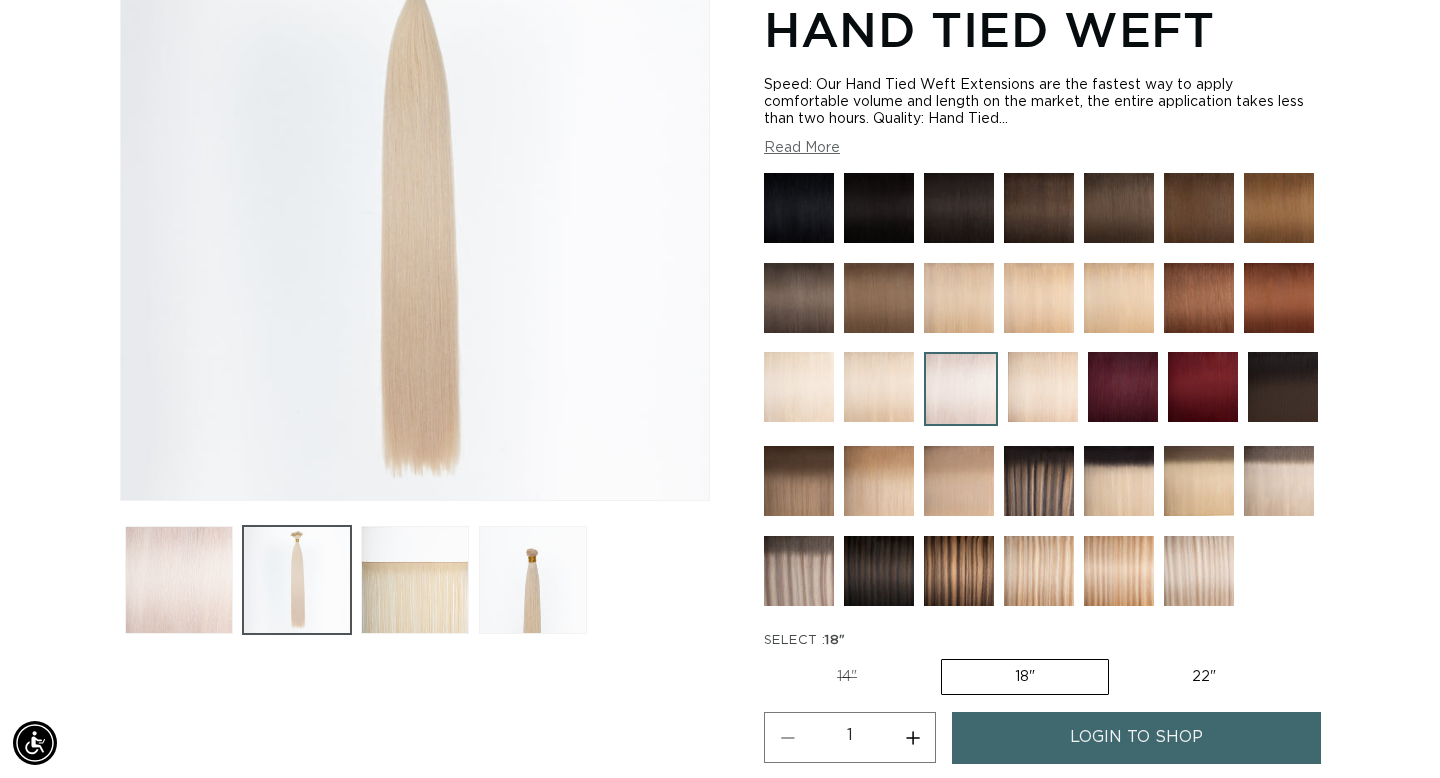 scroll, scrollTop: 276, scrollLeft: 0, axis: vertical 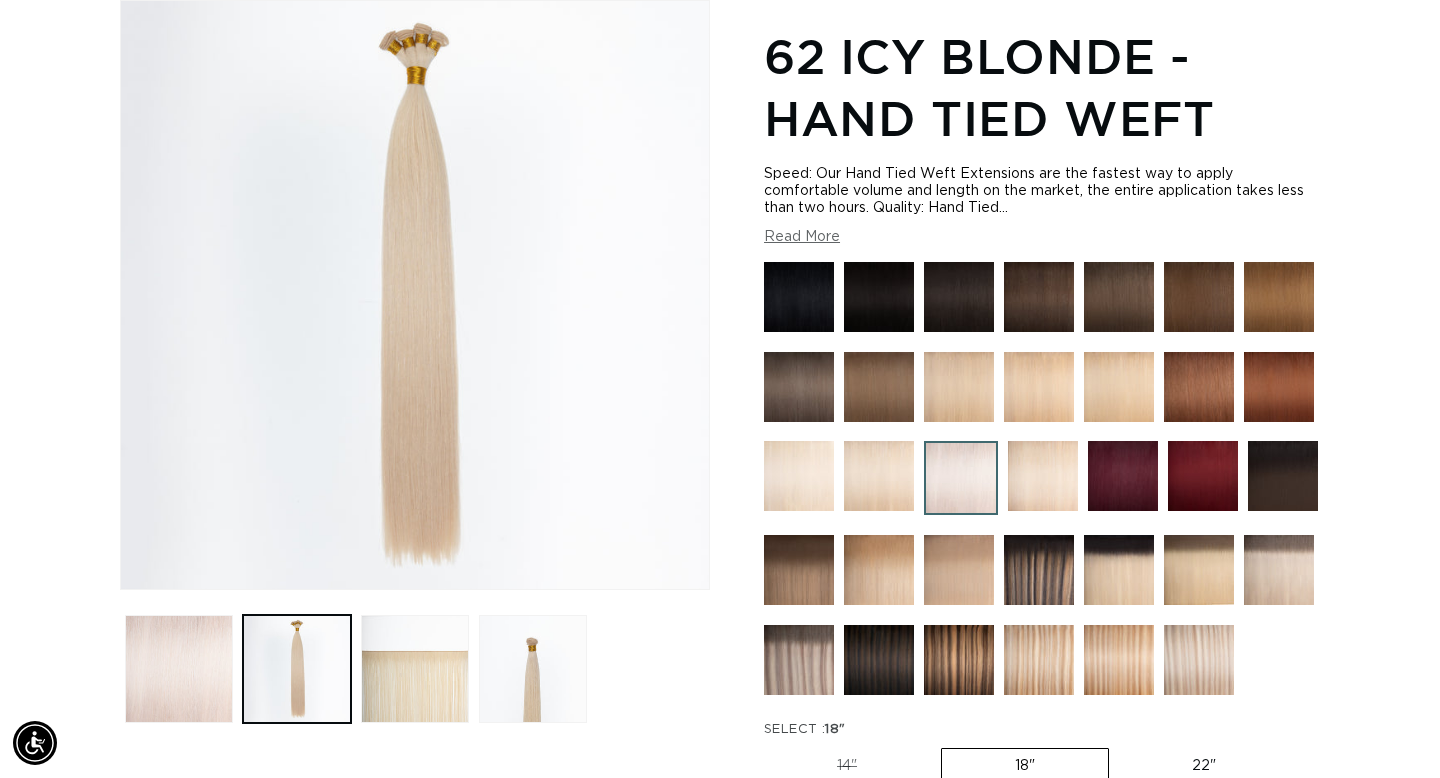 click at bounding box center [1043, 476] 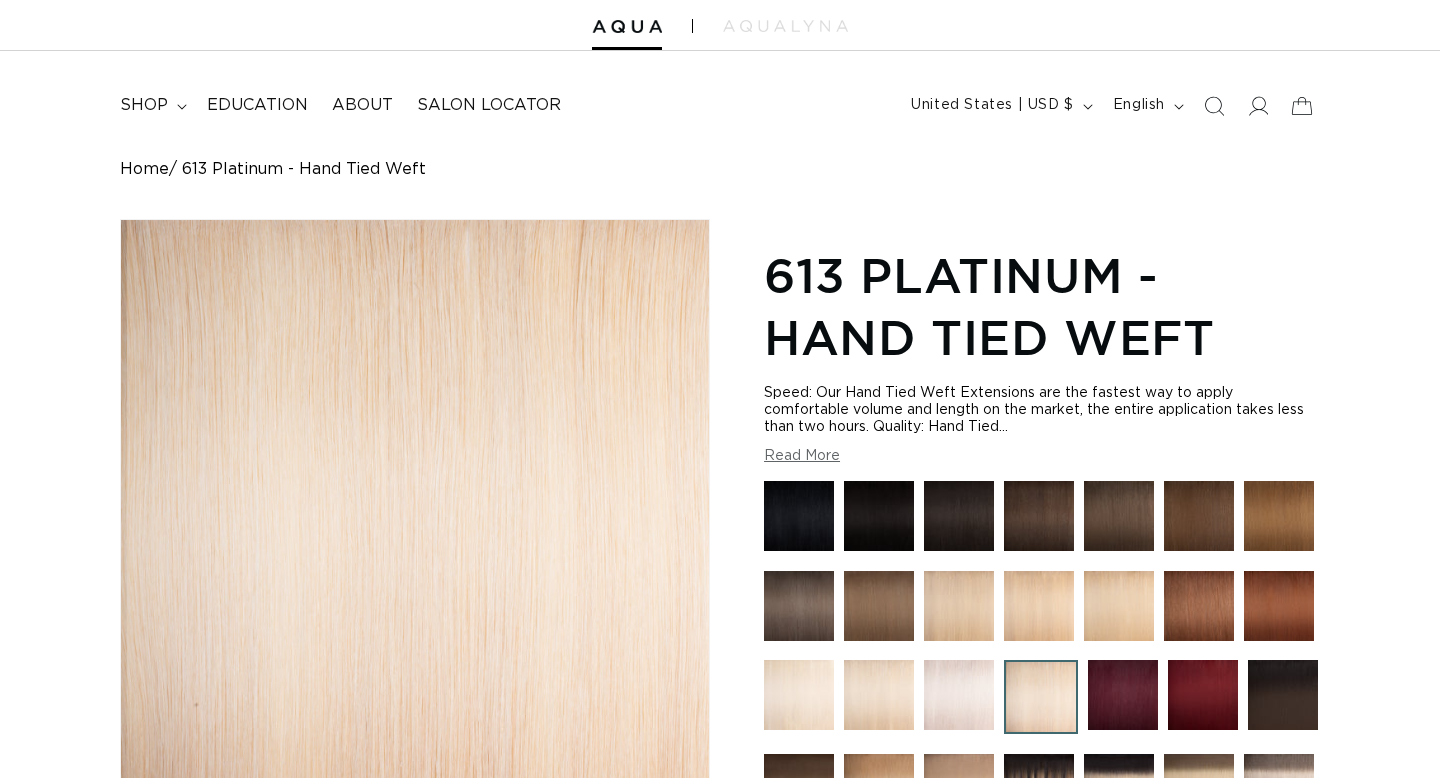 scroll, scrollTop: 167, scrollLeft: 0, axis: vertical 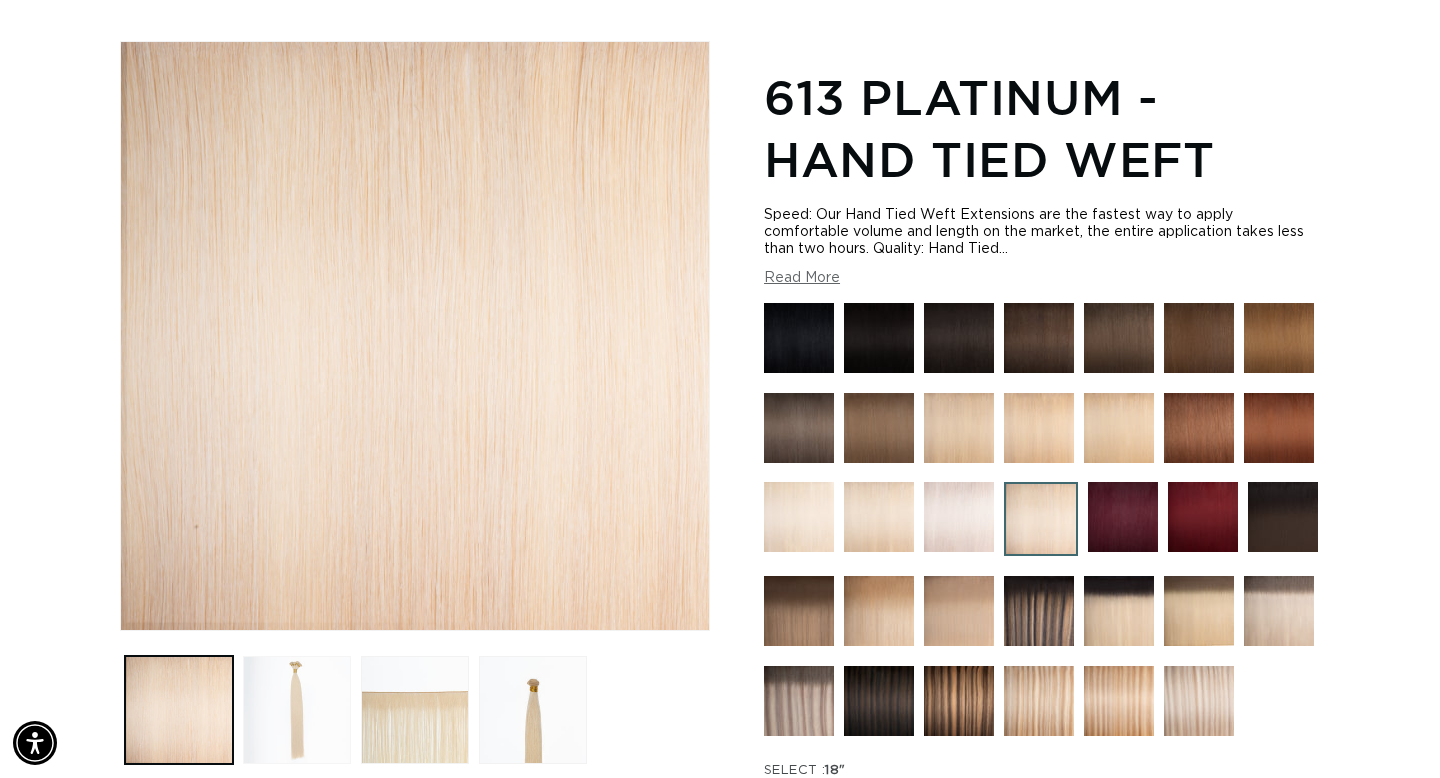 click at bounding box center (297, 710) 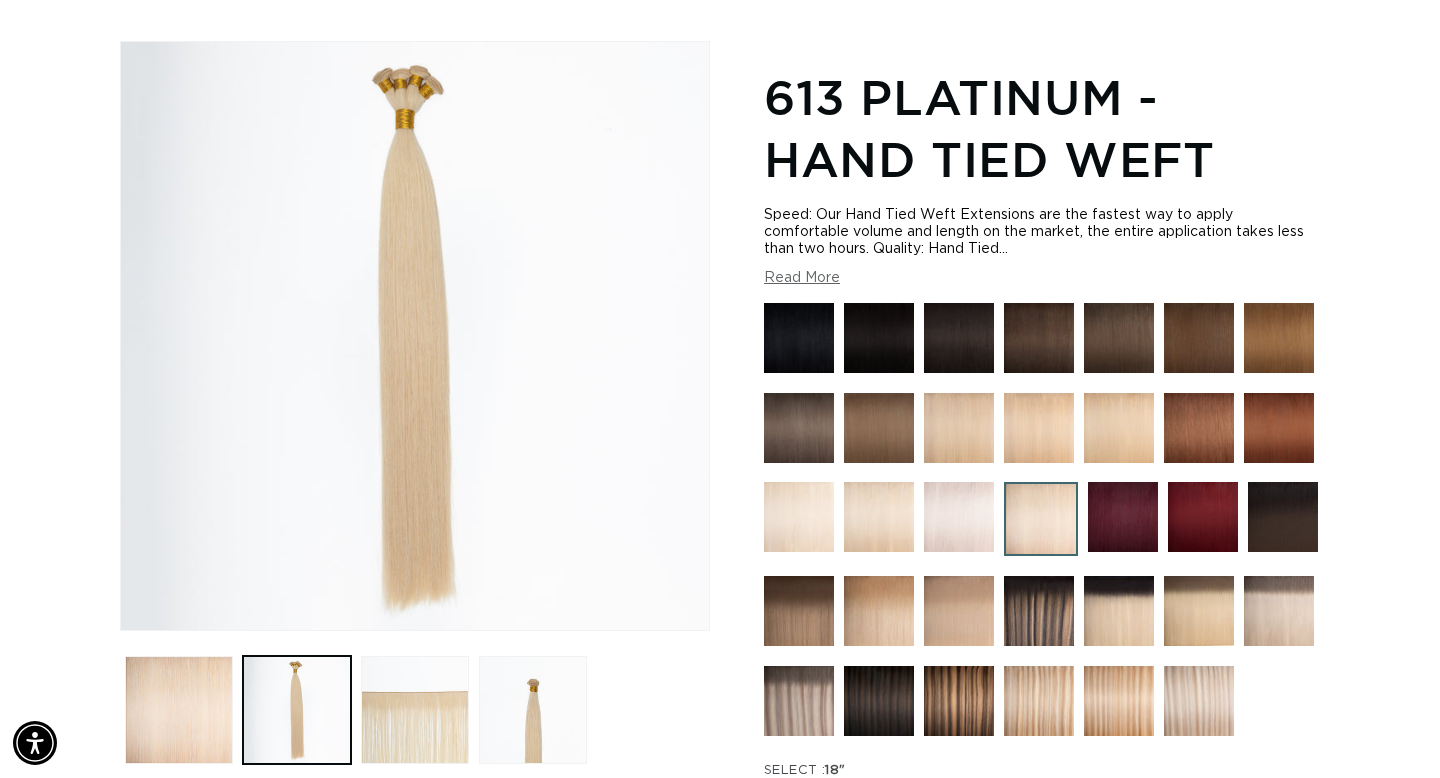scroll, scrollTop: 0, scrollLeft: 1298, axis: horizontal 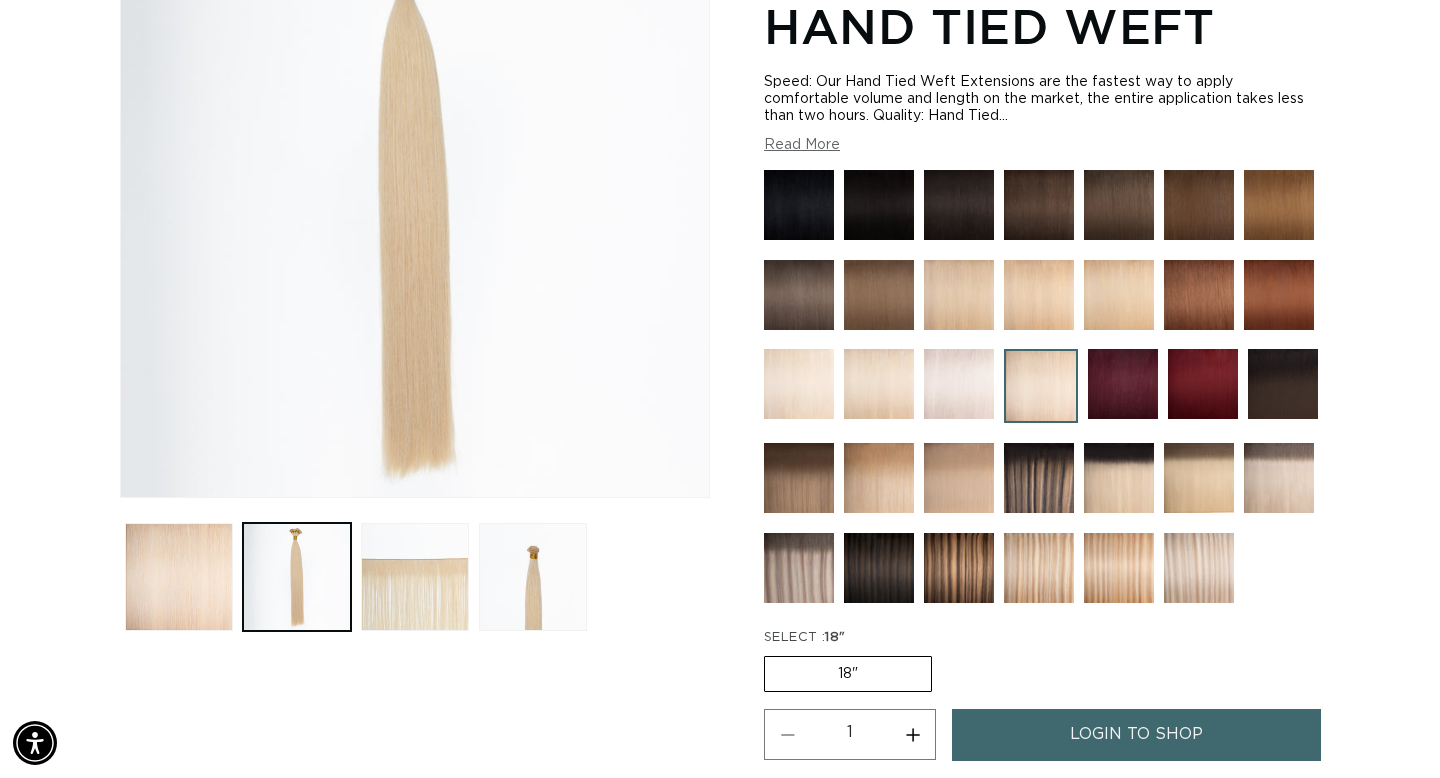 click at bounding box center (1199, 568) 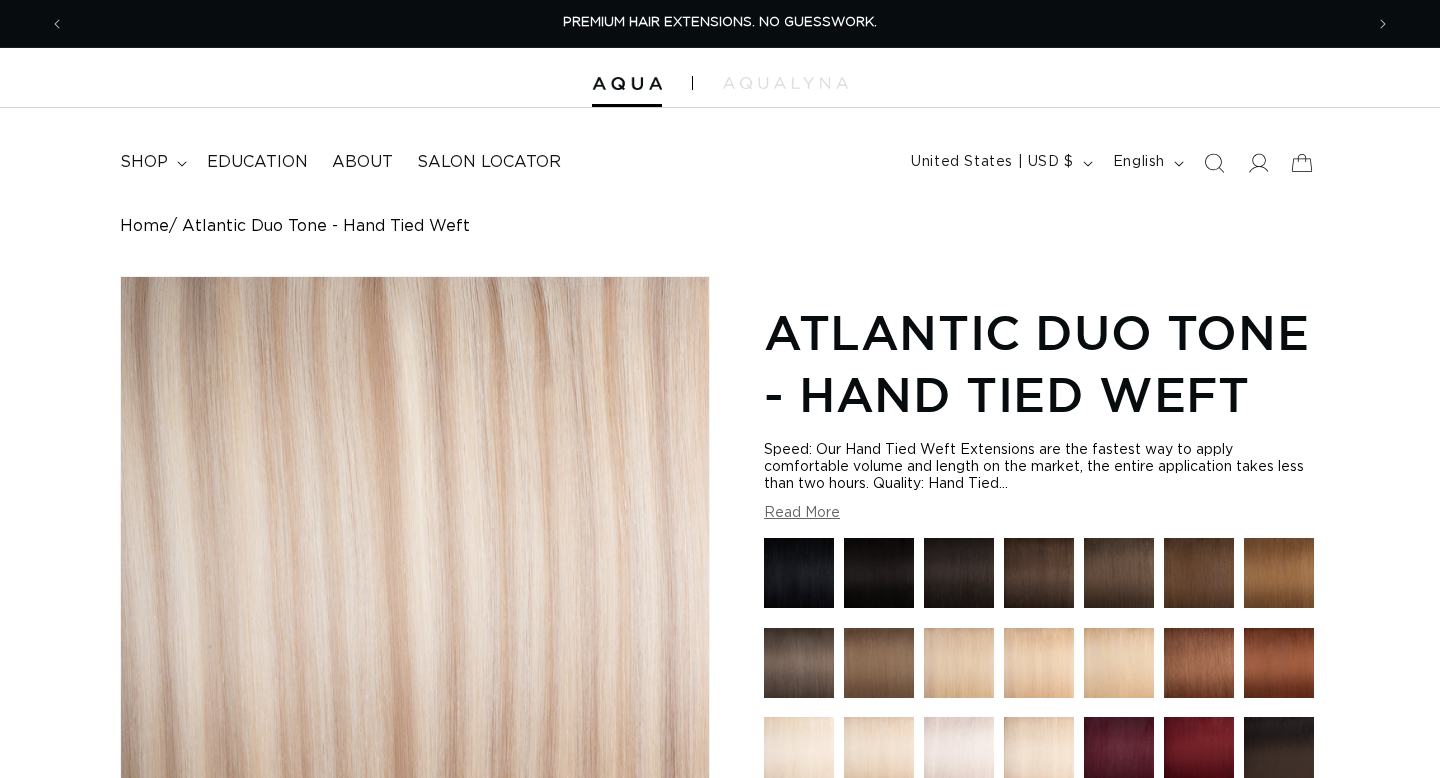 scroll, scrollTop: 0, scrollLeft: 0, axis: both 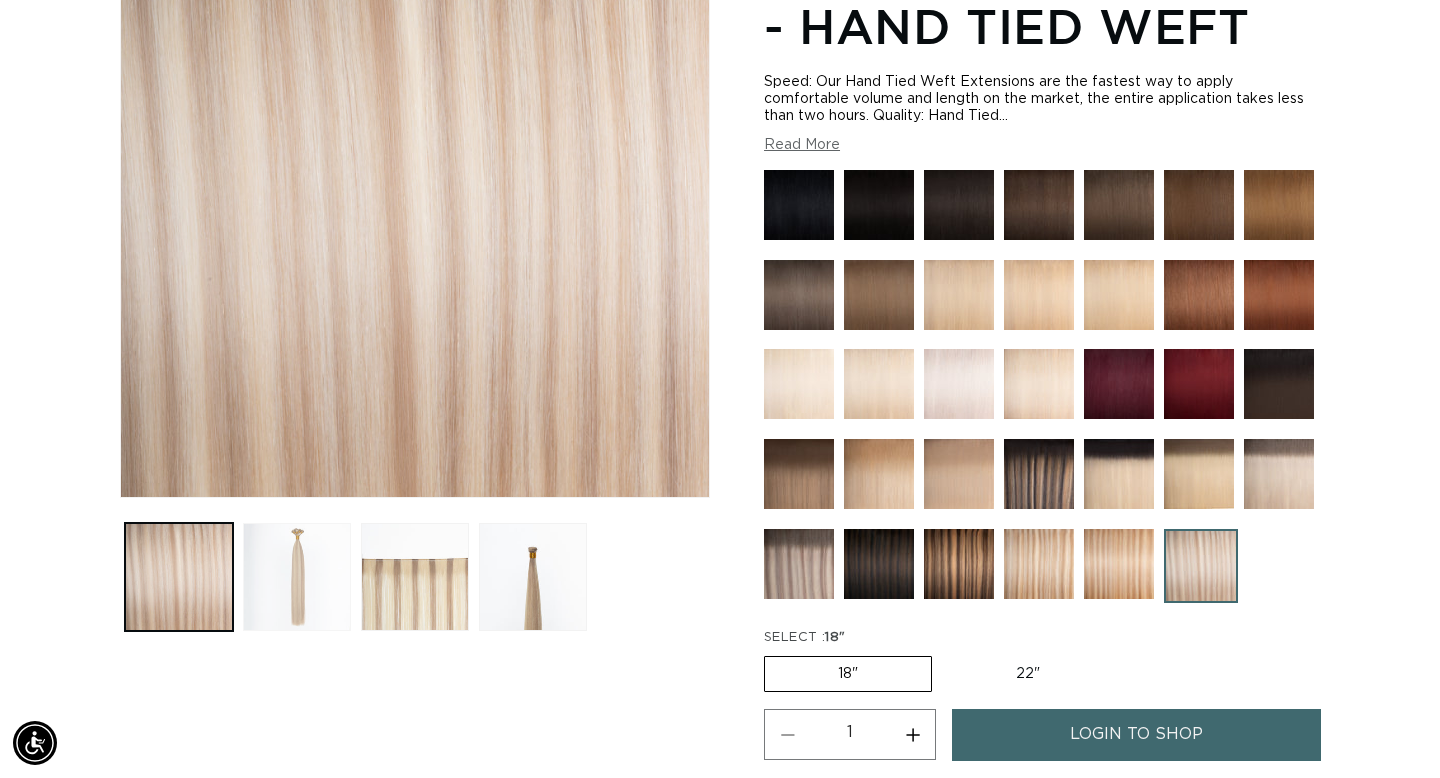 click at bounding box center (297, 577) 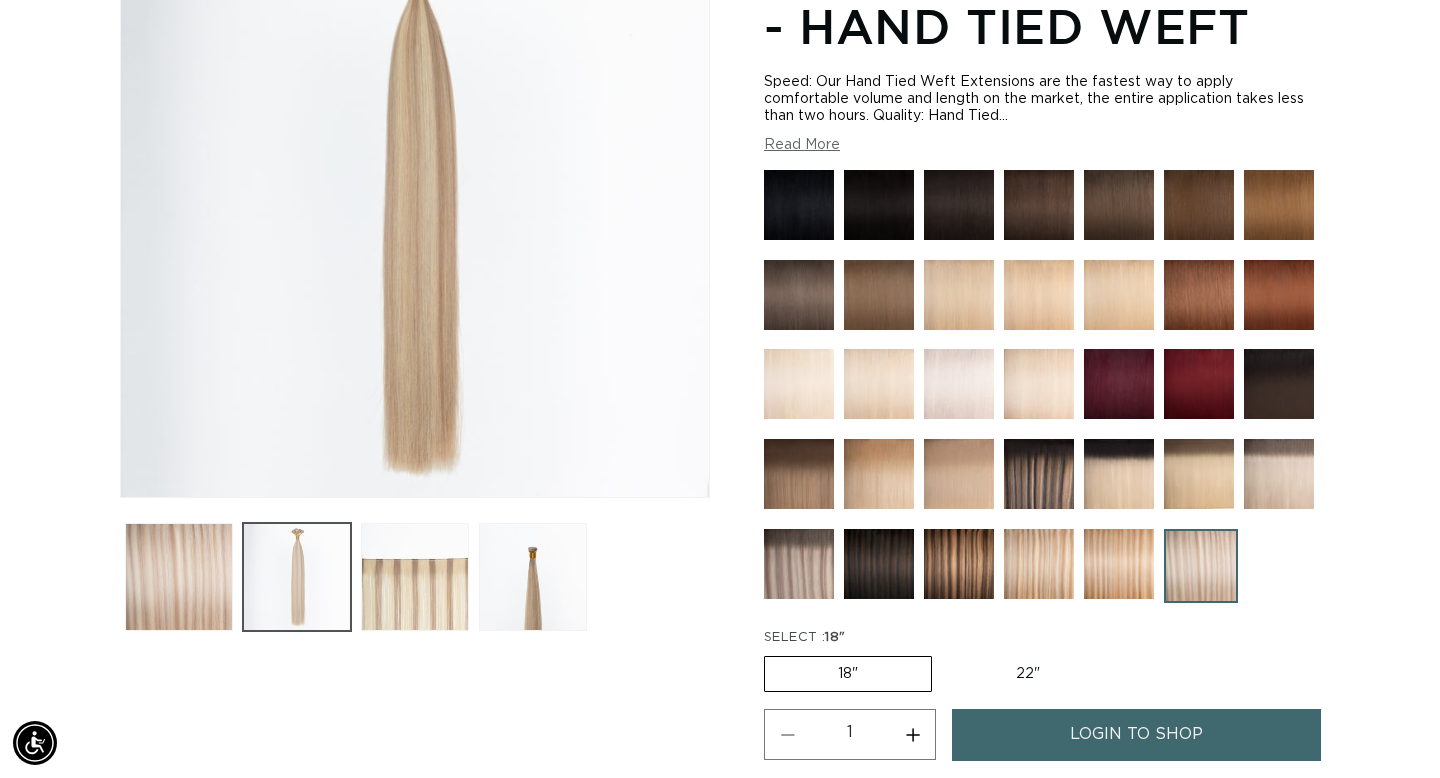 scroll, scrollTop: 276, scrollLeft: 0, axis: vertical 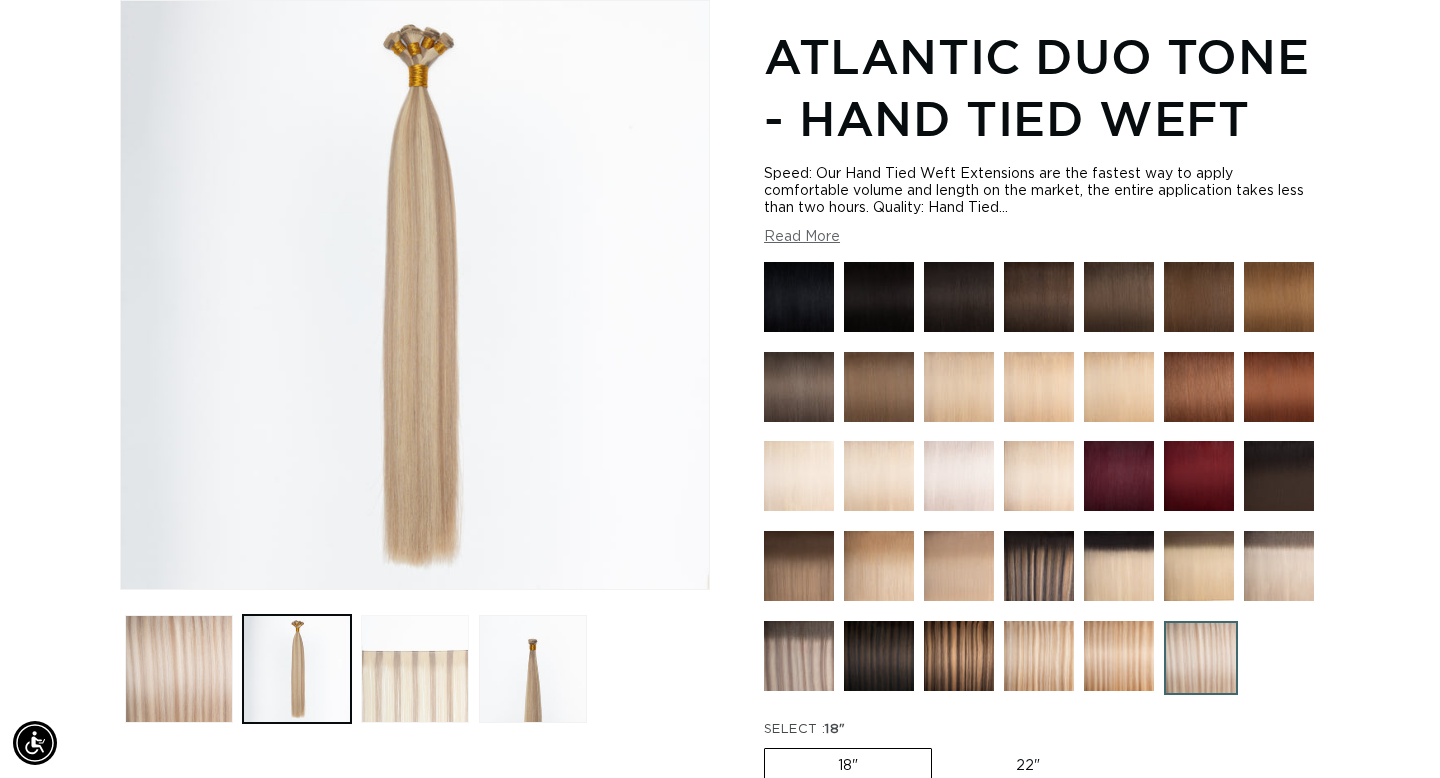 click at bounding box center [415, 669] 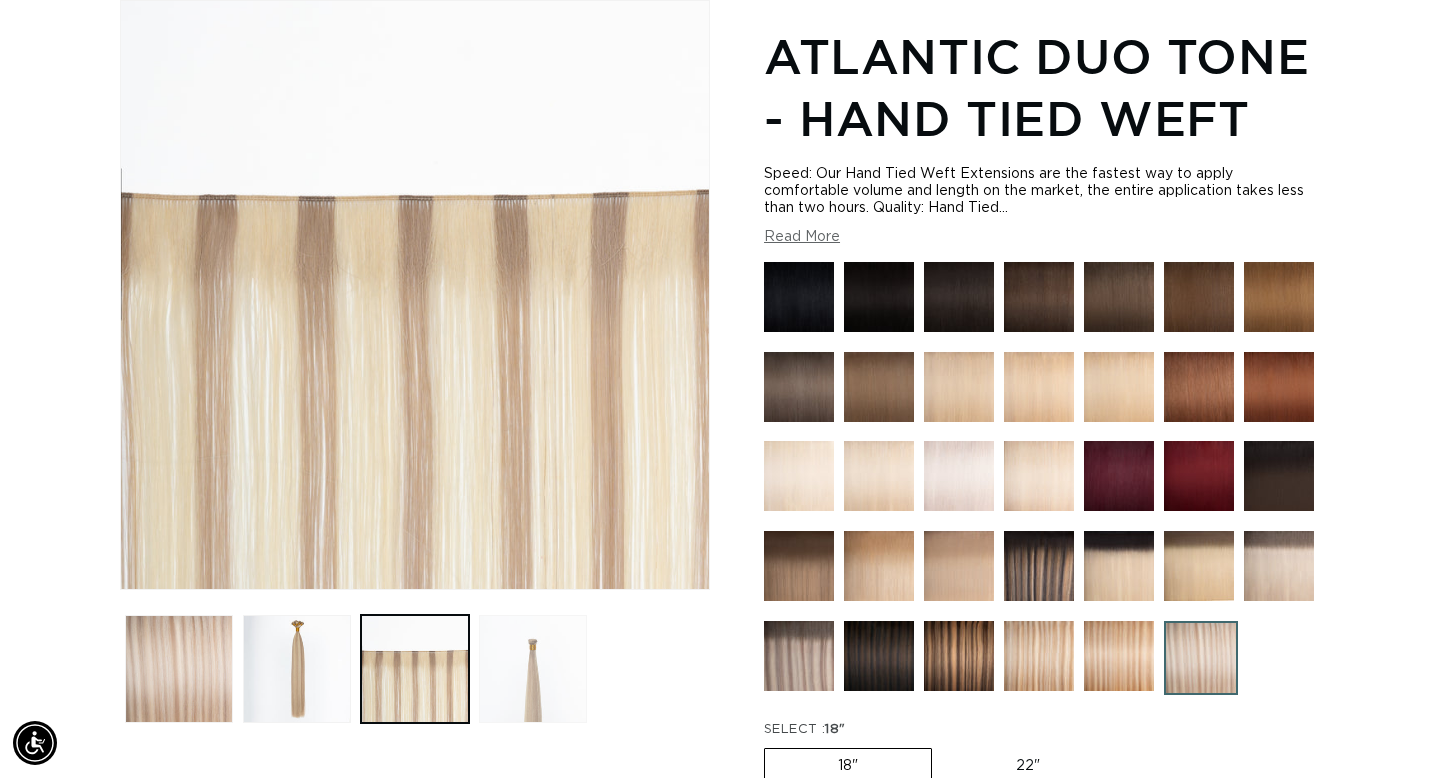 scroll, scrollTop: 0, scrollLeft: 2596, axis: horizontal 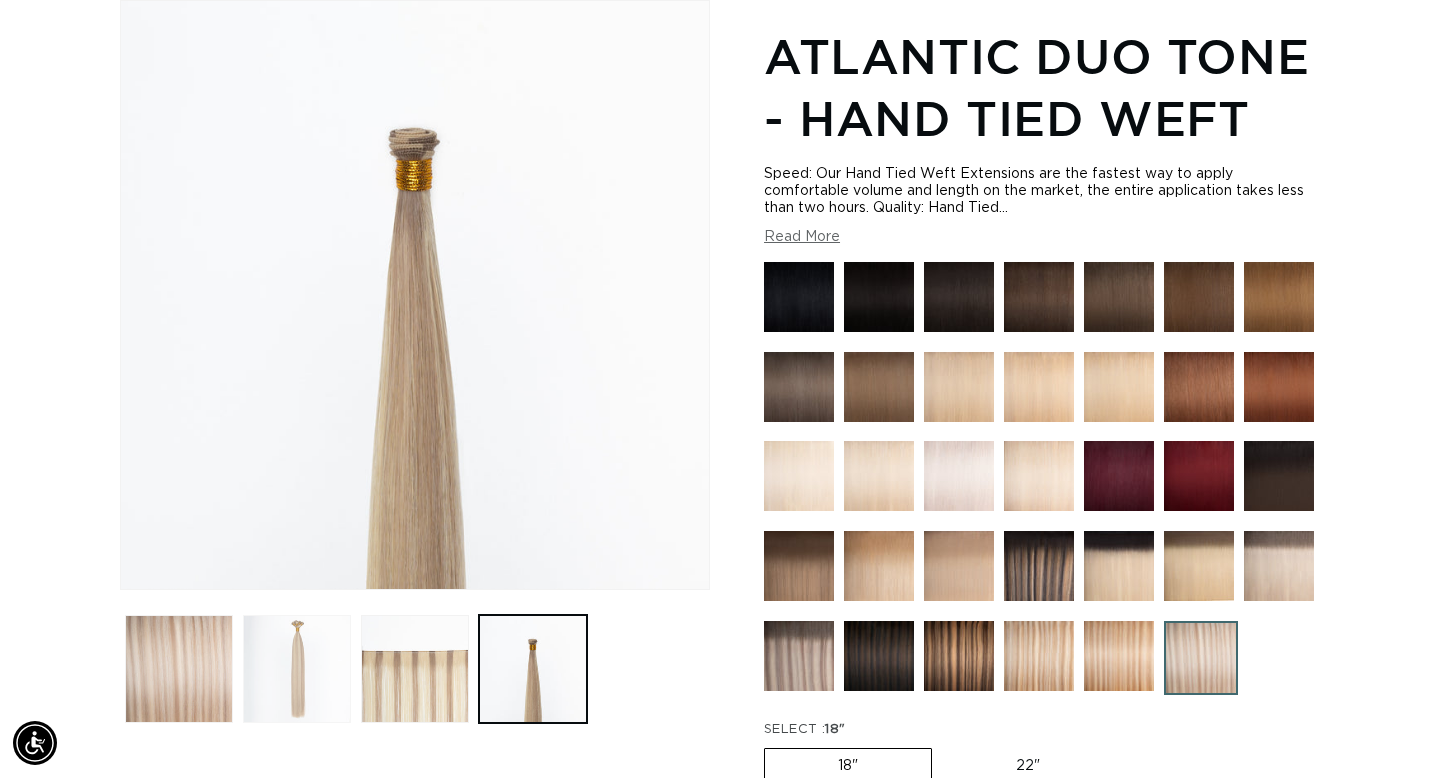 click at bounding box center (297, 669) 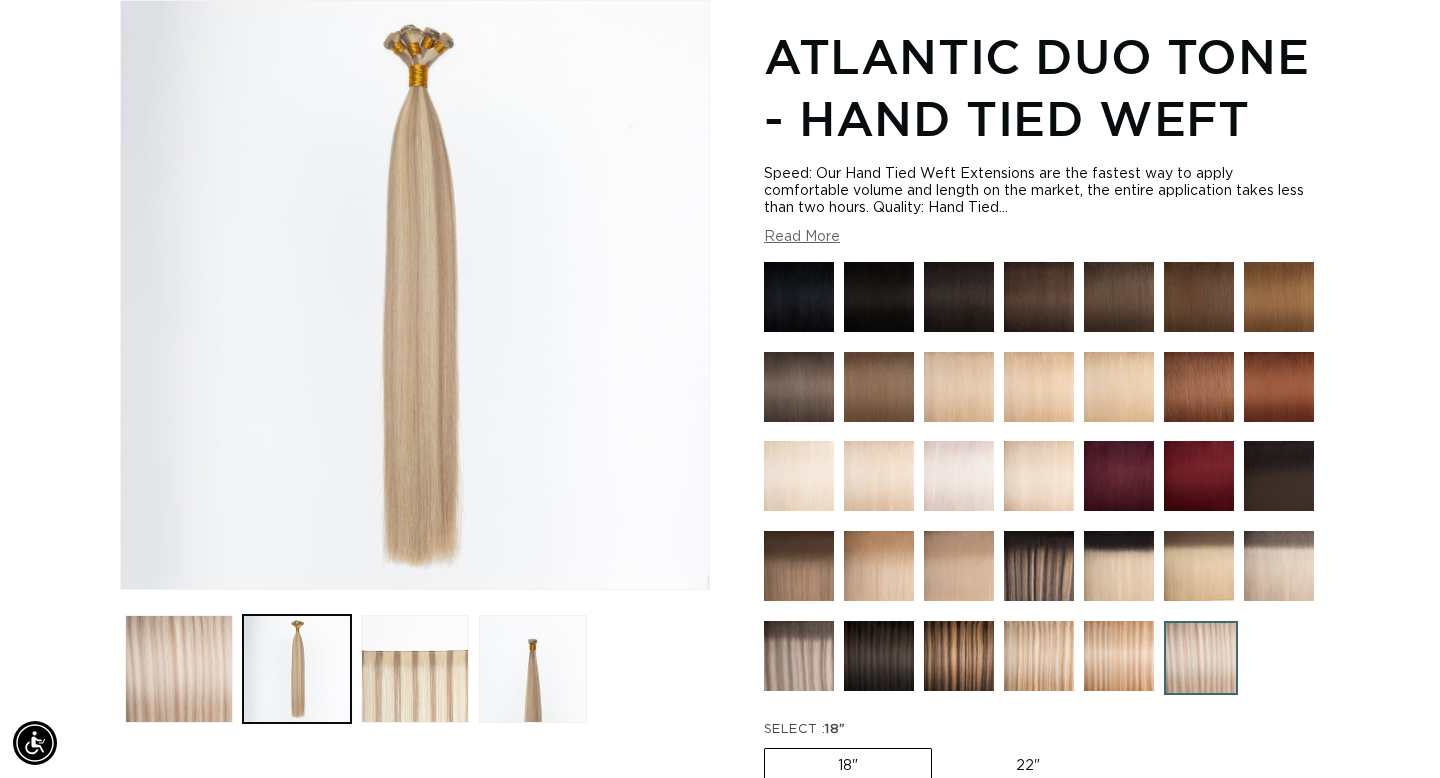 click on "Read More" at bounding box center [802, 237] 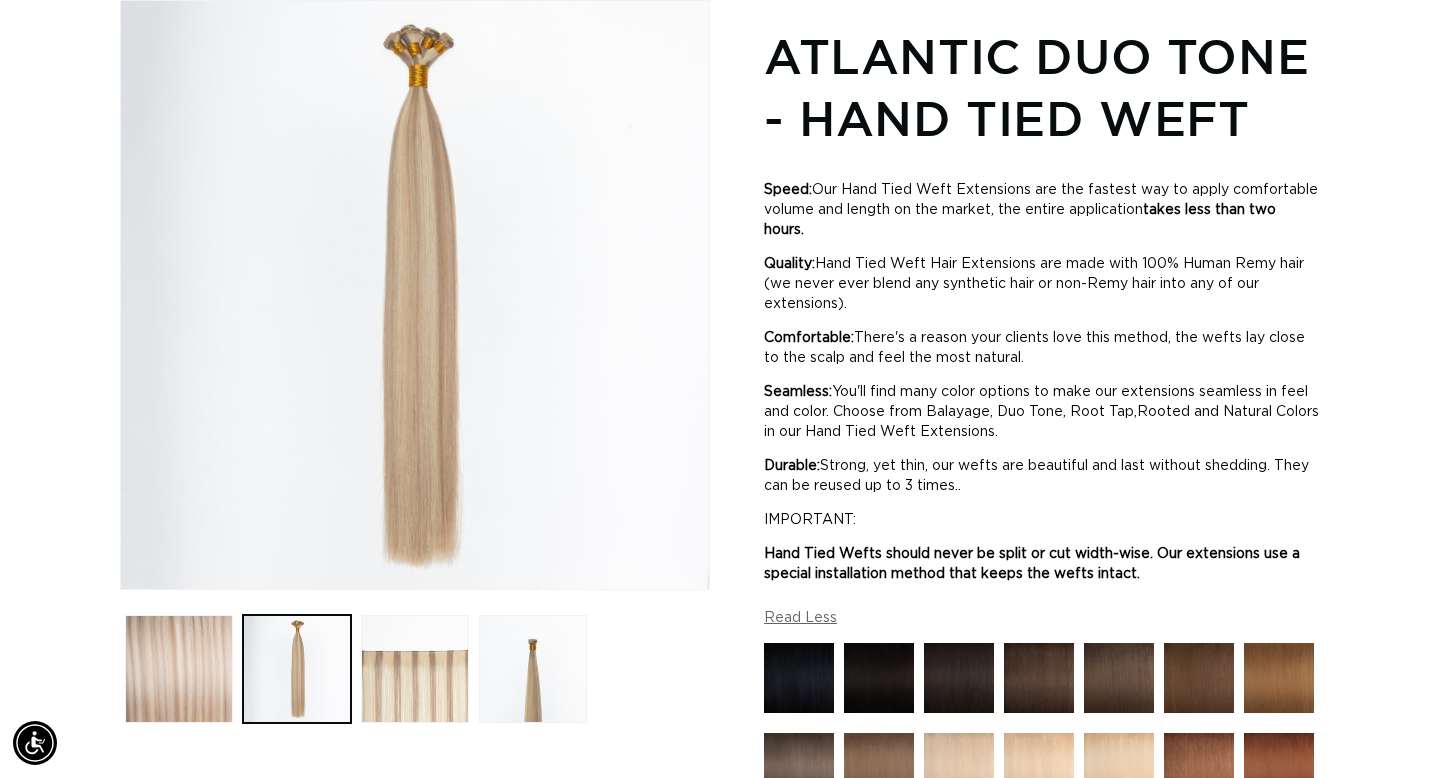 scroll, scrollTop: 0, scrollLeft: 0, axis: both 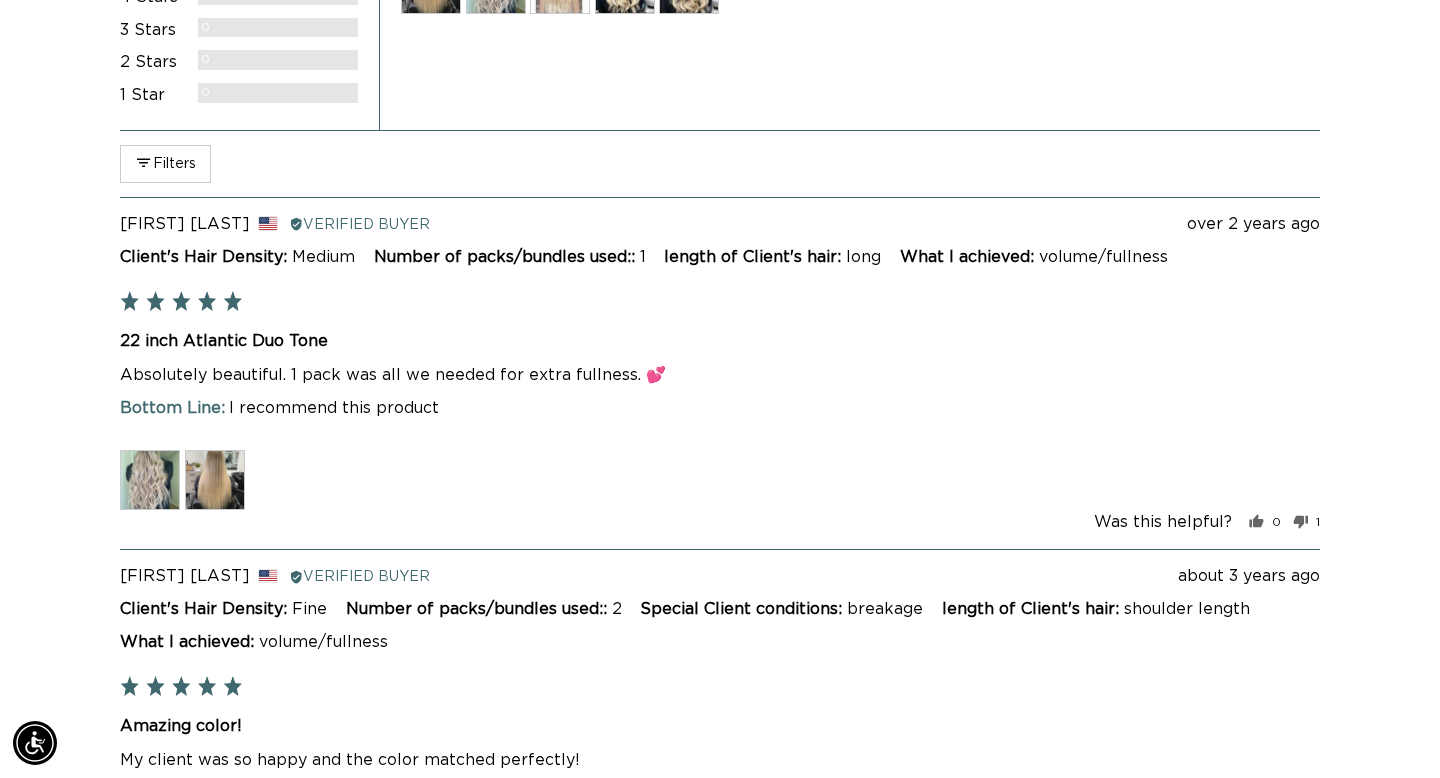 click at bounding box center [150, 480] 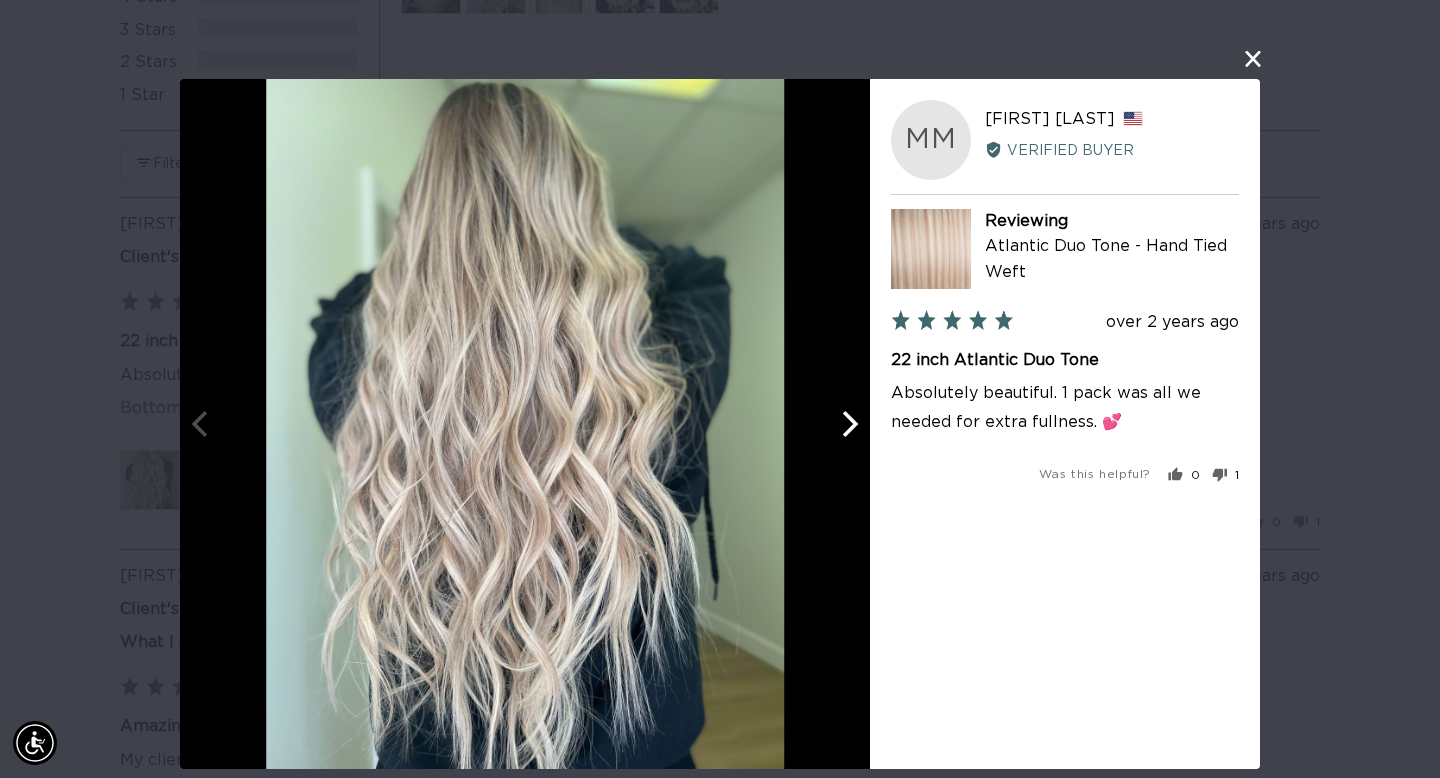 click 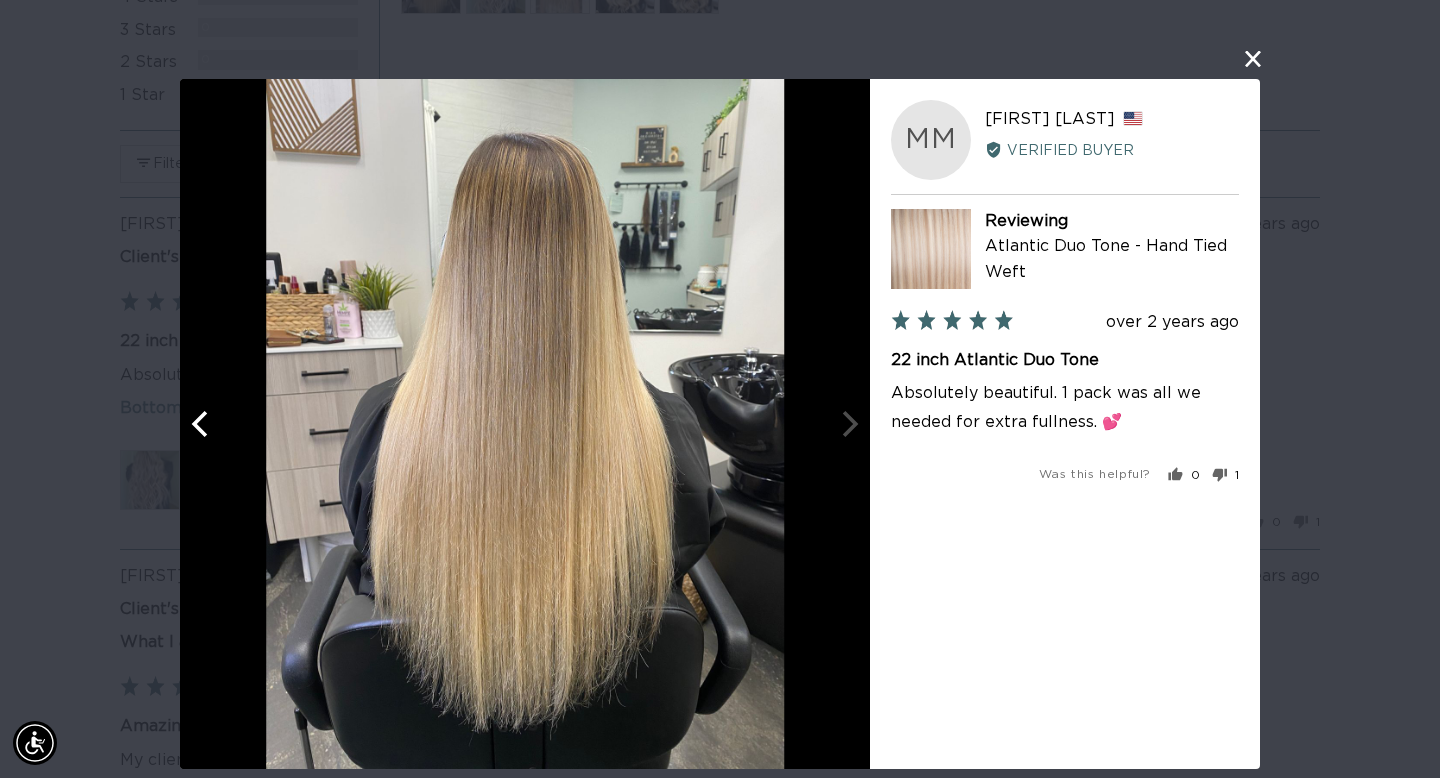 scroll, scrollTop: 0, scrollLeft: 2596, axis: horizontal 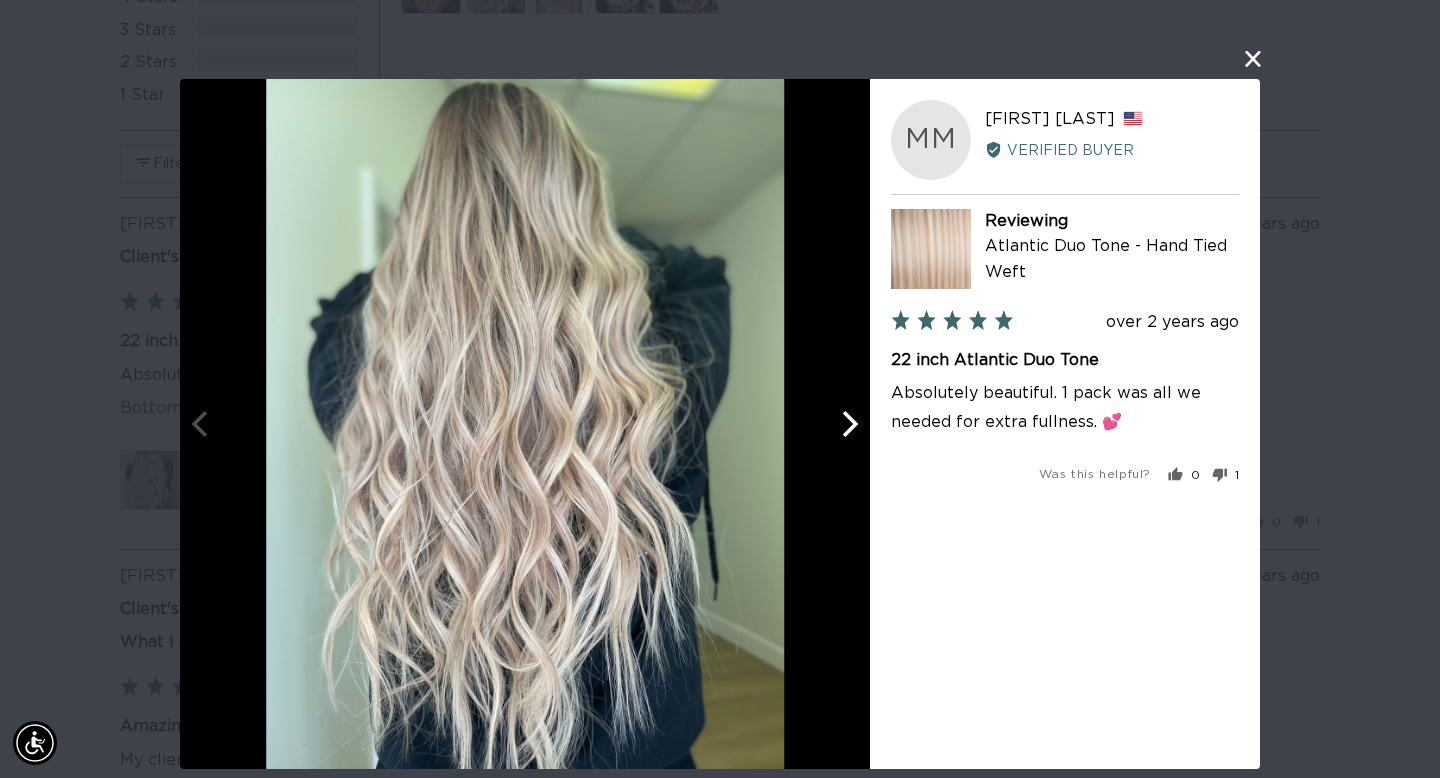click on "User-Uploaded Media Gallery
MM
[FIRST] [LAST]
Reviewed by [FIRST] [LAST], from [COUNTRY]
Verified Buyer
Reviewing
Atlantic Duo Tone - Hand Tied Weft
Review posted over 2 years ago
Rated 5 out of 5
22 inch Atlantic Duo Tone
Absolutely beautiful. 1 pack was all we needed for extra fullness. 💕
Was this helpful?
0   people voted yes
1   person voted no
Retry" at bounding box center (720, 389) 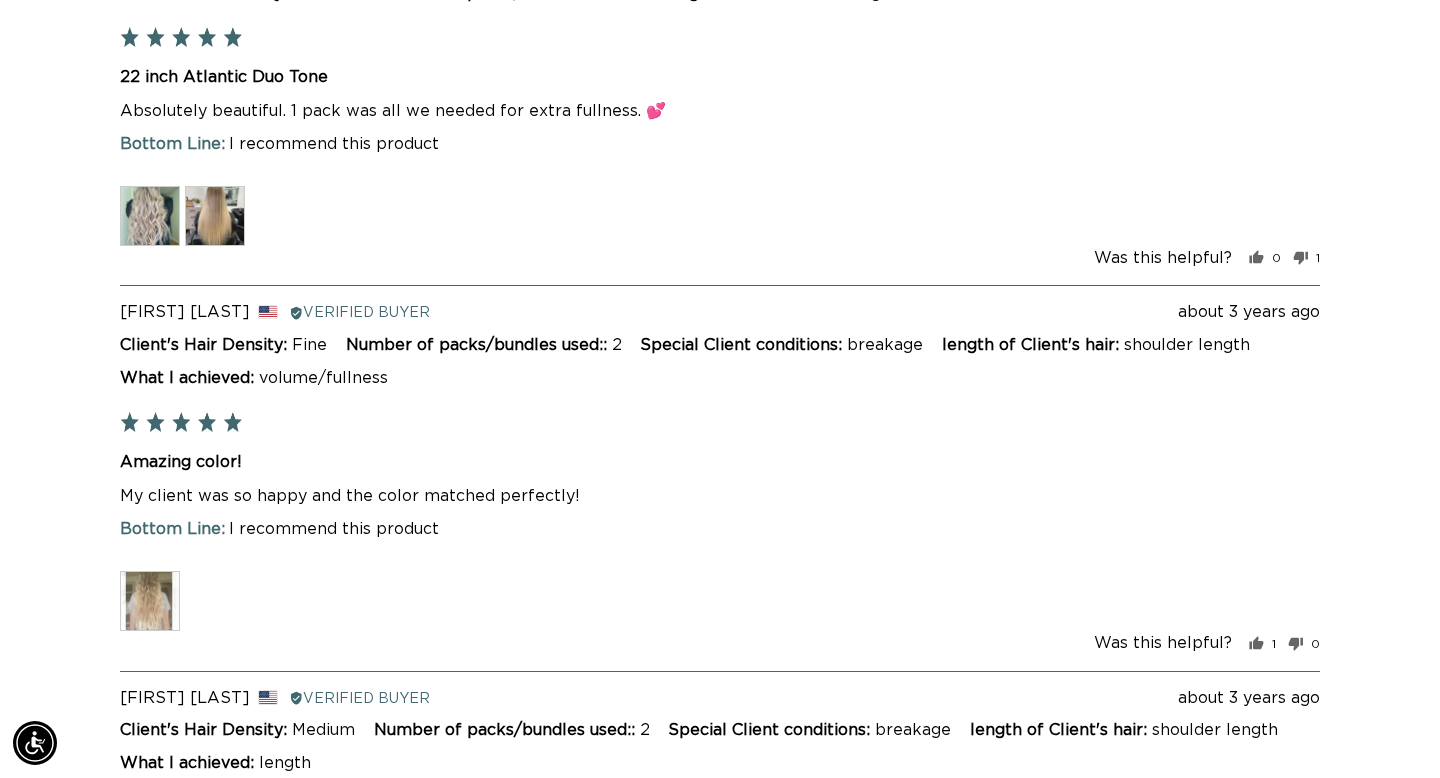scroll, scrollTop: 4819, scrollLeft: 0, axis: vertical 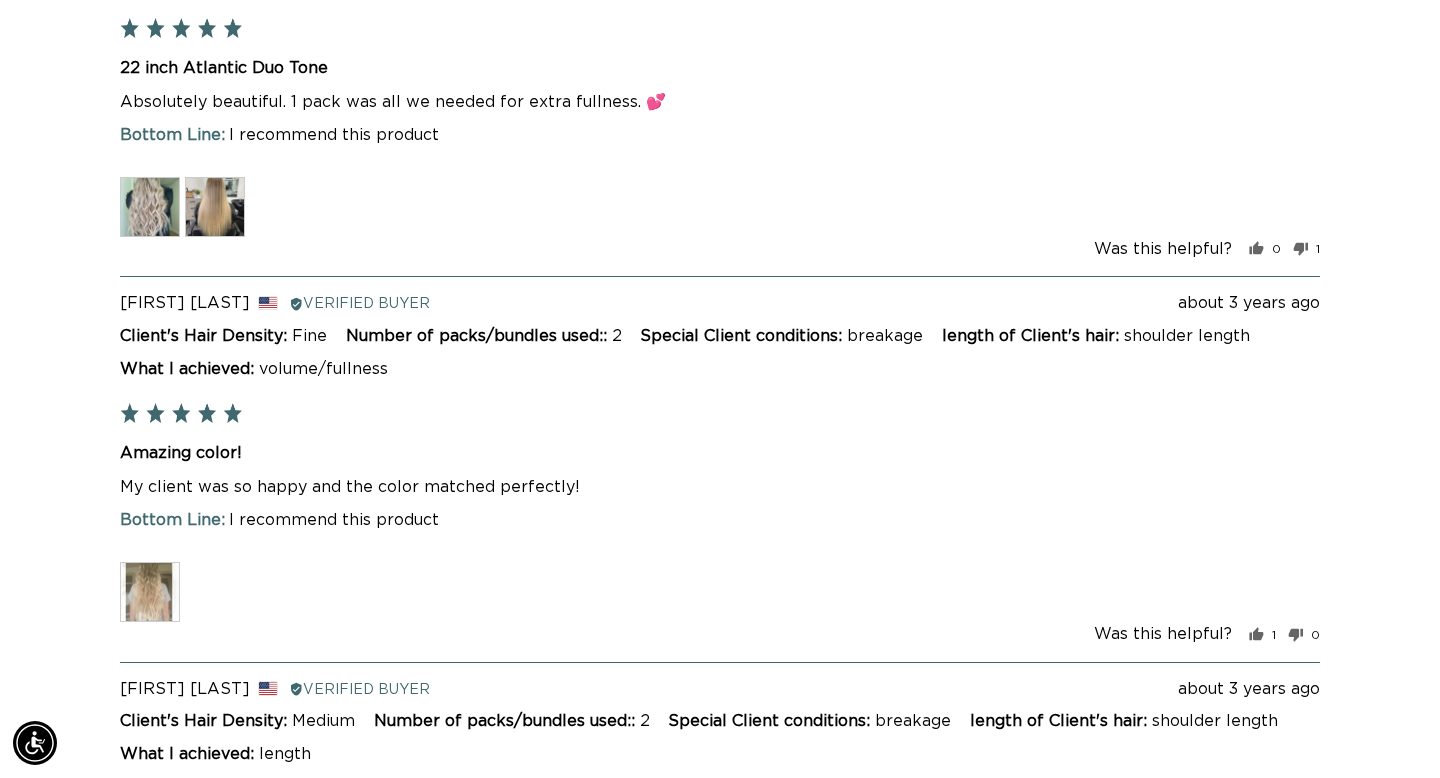 click at bounding box center (150, 592) 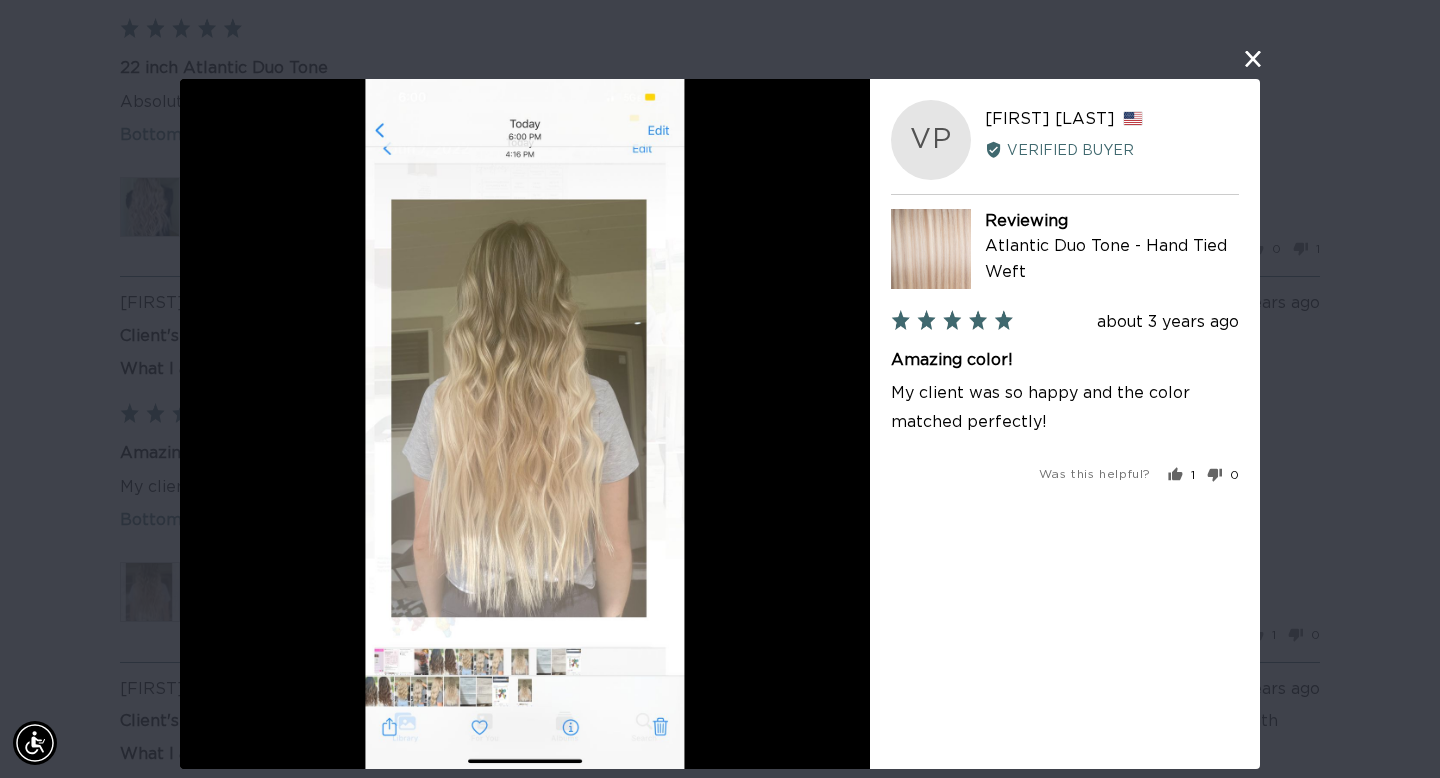 scroll, scrollTop: 0, scrollLeft: 1298, axis: horizontal 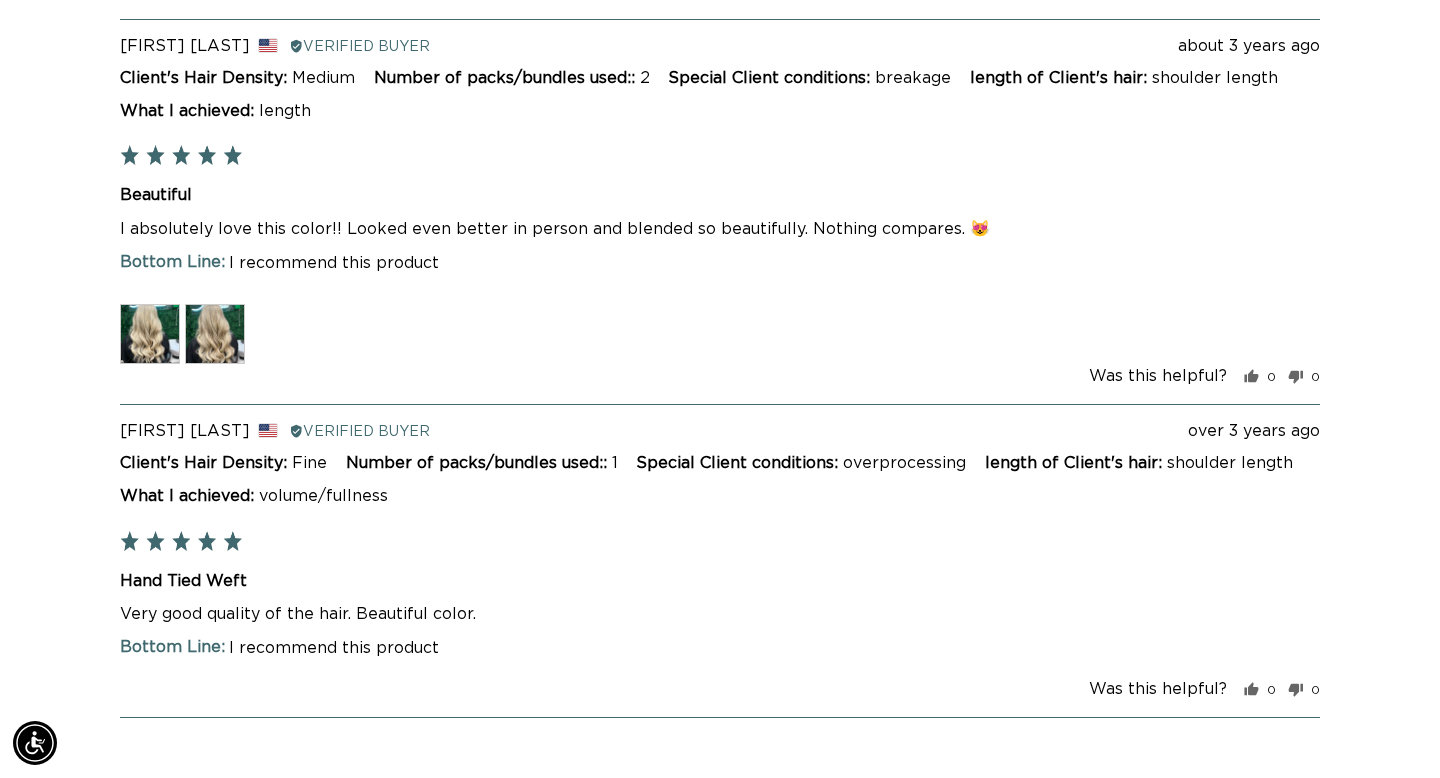 click at bounding box center (150, 334) 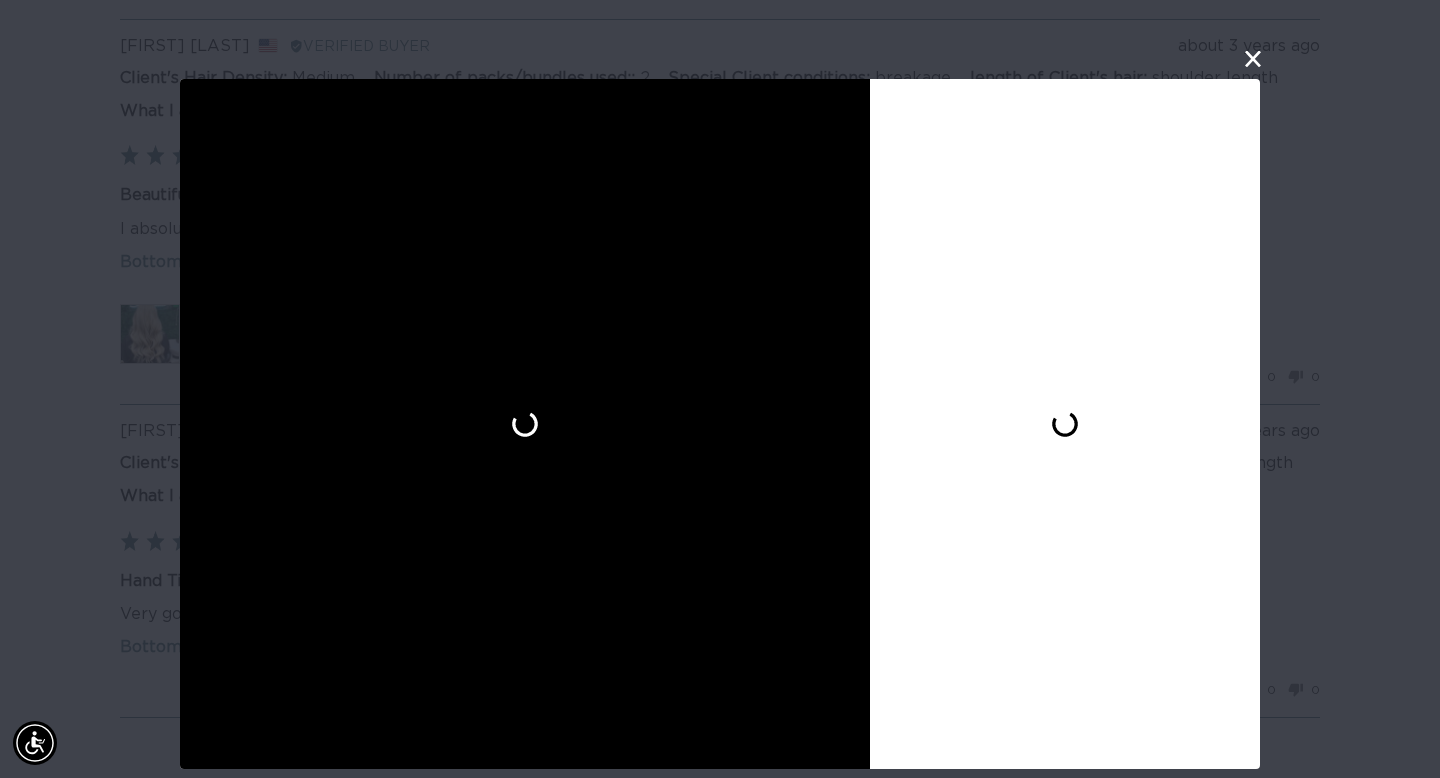 scroll, scrollTop: 0, scrollLeft: 2596, axis: horizontal 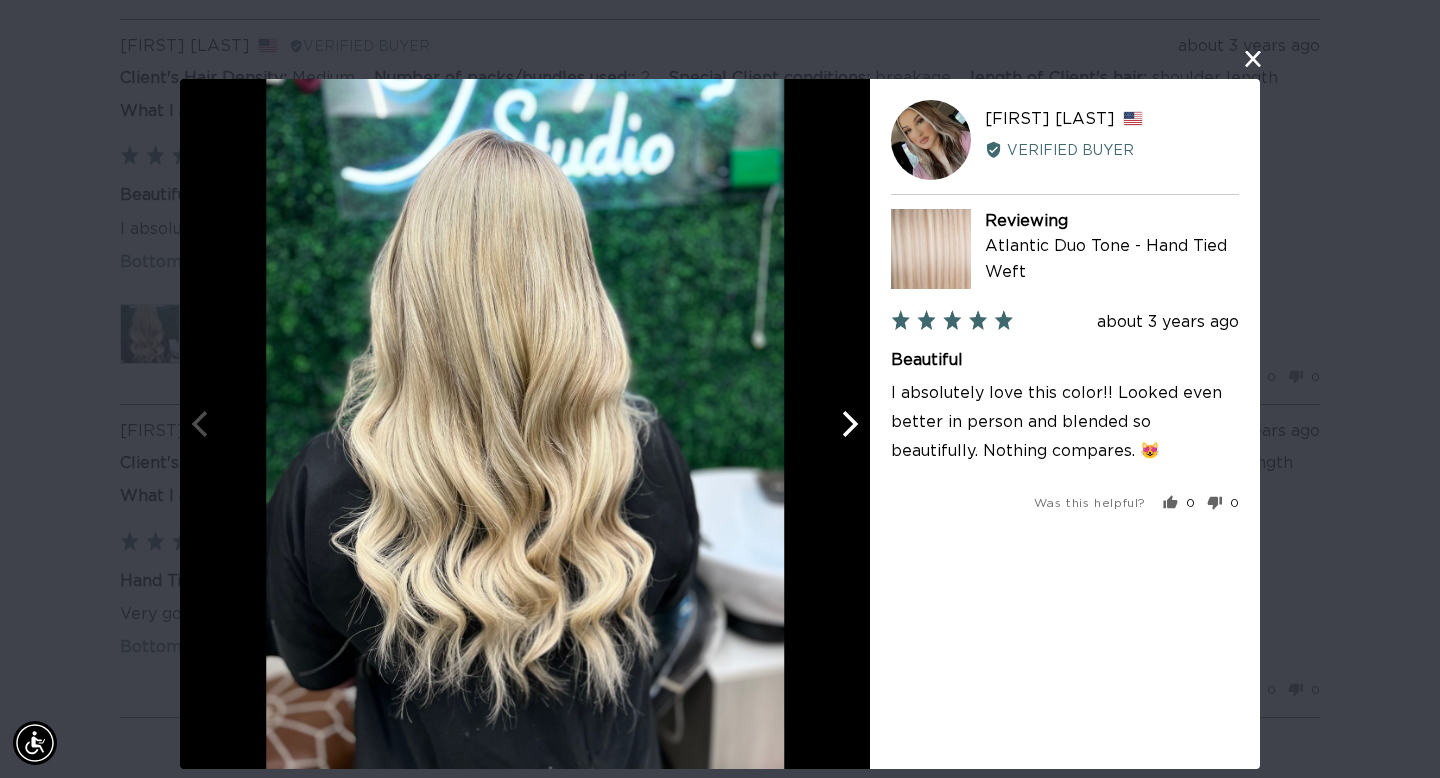 click at bounding box center (848, 424) 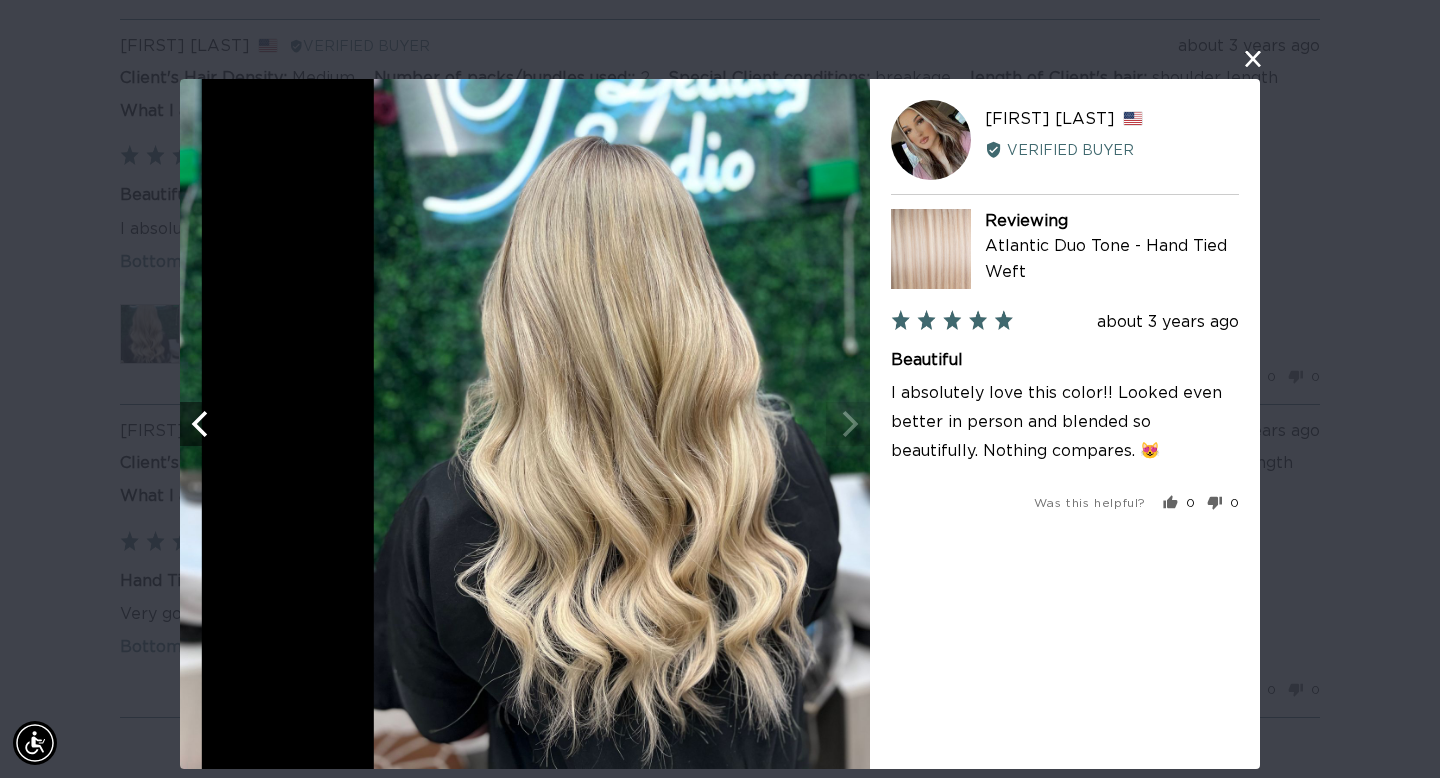 scroll, scrollTop: 0, scrollLeft: 0, axis: both 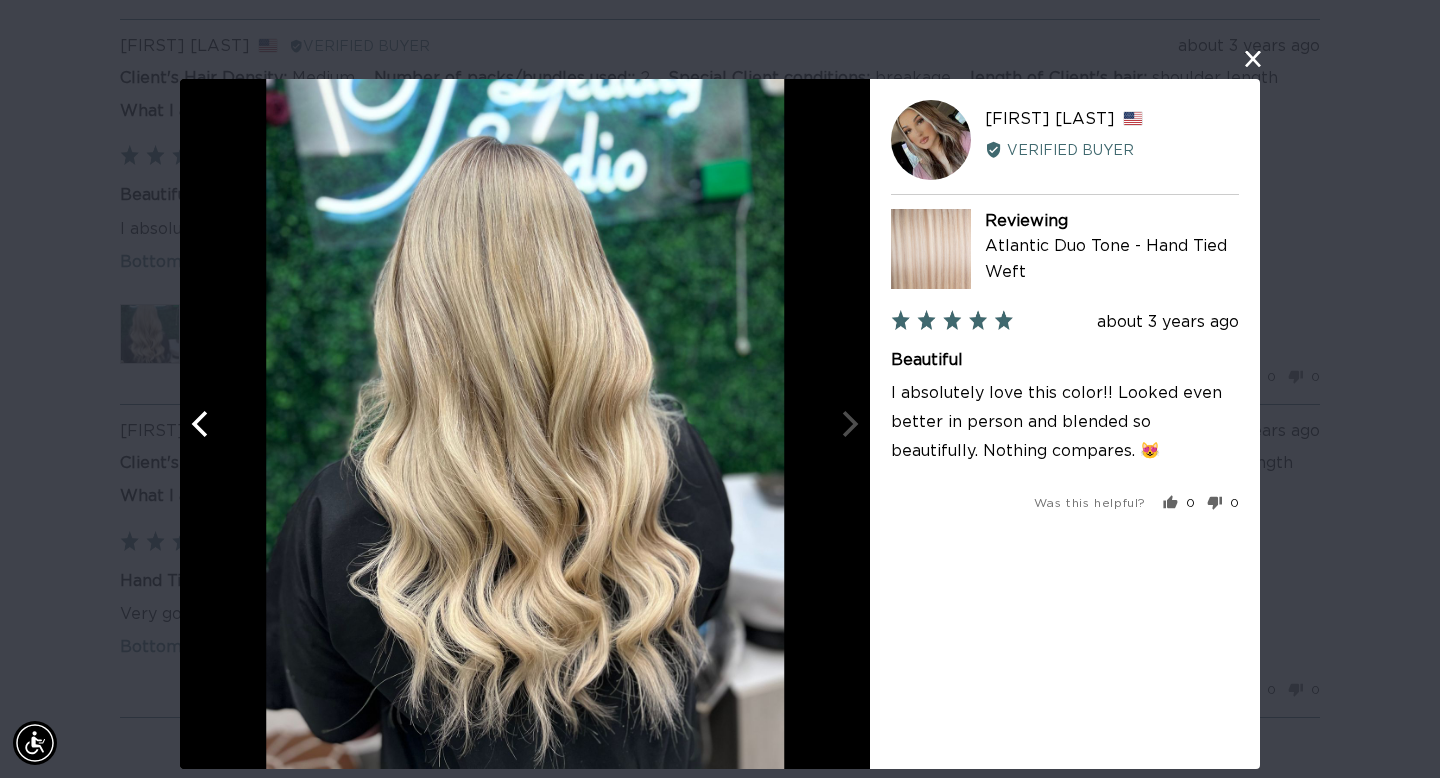 click on "User-Uploaded Media Gallery
TK
Taeghen K.
Reviewed by Taeghen K., from United States
Verified Buyer
Reviewing
Atlantic Duo Tone - Hand Tied Weft
Review posted about 3 years ago
Rated 5 out of 5
Beautiful
I absolutely love this color!! Looked even better in person and blended so beautifully. Nothing compares. 😻
Was this helpful?
0   people voted yes
0   people voted no
Retry" at bounding box center (720, 389) 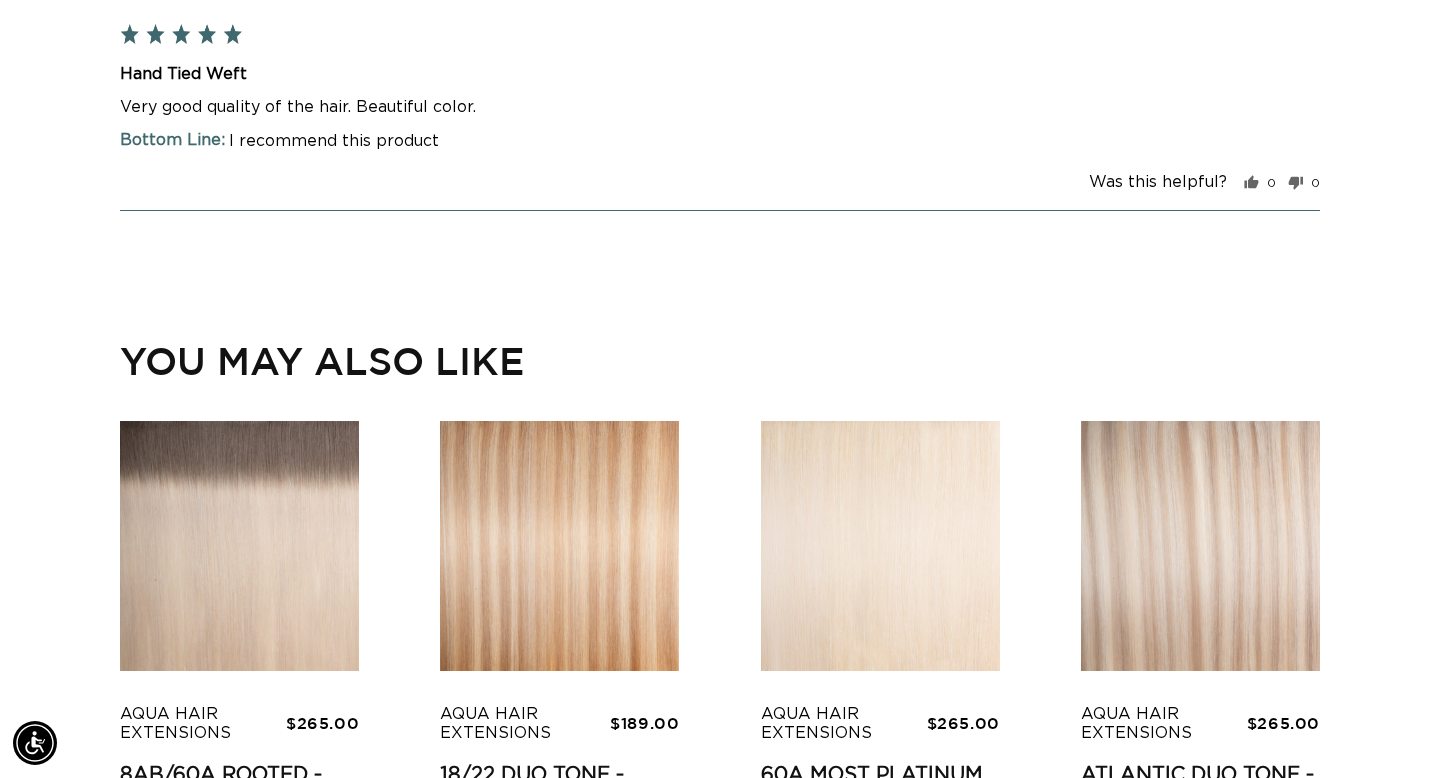scroll, scrollTop: 5986, scrollLeft: 0, axis: vertical 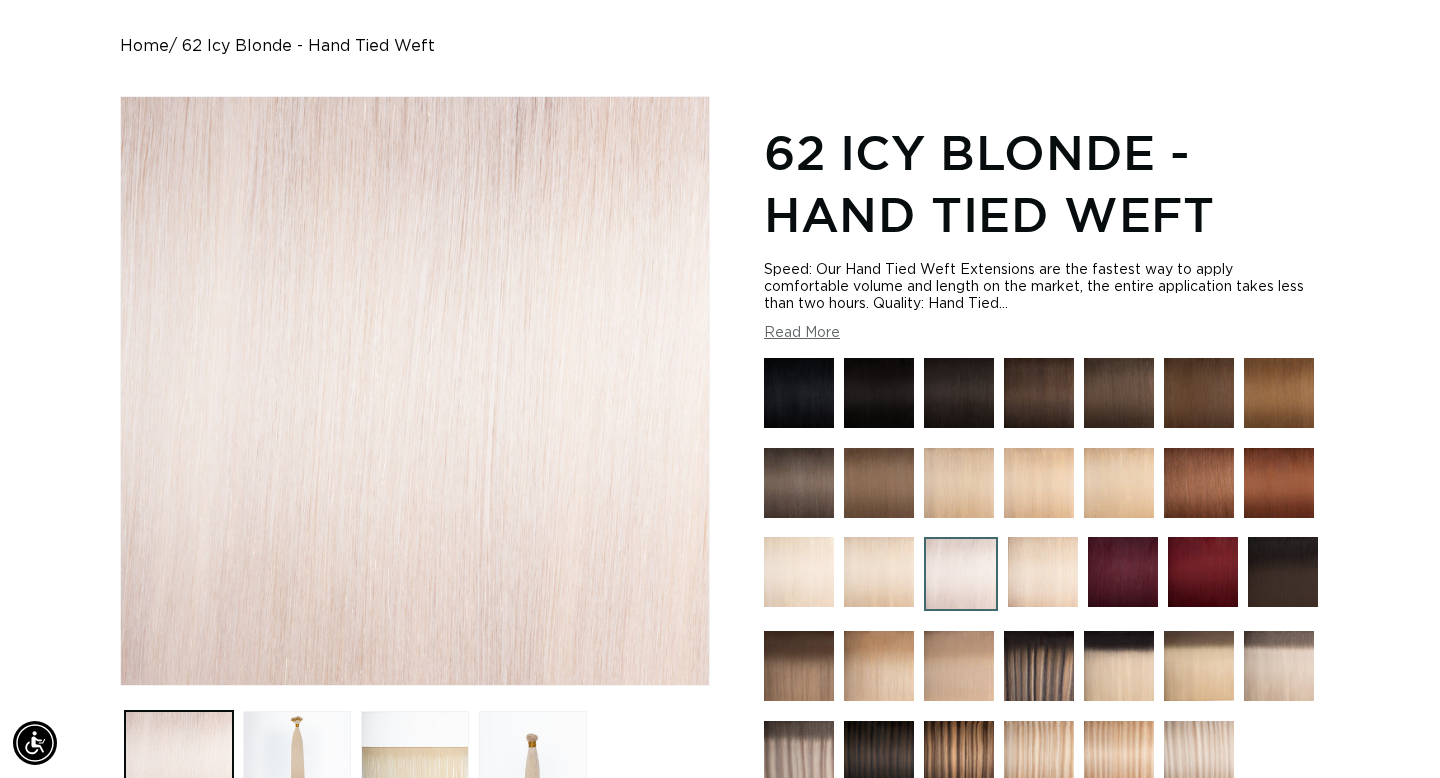 click at bounding box center (879, 572) 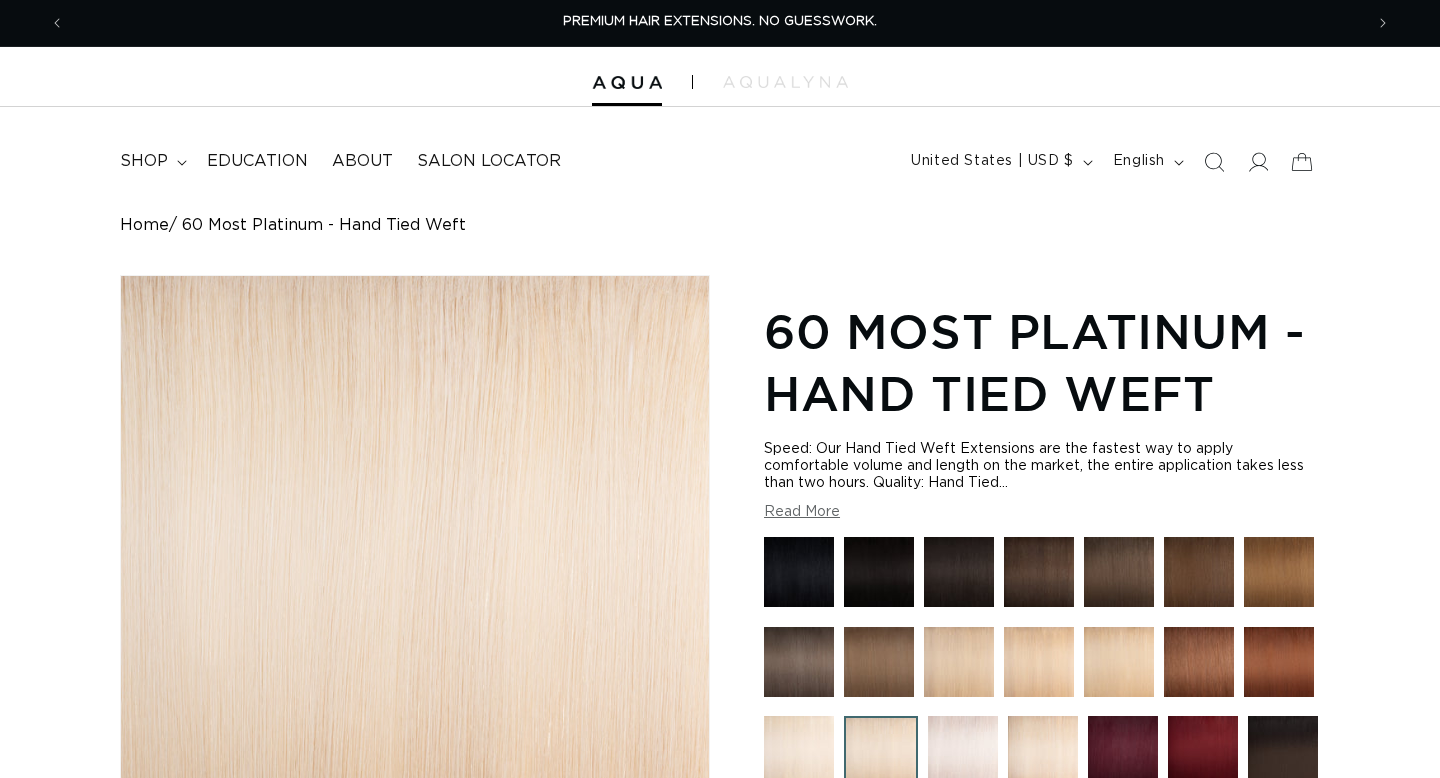 scroll, scrollTop: 122, scrollLeft: 0, axis: vertical 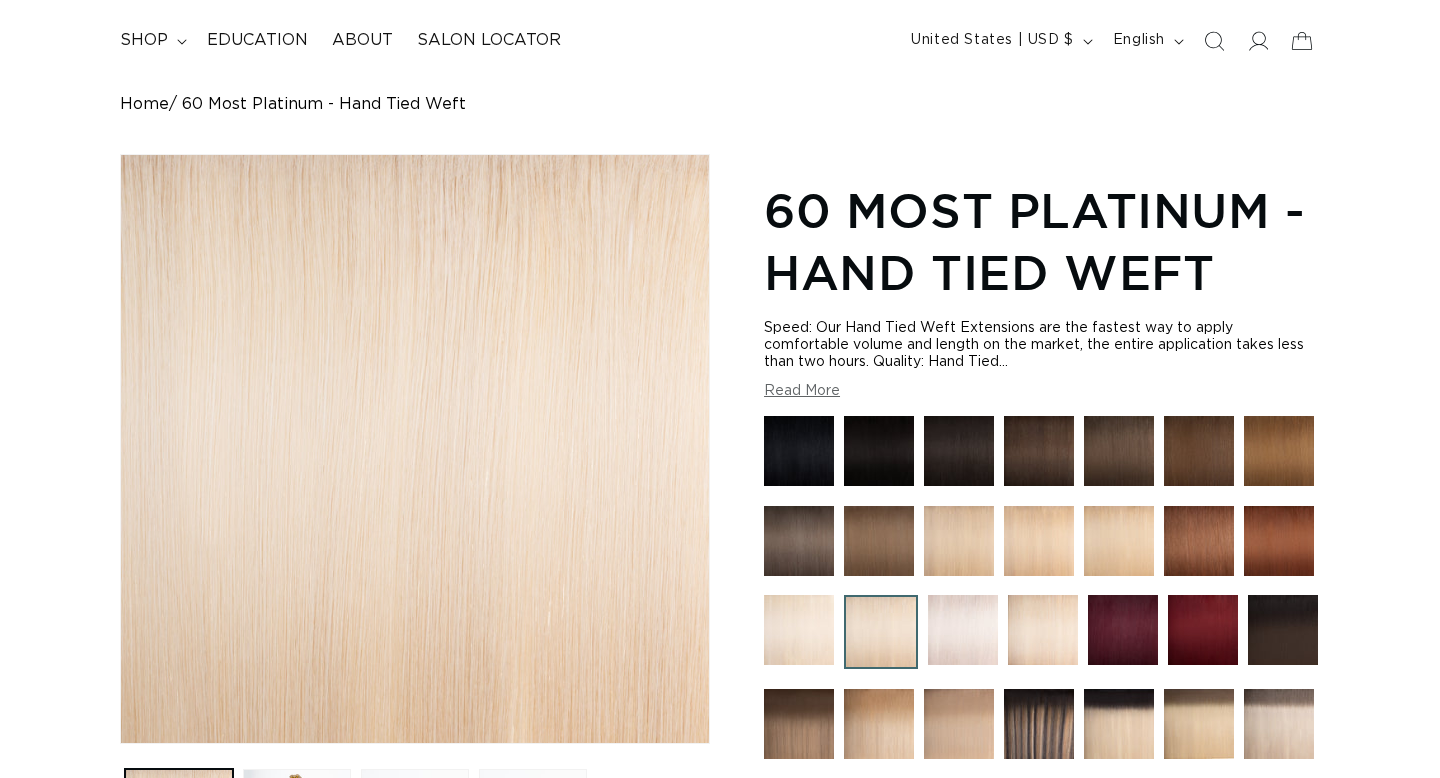 click at bounding box center [799, 630] 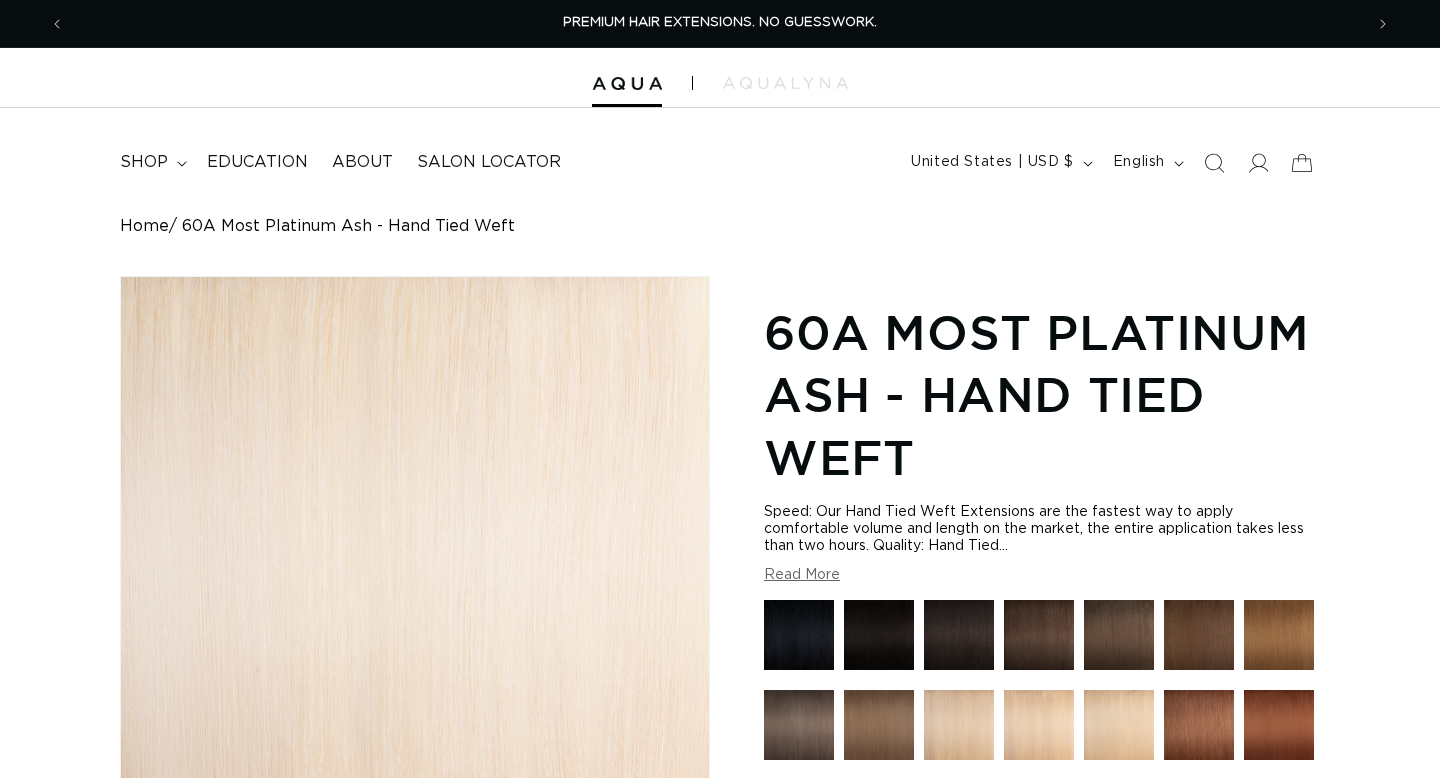 scroll, scrollTop: 0, scrollLeft: 0, axis: both 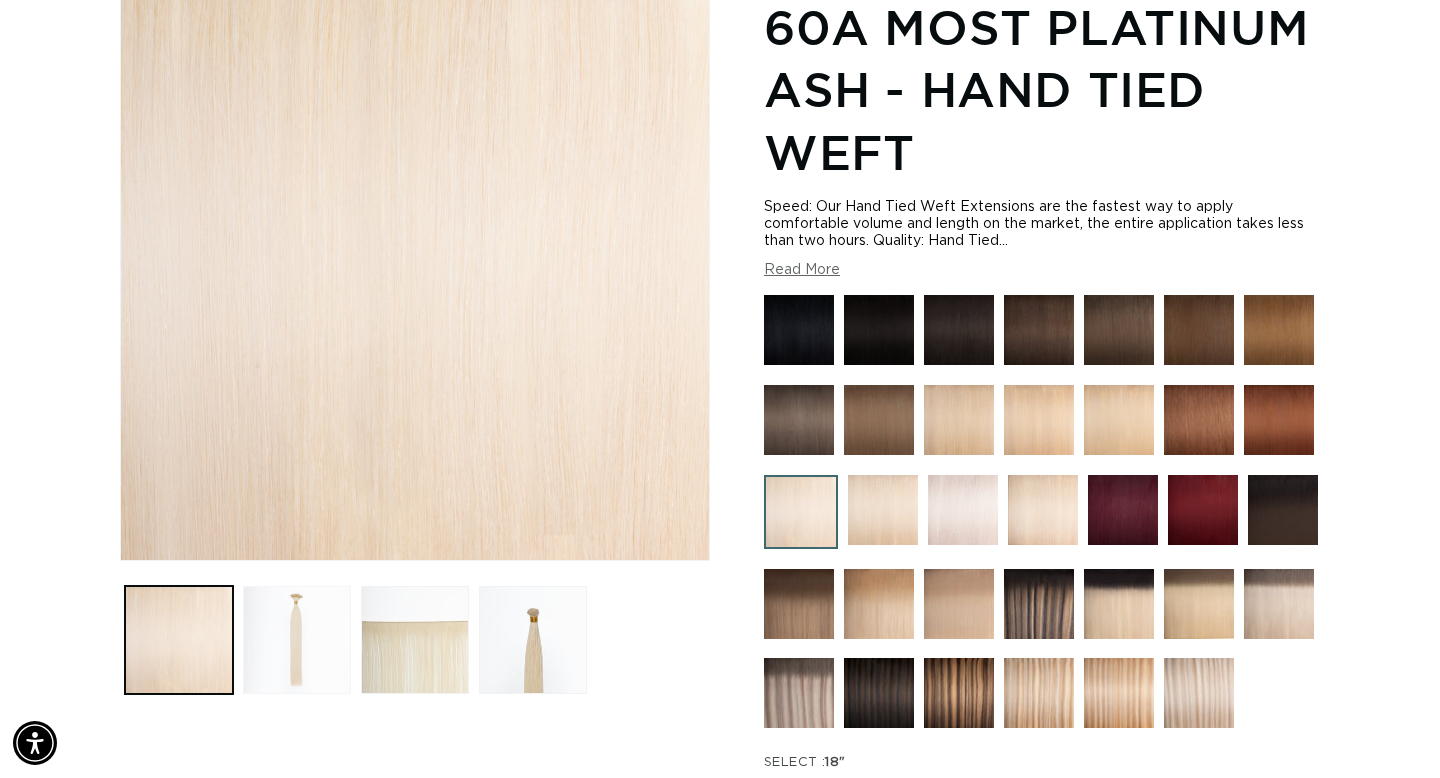 click at bounding box center (297, 640) 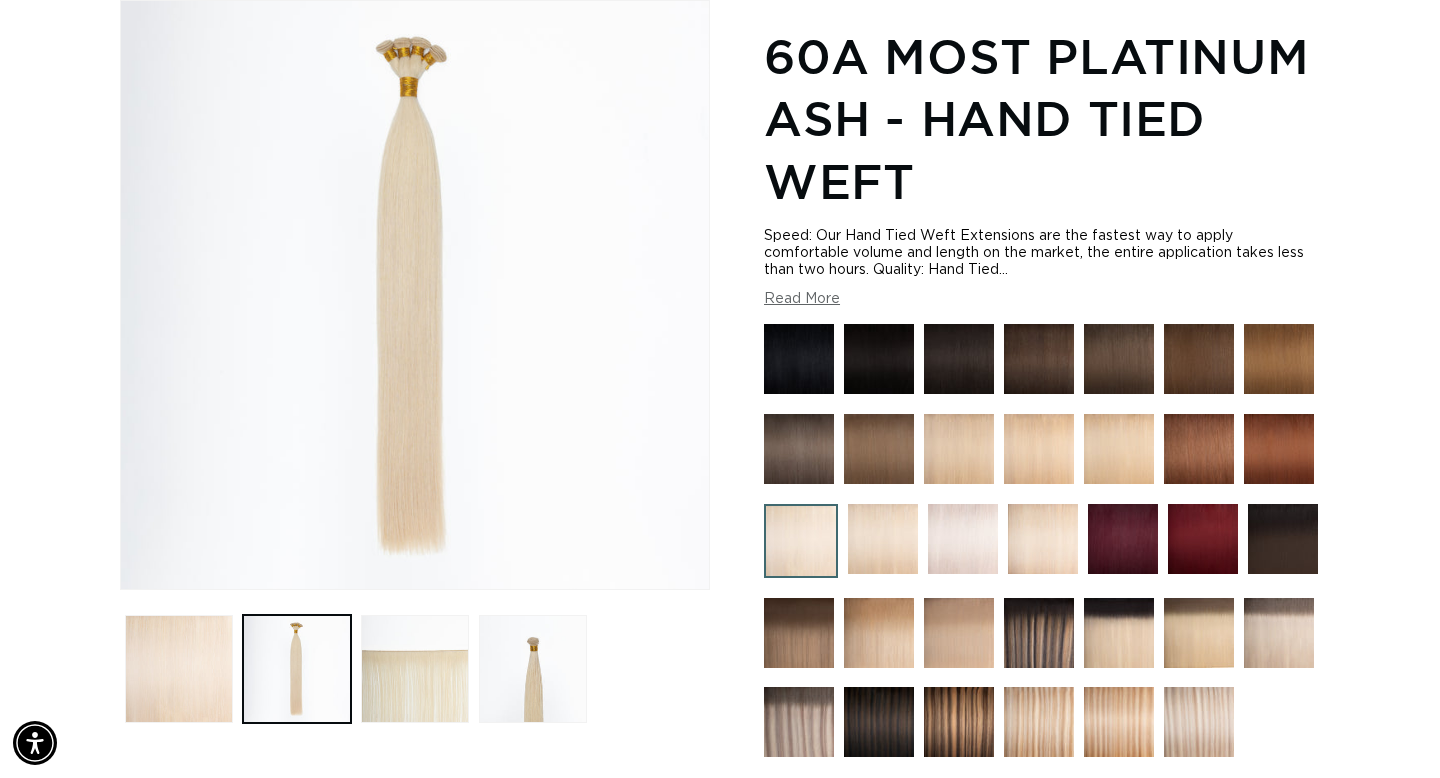 scroll, scrollTop: 751, scrollLeft: 0, axis: vertical 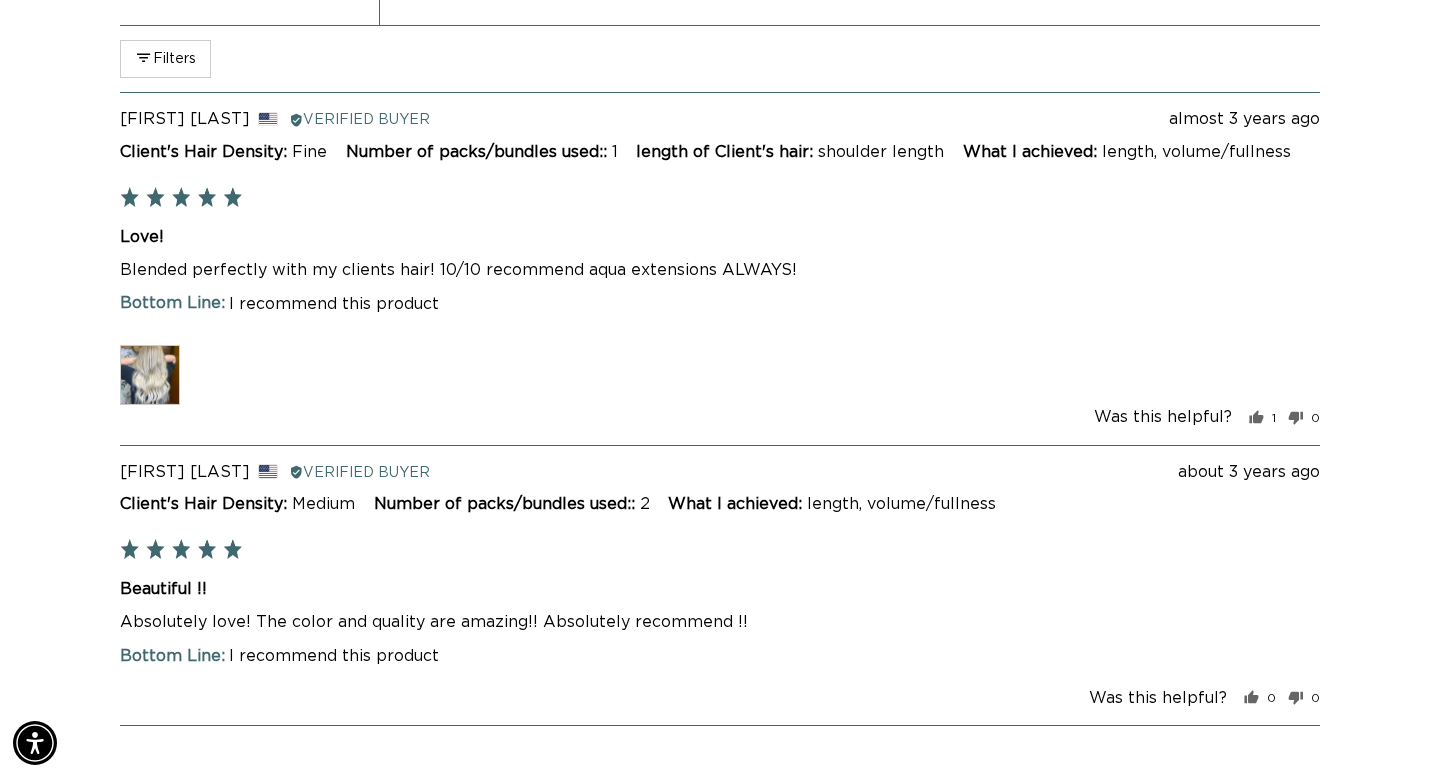 click at bounding box center (150, 375) 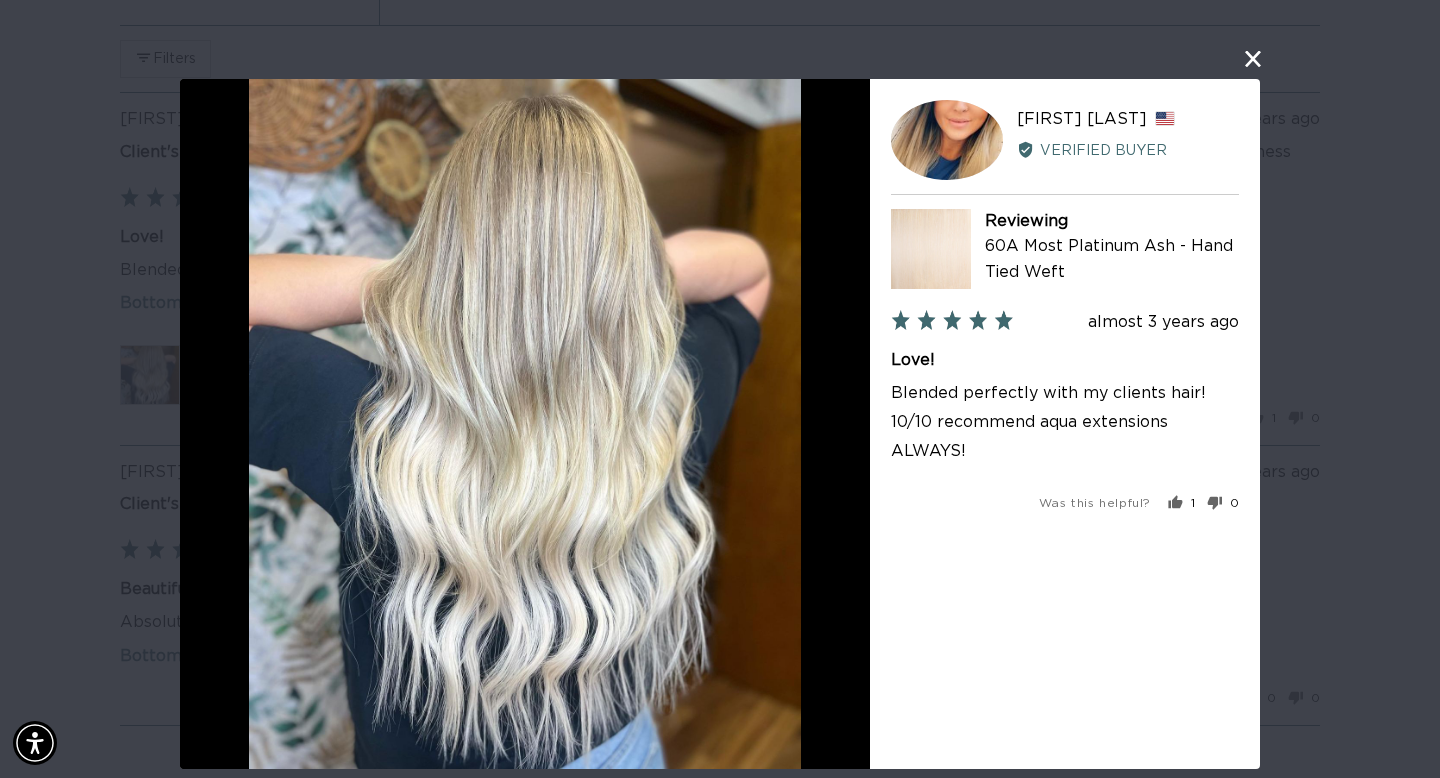 scroll, scrollTop: 0, scrollLeft: 0, axis: both 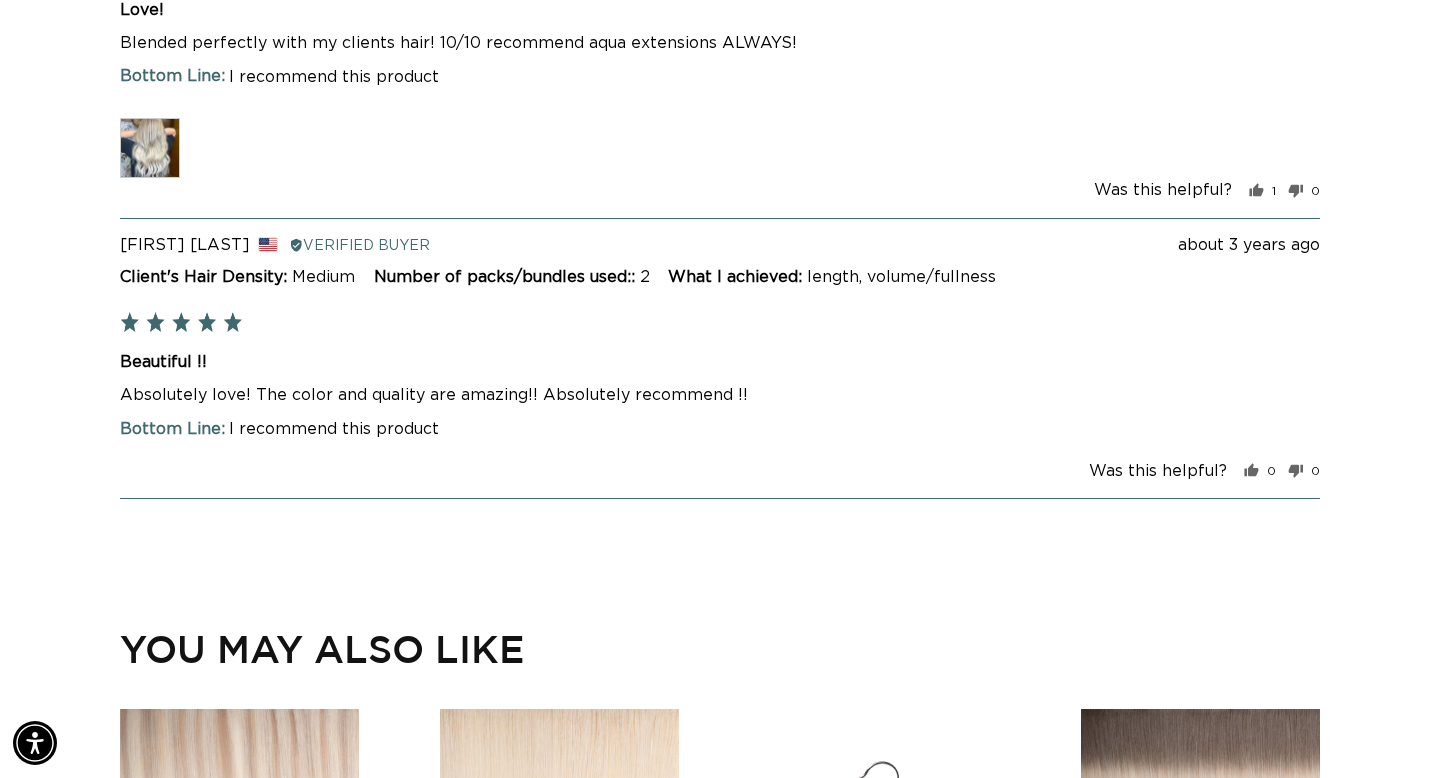 click at bounding box center [150, 148] 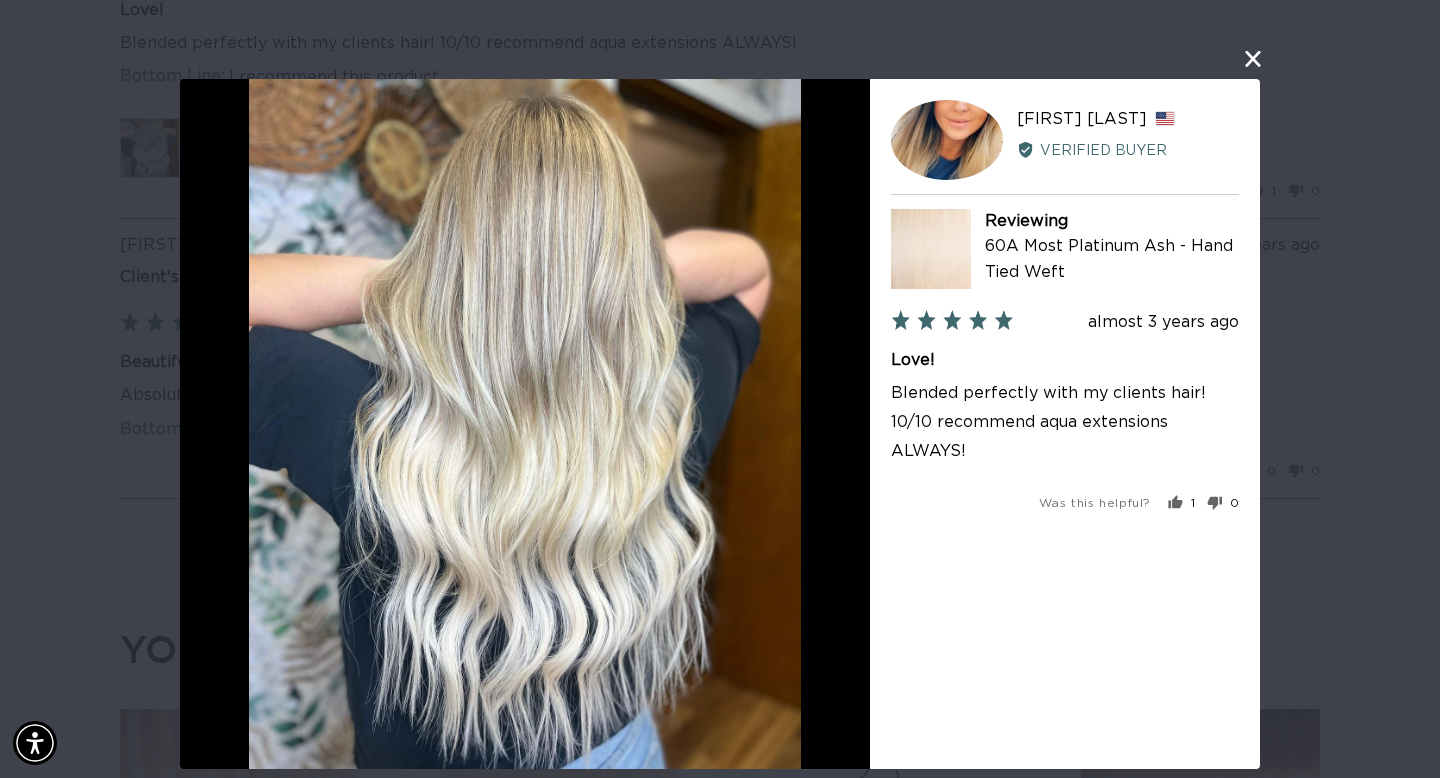 scroll, scrollTop: 0, scrollLeft: 1298, axis: horizontal 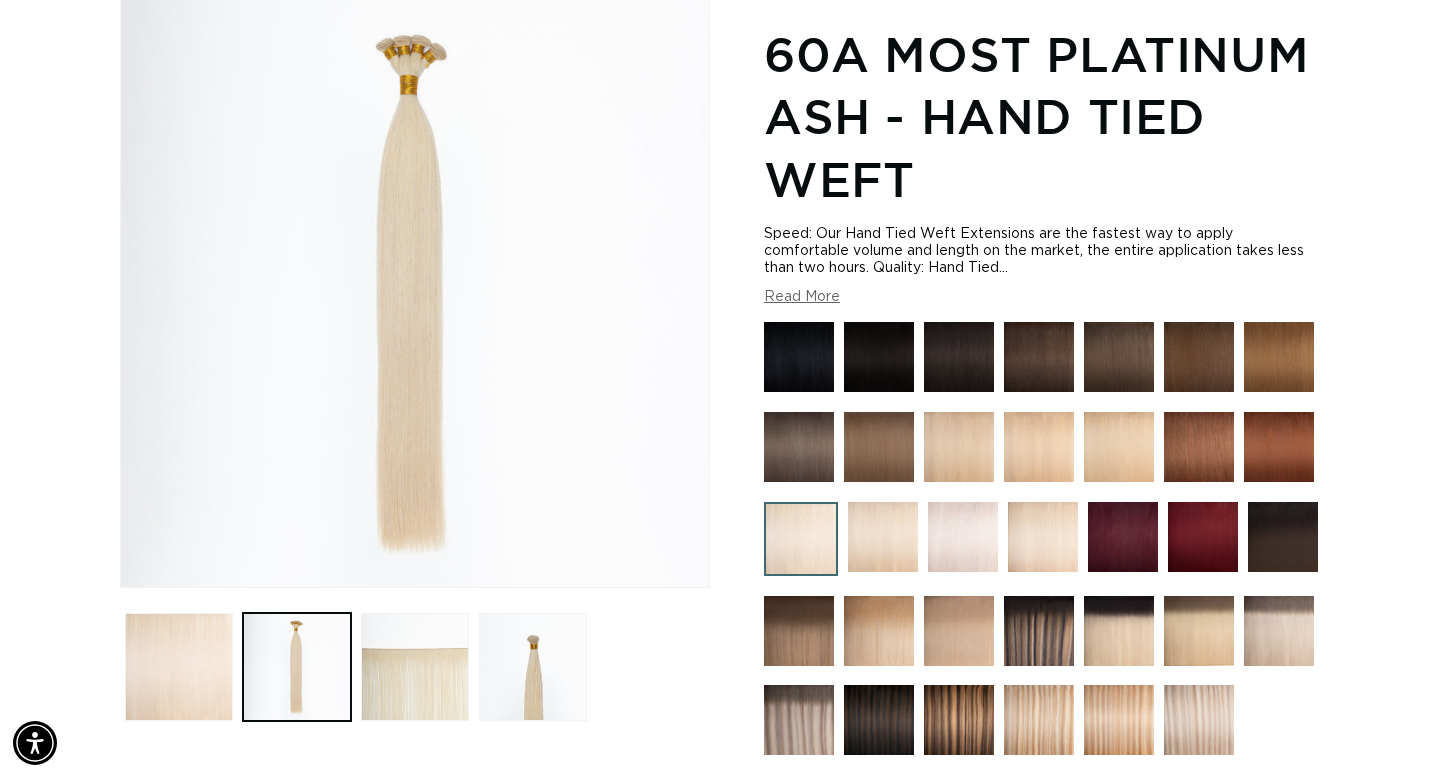 click at bounding box center [883, 537] 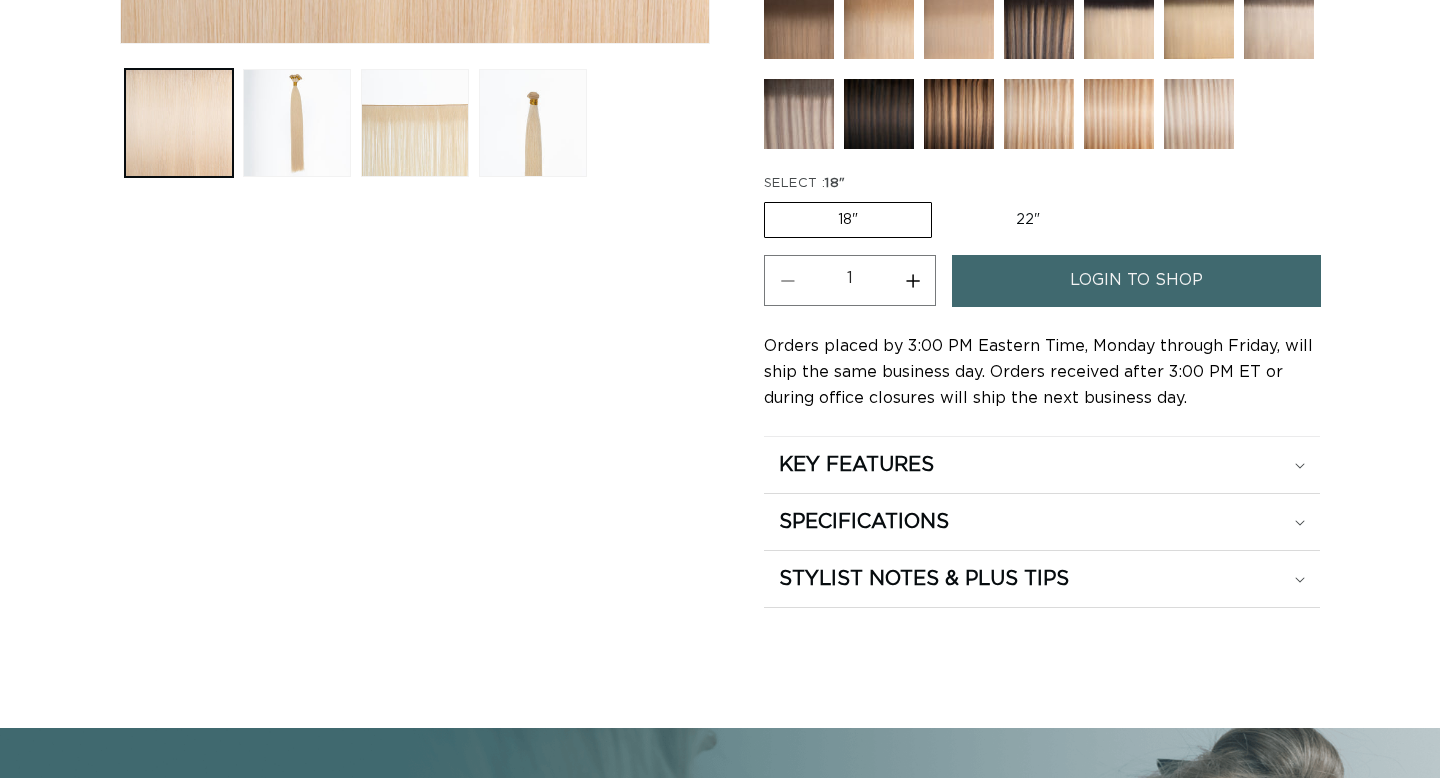 scroll, scrollTop: 0, scrollLeft: 0, axis: both 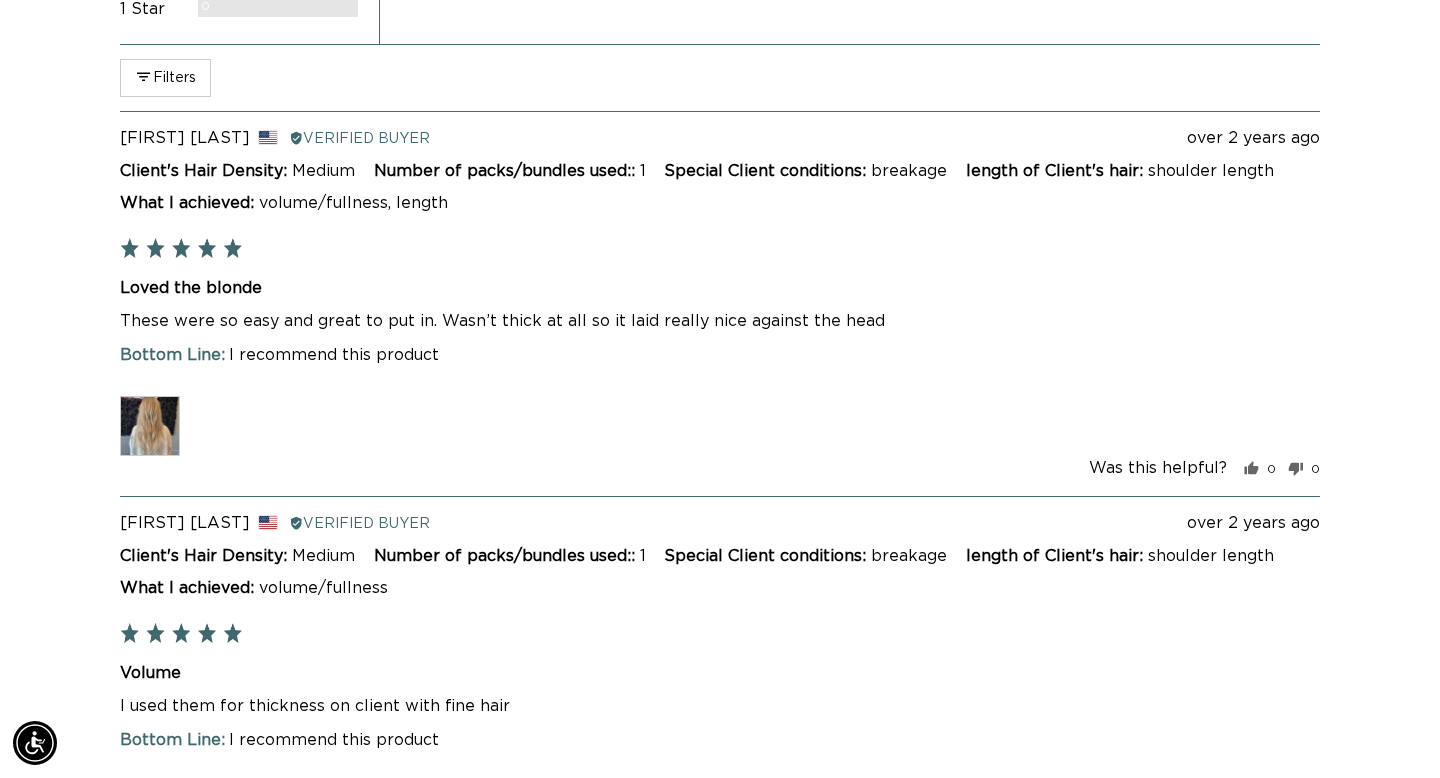 click at bounding box center [150, 426] 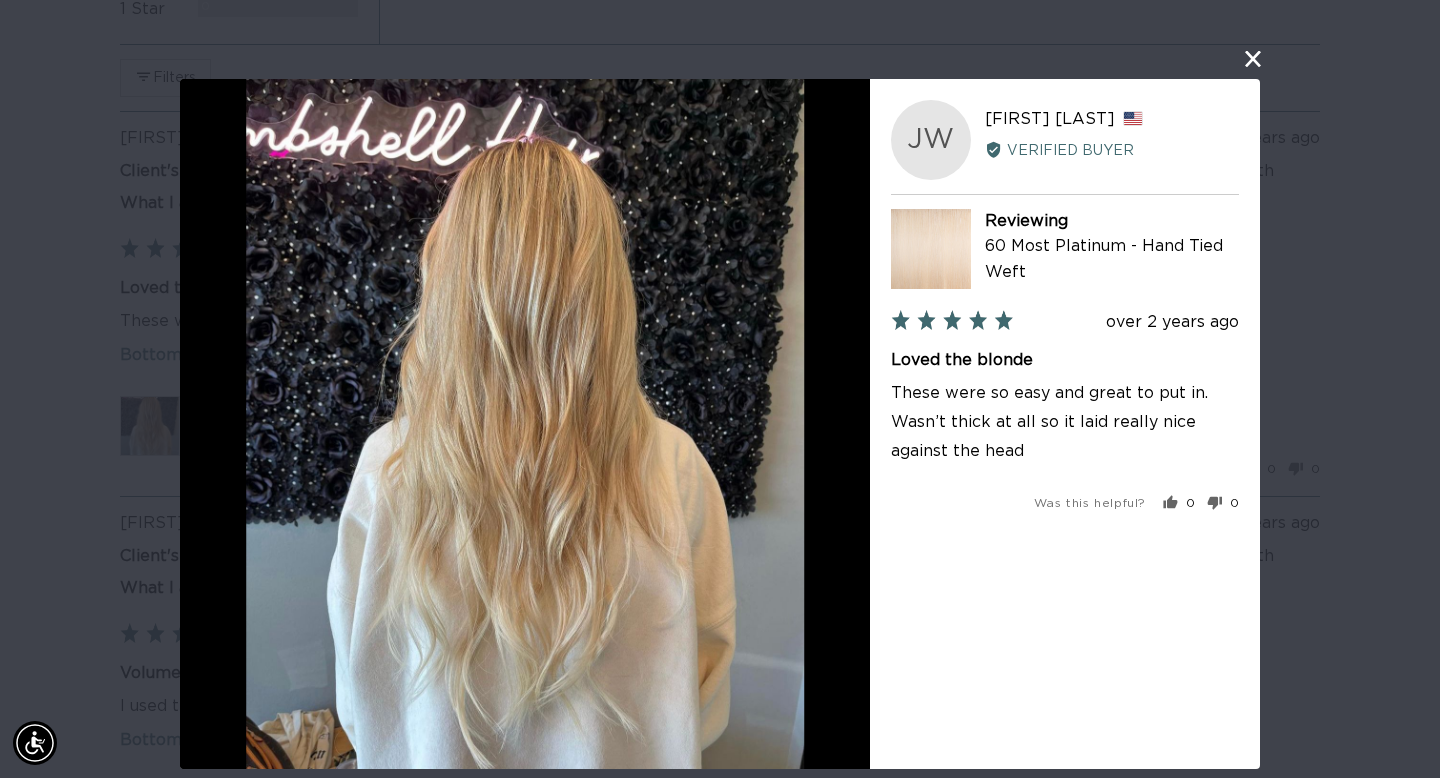 scroll, scrollTop: 0, scrollLeft: 2596, axis: horizontal 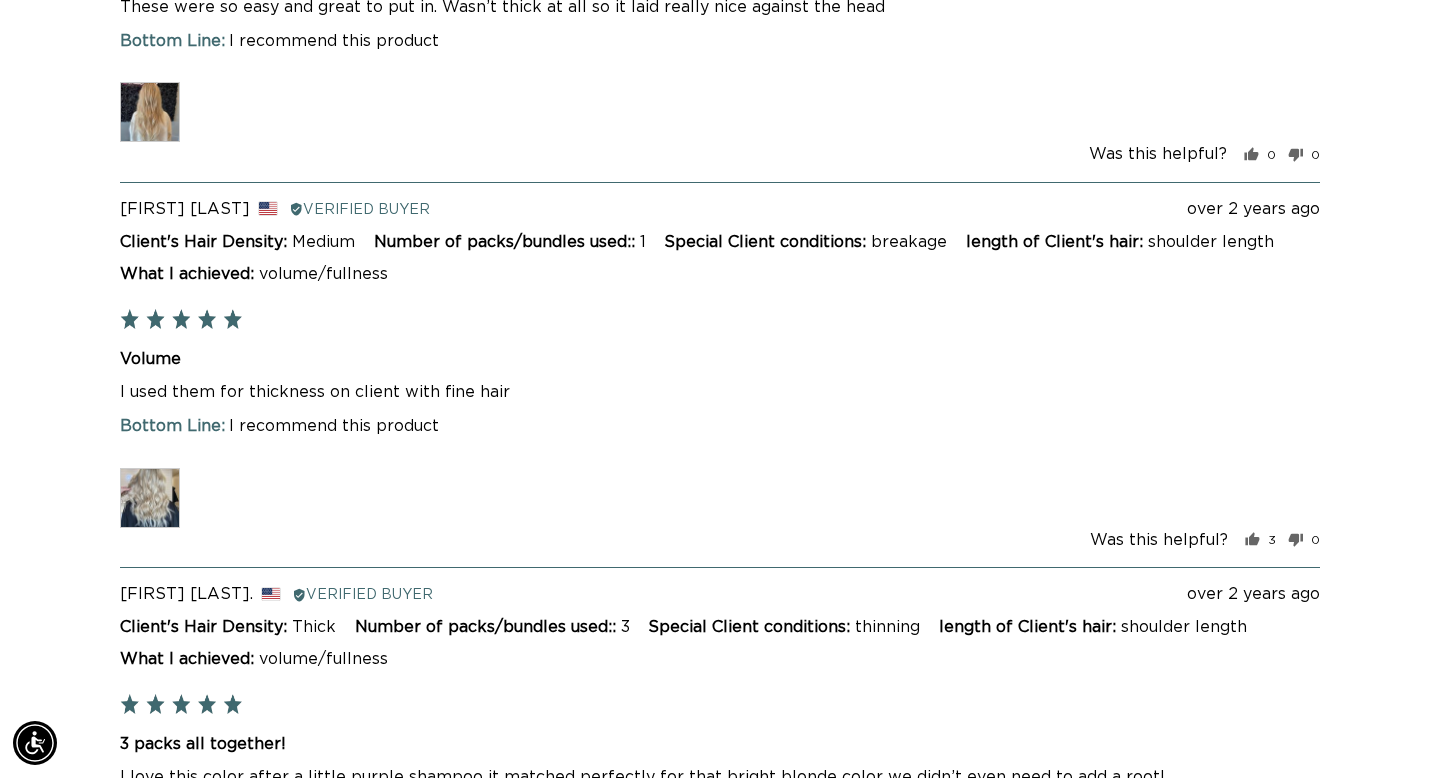 click at bounding box center [150, 498] 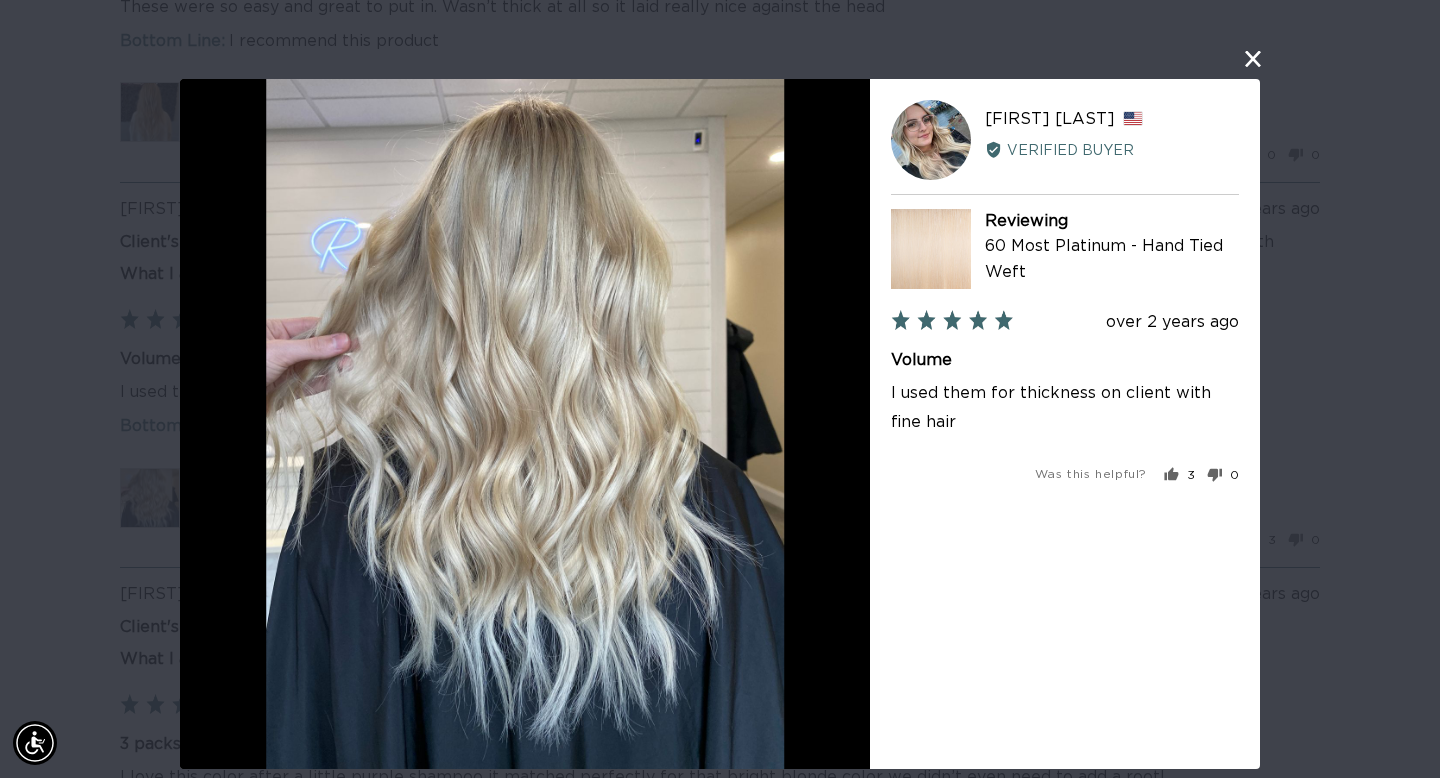 click on "User-Uploaded Media Gallery
AG
Arianna G.
Reviewed by Arianna G., from United States
Verified Buyer
Reviewing
60 Most Platinum - Hand Tied Weft
Review posted over 2 years ago
Rated 5 out of 5
Volume
I used them for thickness on client with fine hair
Was this helpful?
3   people voted yes
0   people voted no
Retry" at bounding box center [720, 389] 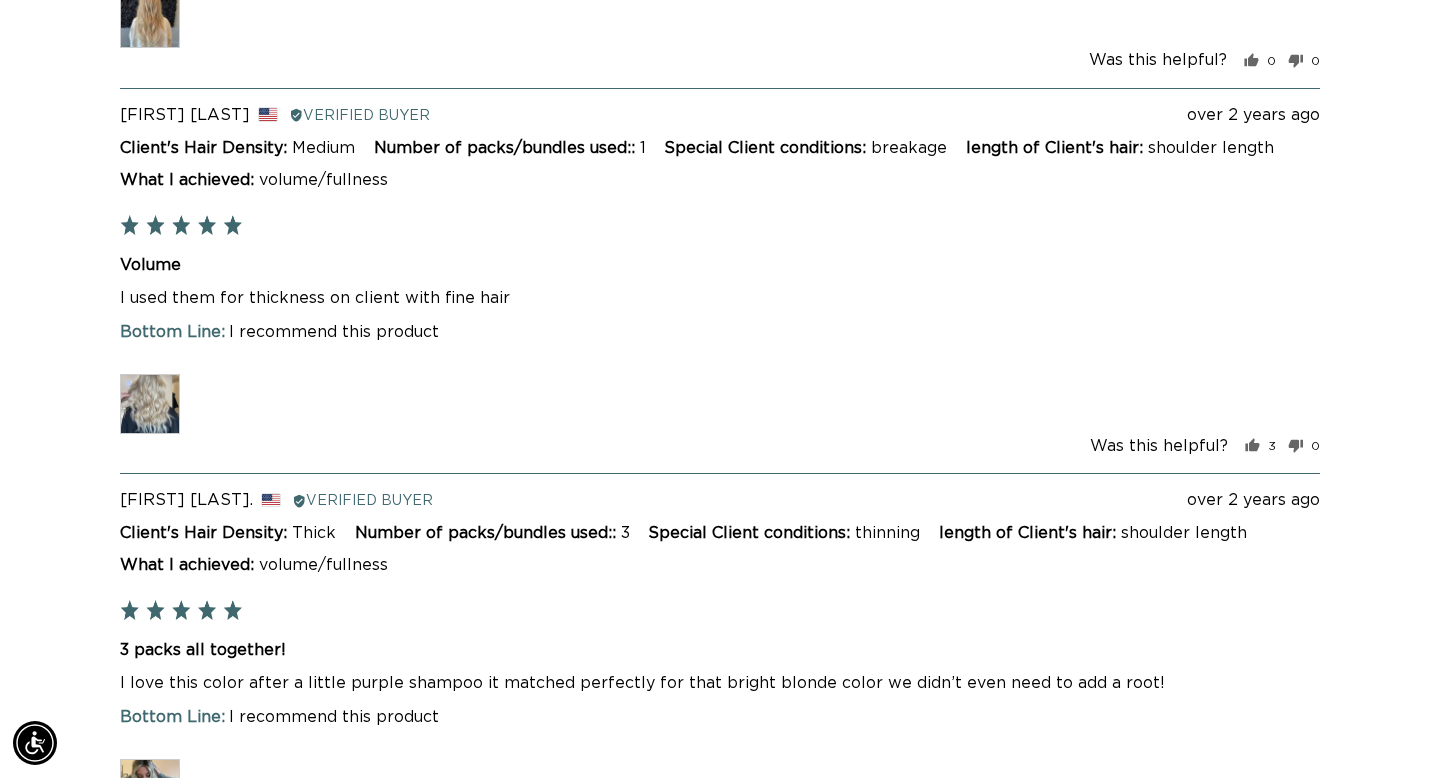 scroll, scrollTop: 4890, scrollLeft: 0, axis: vertical 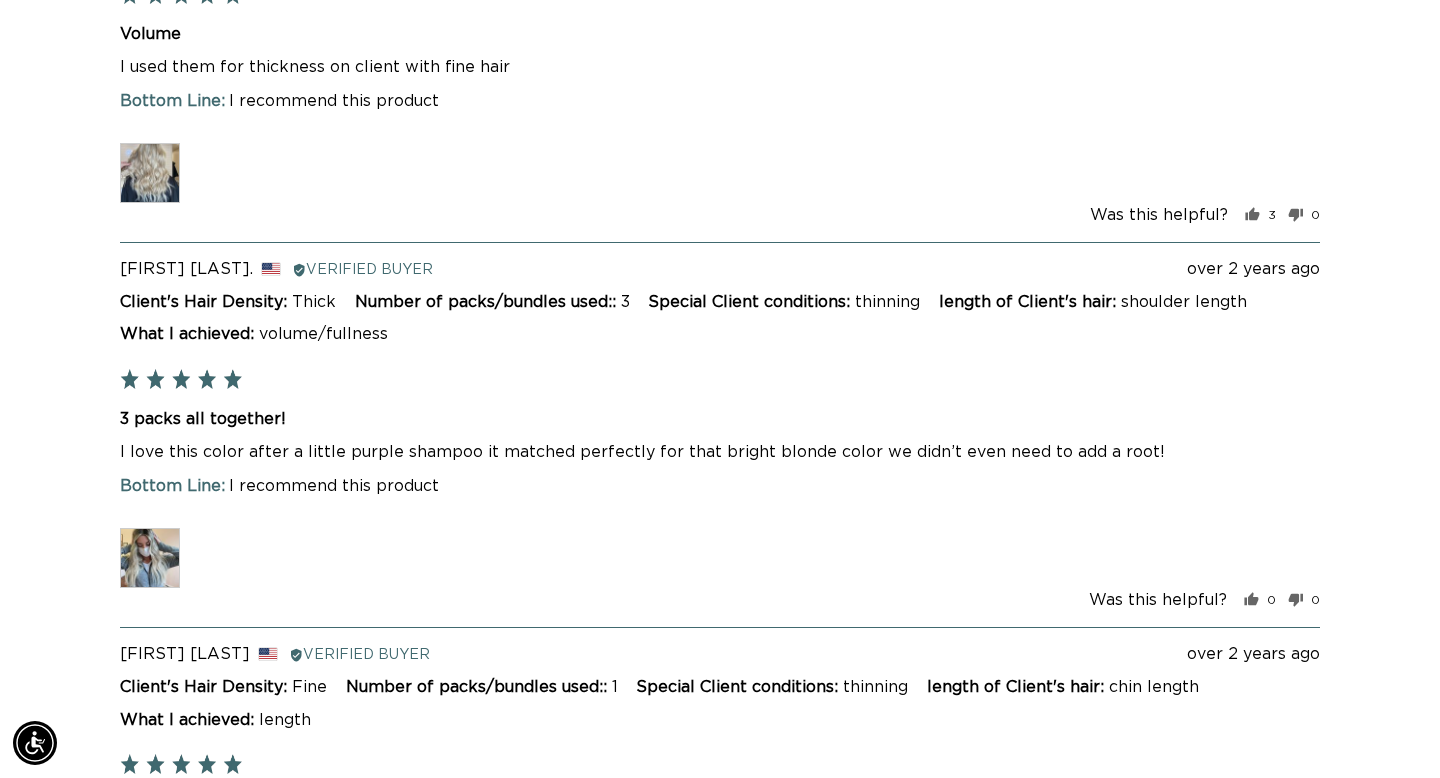 click at bounding box center [150, 558] 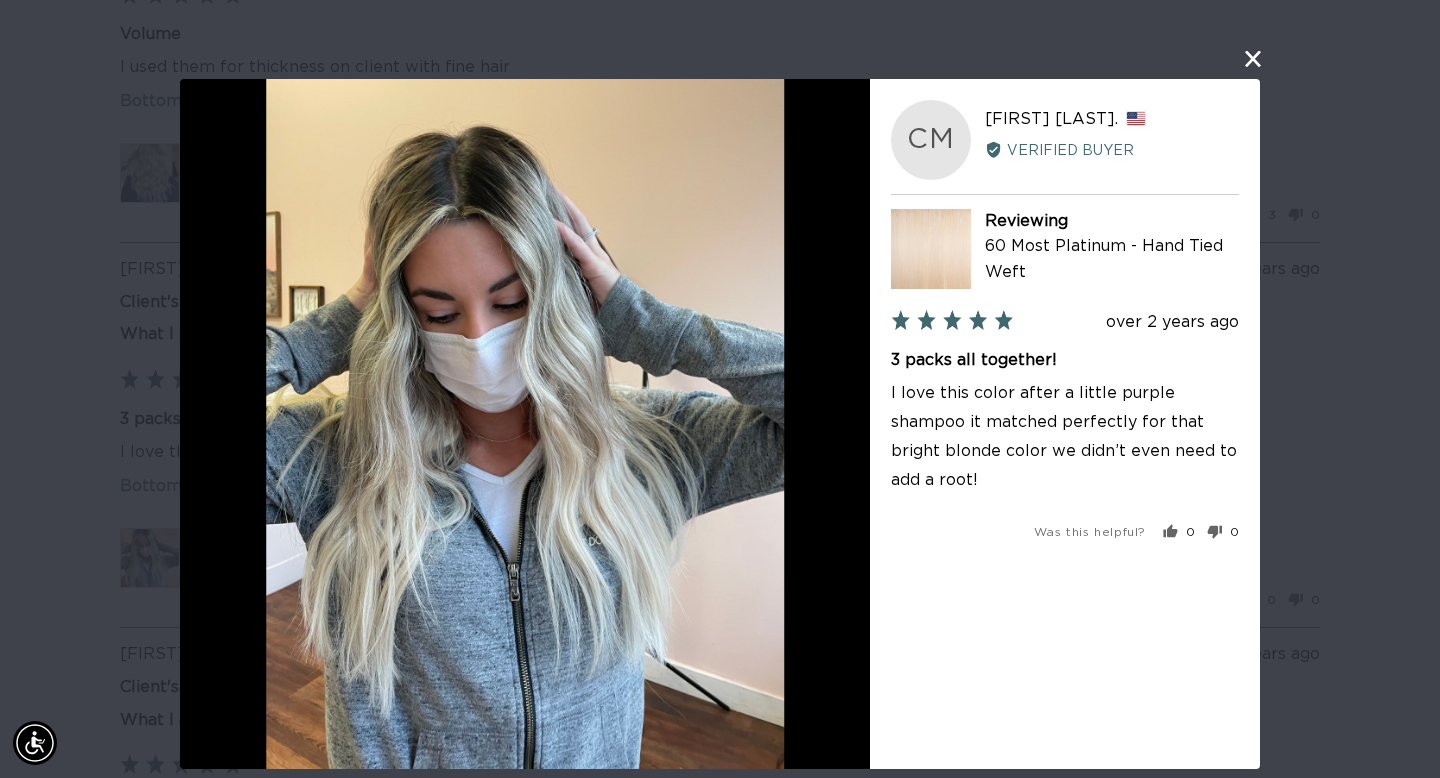 scroll, scrollTop: 0, scrollLeft: 2596, axis: horizontal 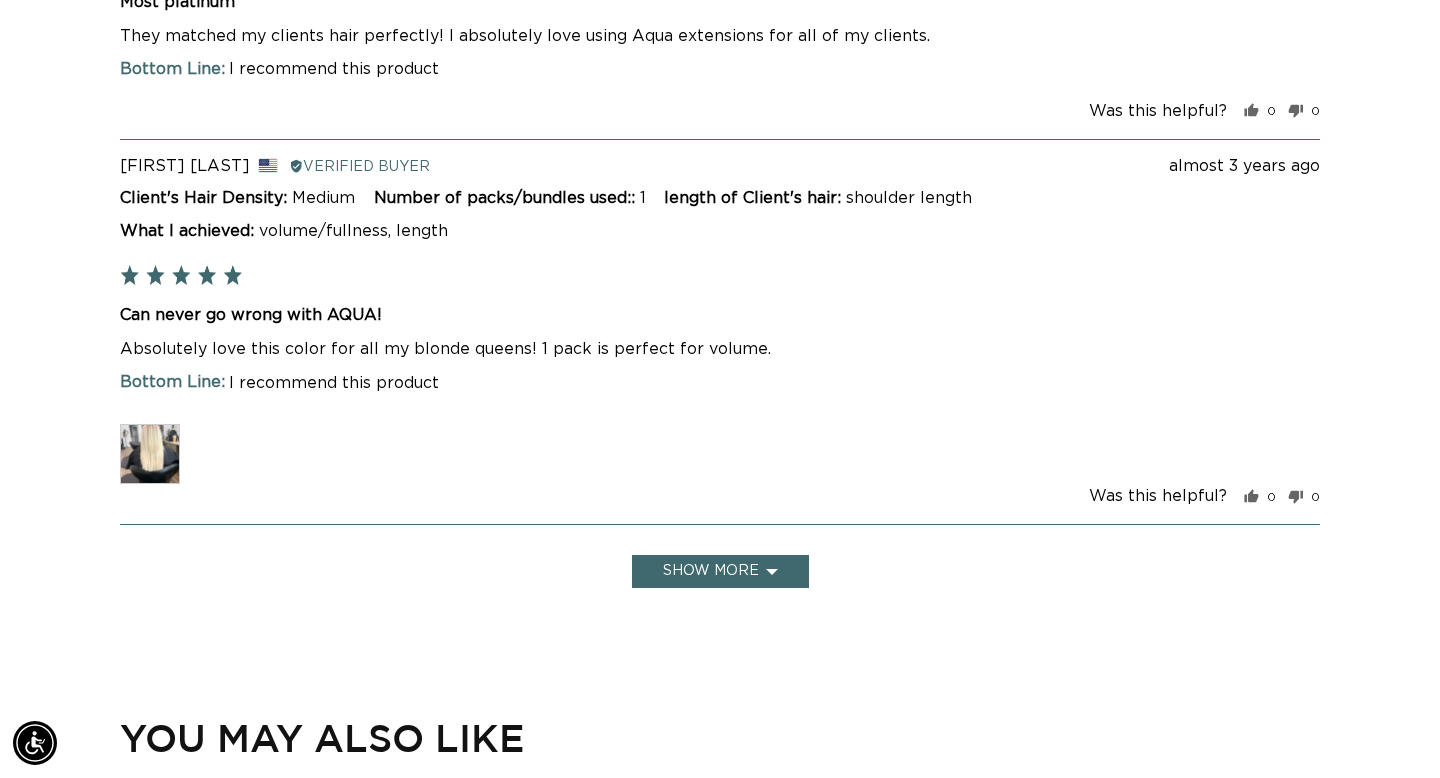 click at bounding box center [150, 454] 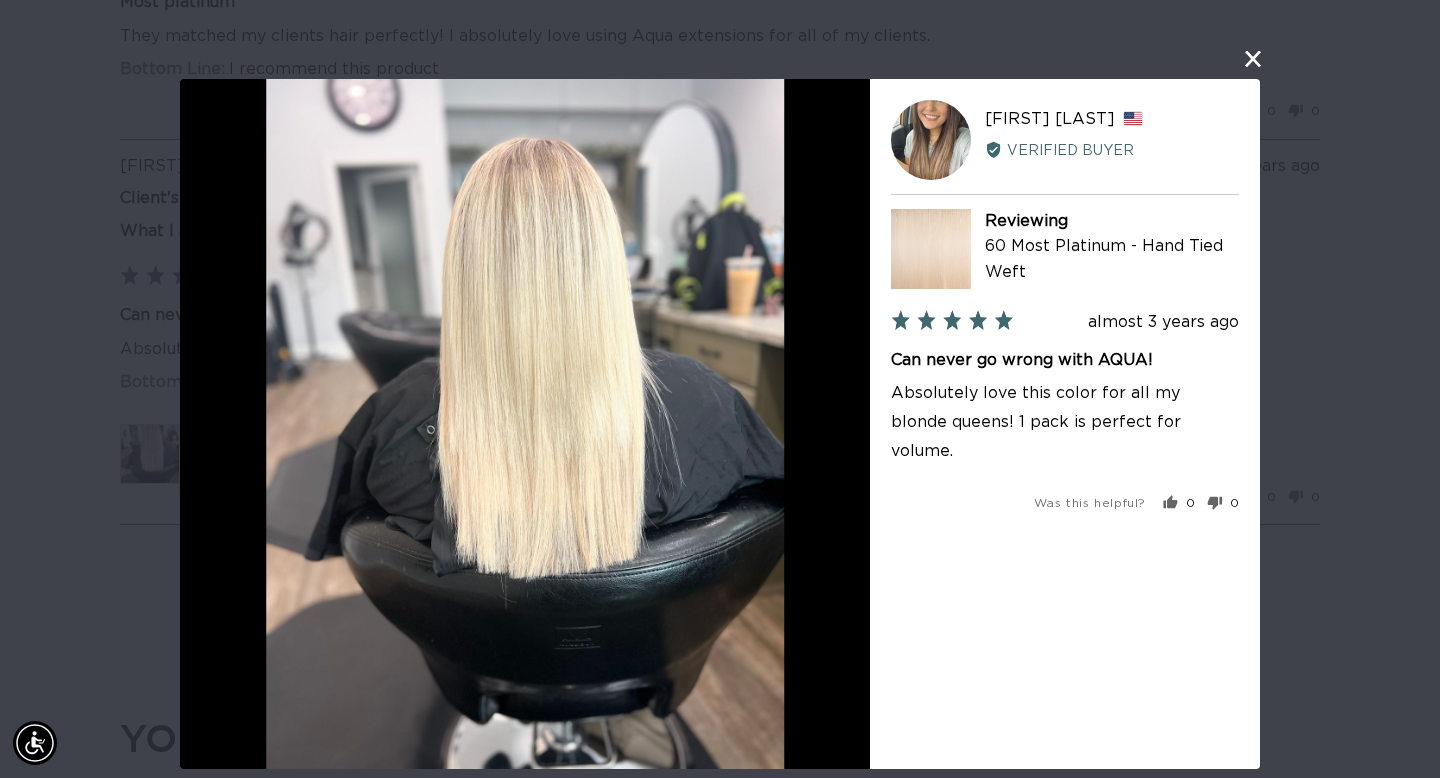 scroll, scrollTop: 0, scrollLeft: 0, axis: both 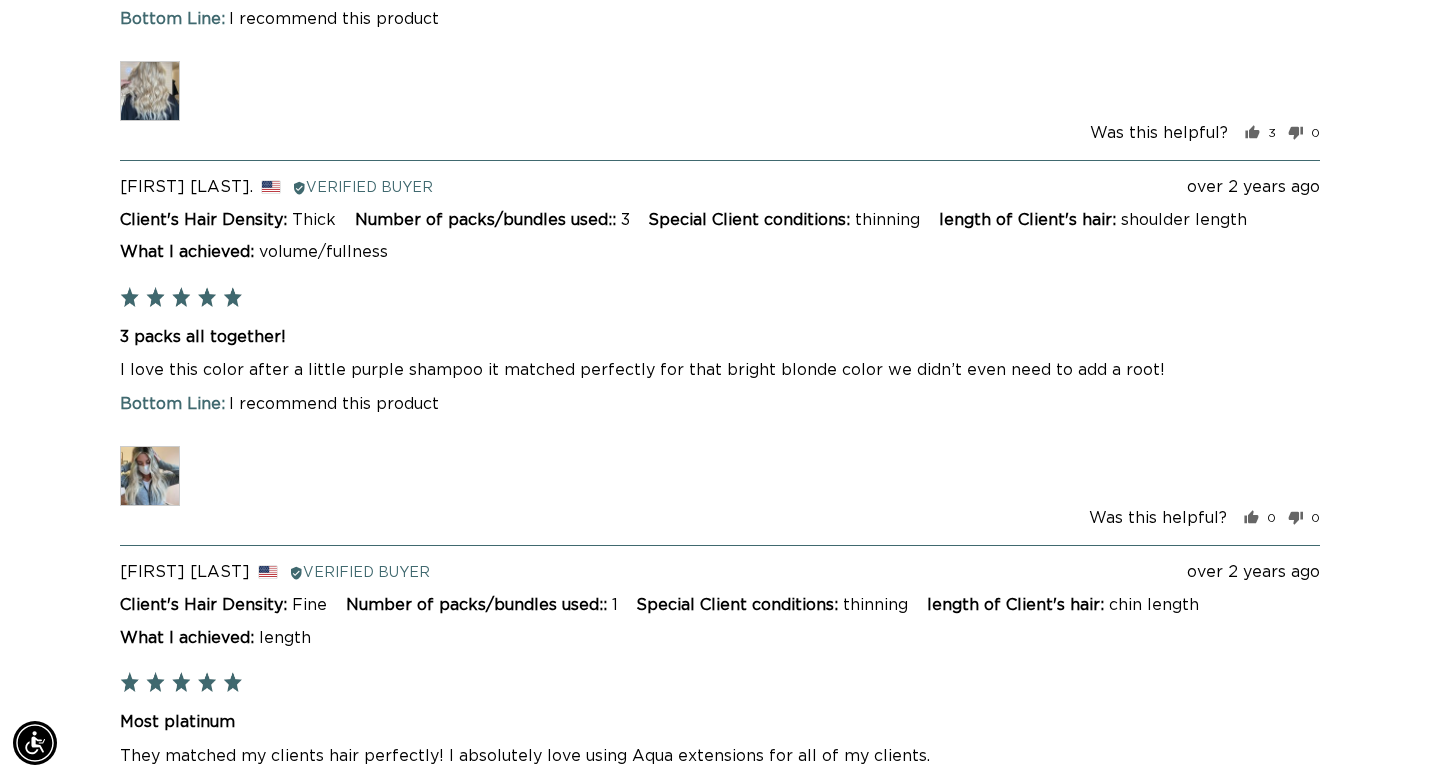 click at bounding box center (150, 476) 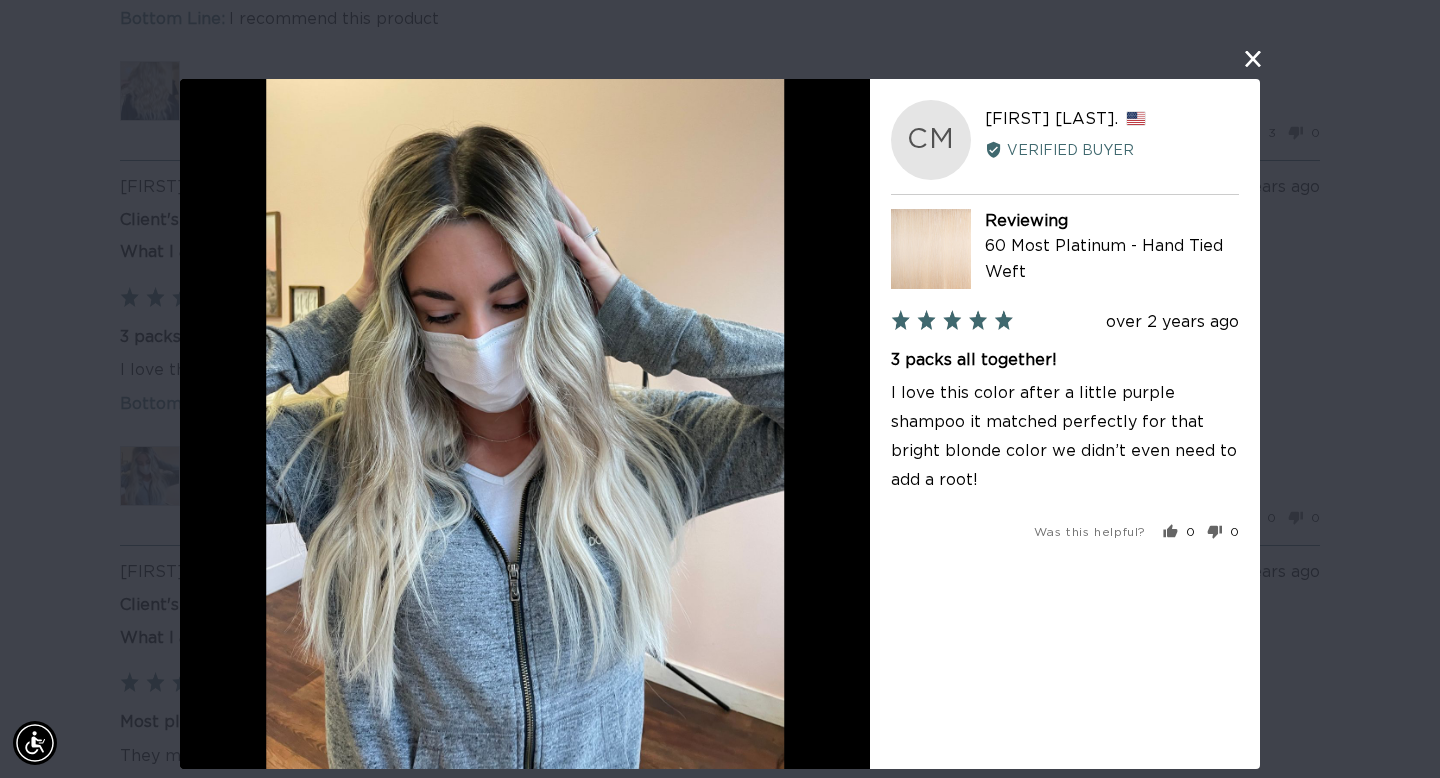 click on "User-Uploaded Media Gallery
CM
Cheyenne M.
Reviewed by Cheyenne M., from United States
Verified Buyer
Reviewing
60 Most Platinum - Hand Tied Weft
Review posted over 2 years ago
Rated 5 out of 5
3 packs all together!
I love this color after a little purple shampoo it matched perfectly for that bright blonde color we didn’t even need to add a root!
Was this helpful?
0   people voted yes
0   people voted no
Retry" at bounding box center [720, 389] 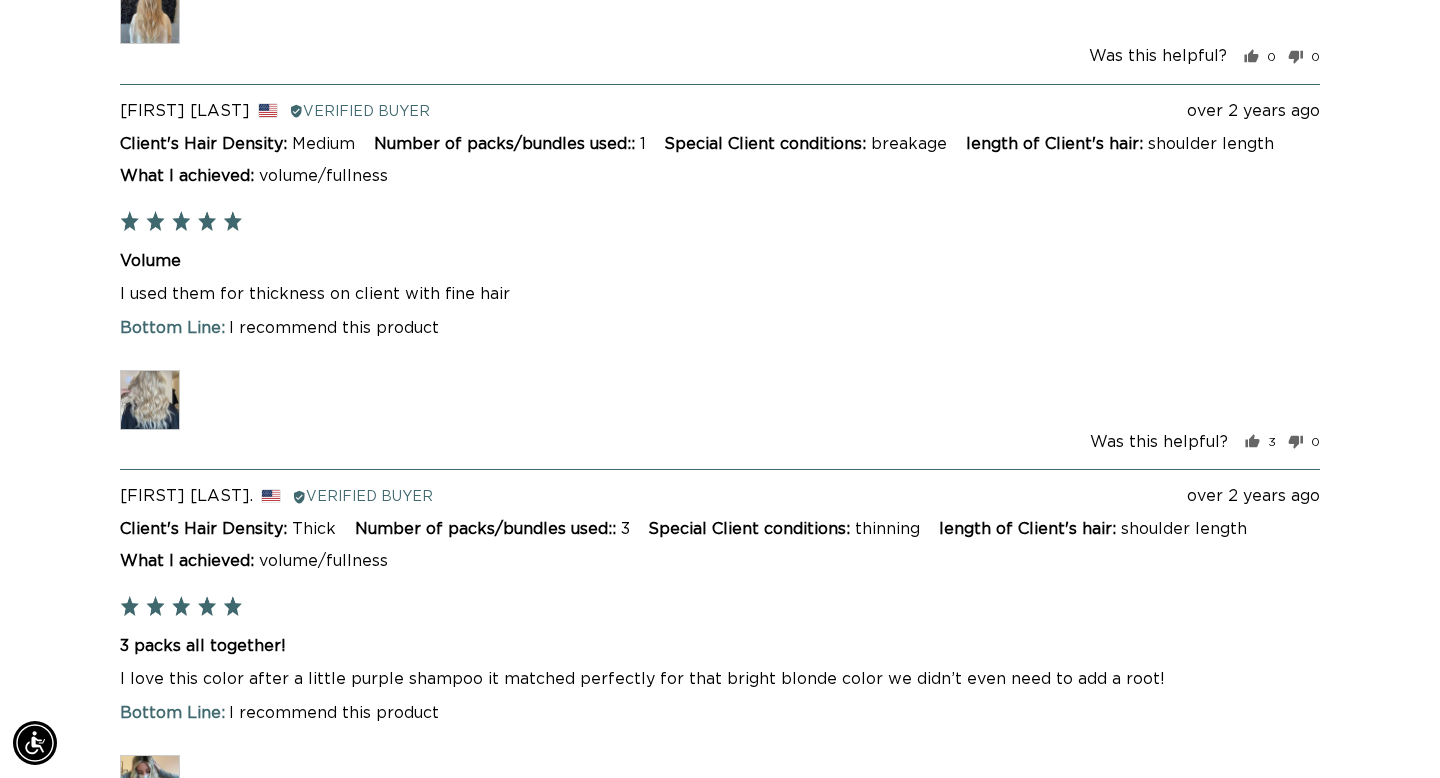 scroll, scrollTop: 4560, scrollLeft: 0, axis: vertical 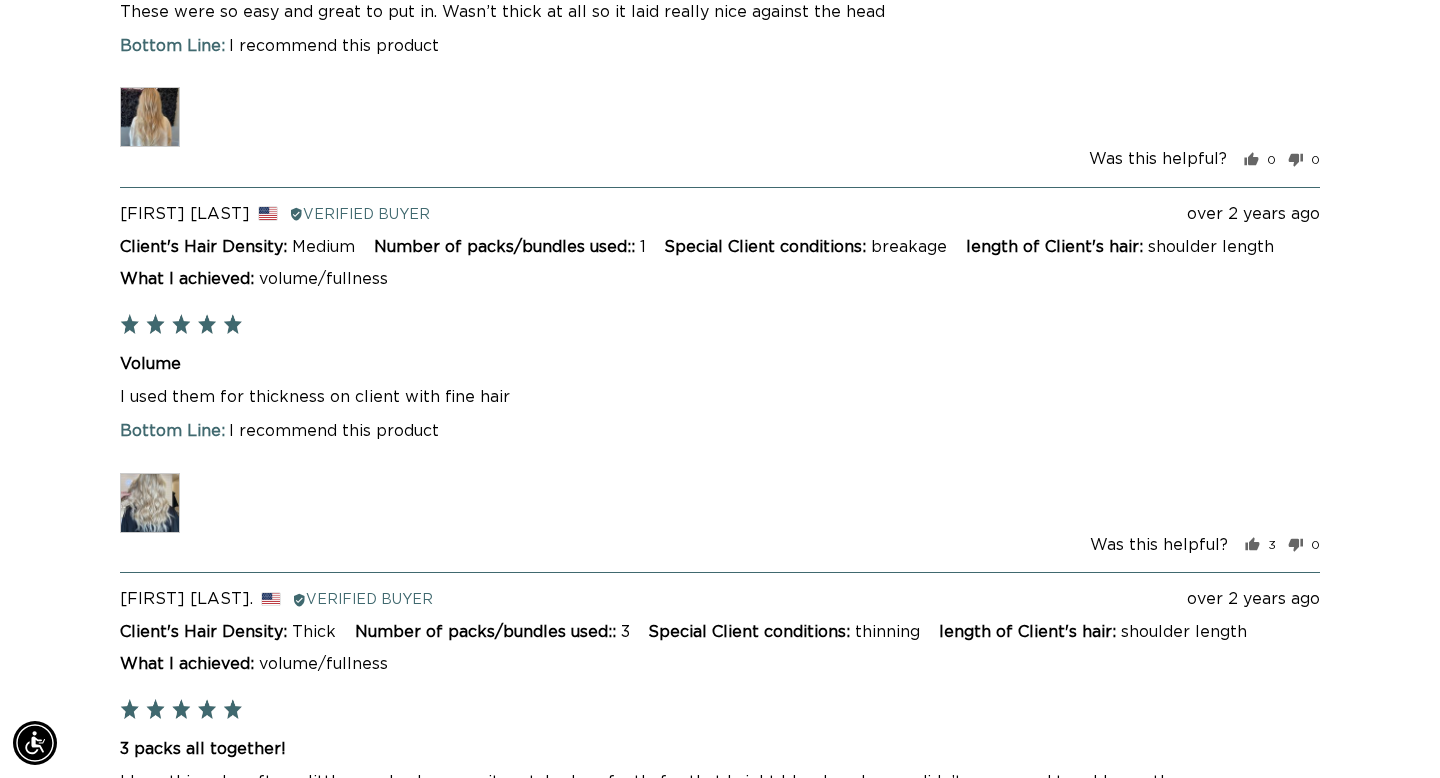 click at bounding box center (150, 503) 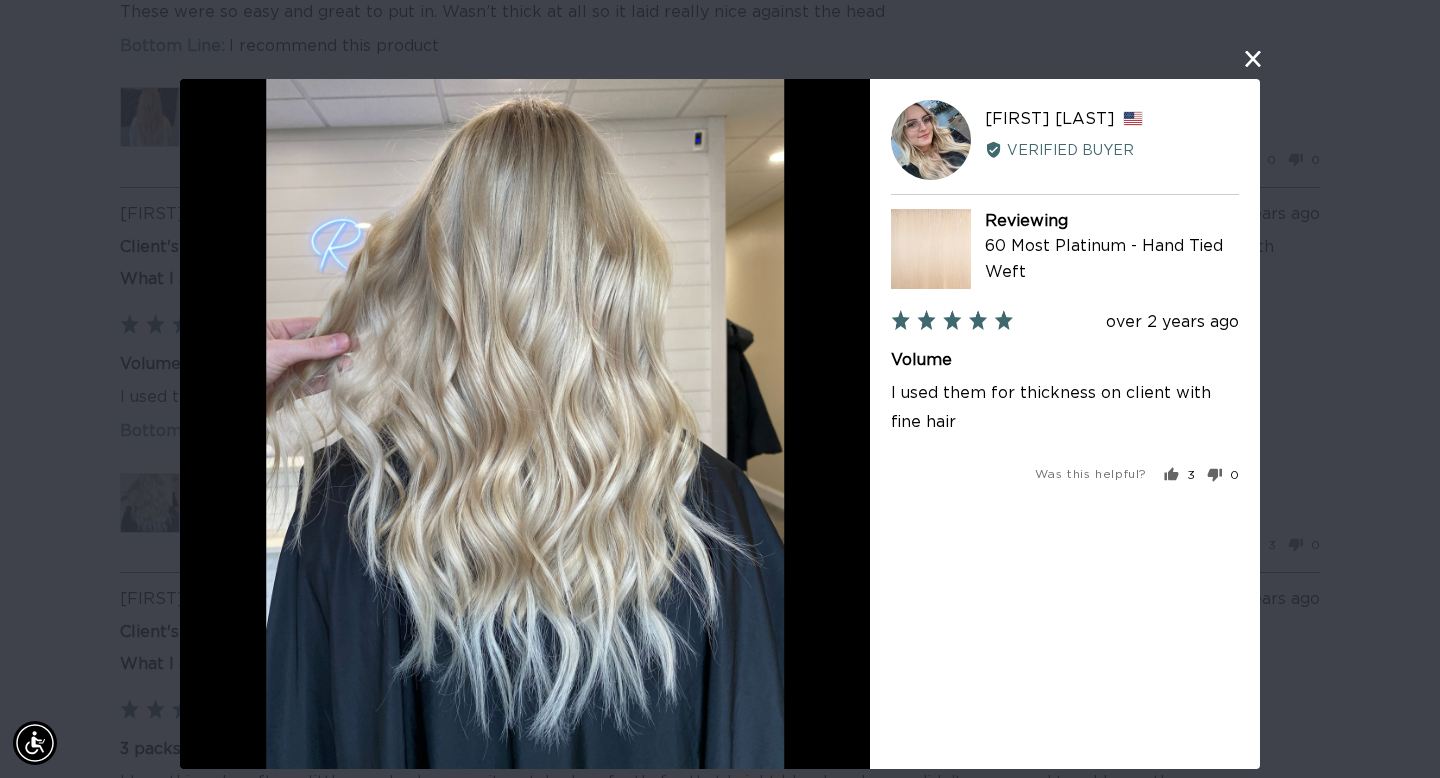 scroll, scrollTop: 0, scrollLeft: 1298, axis: horizontal 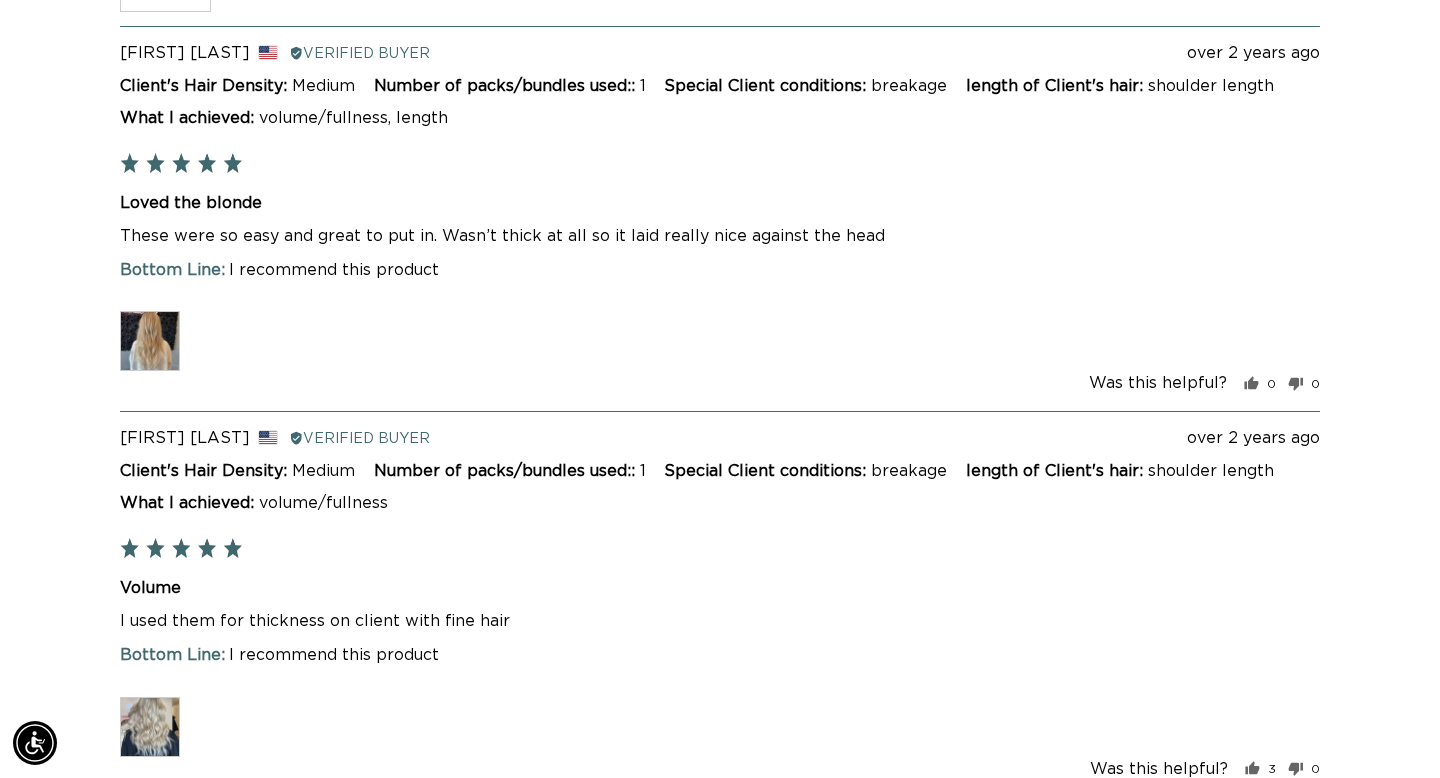 click at bounding box center [150, 341] 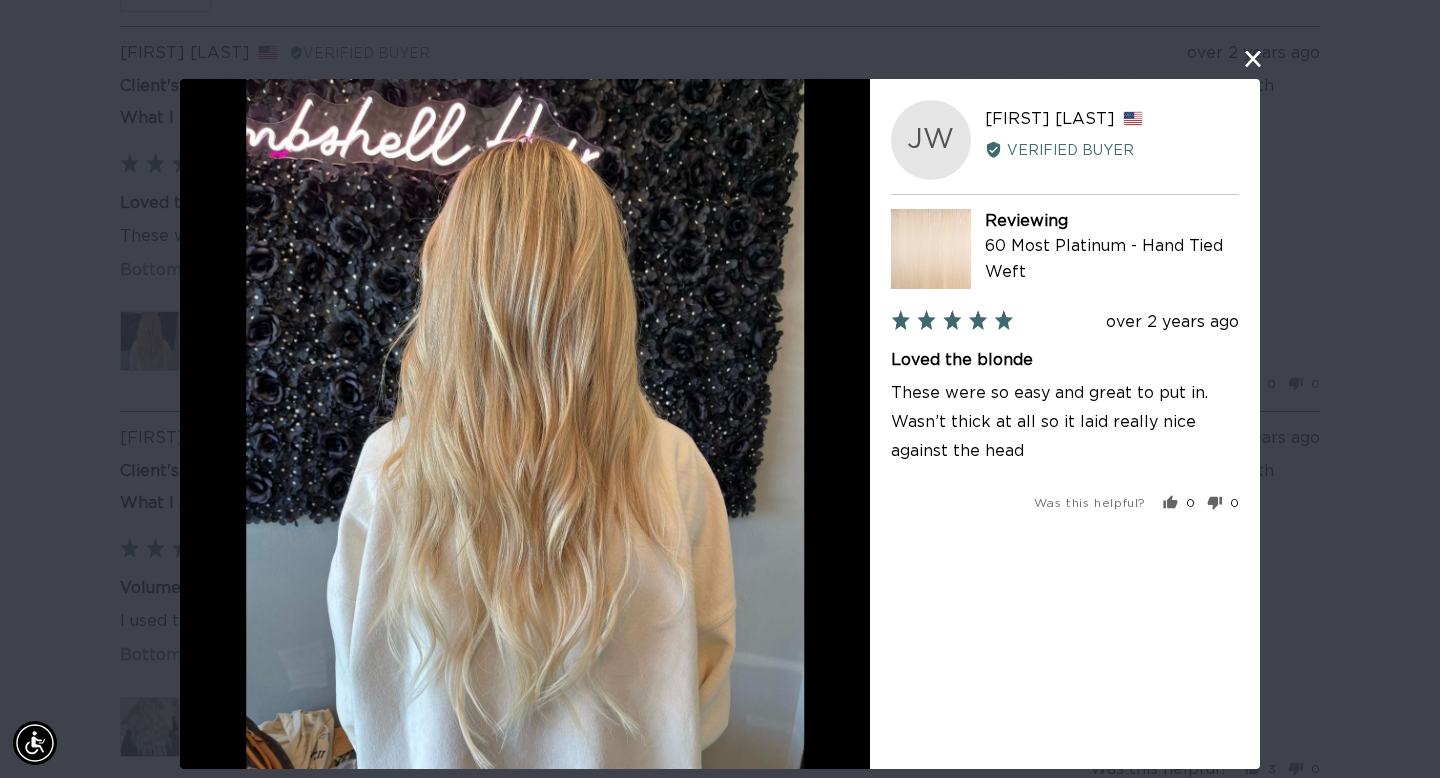 click on "User-Uploaded Media Gallery
JW
Jaime W.
Reviewed by Jaime W., from United States
Verified Buyer
Reviewing
60 Most Platinum - Hand Tied Weft
Review posted over 2 years ago
Rated 5 out of 5
Loved the blonde
These were so easy and great to put in. Wasn’t thick at all so it laid really nice against the head
Was this helpful?
0   people voted yes
0   people voted no
Retry" at bounding box center [720, 389] 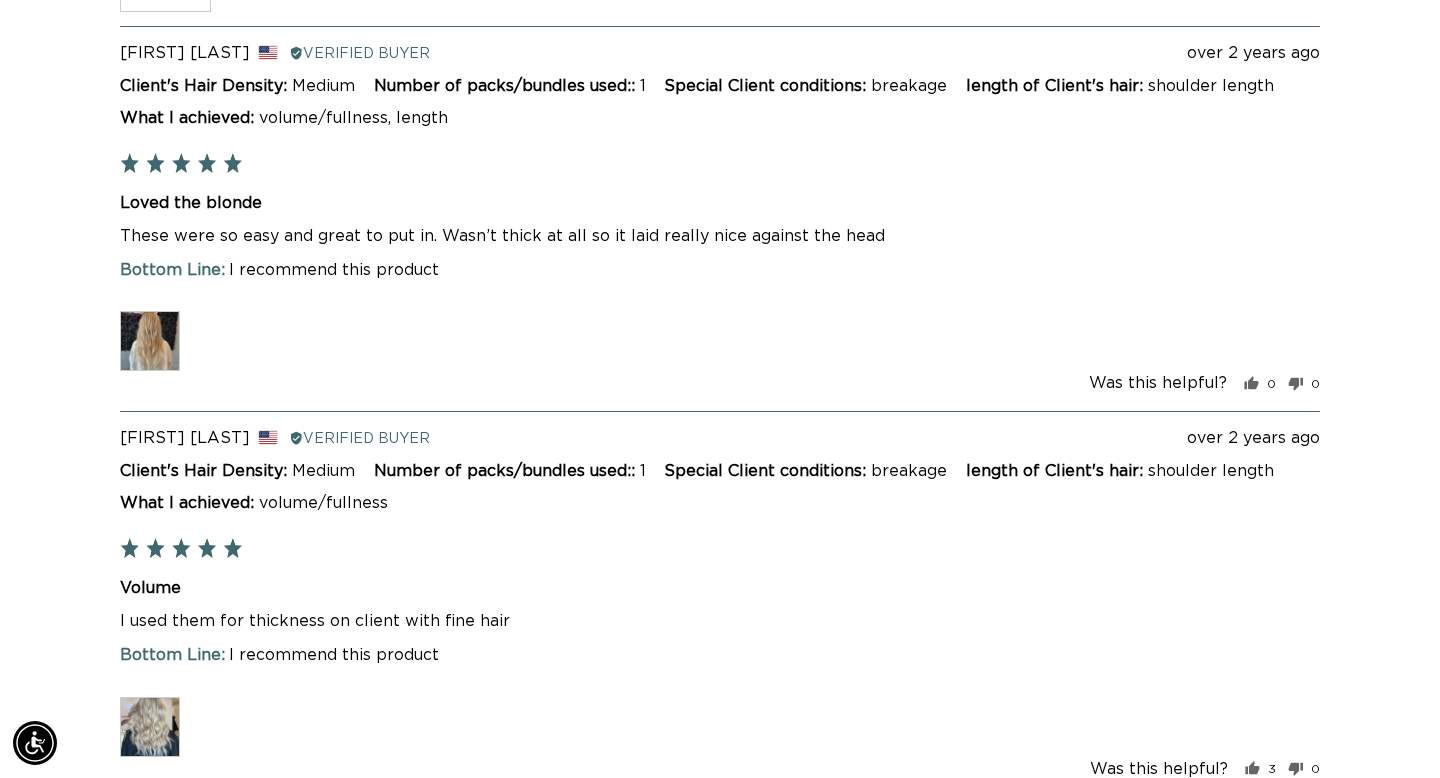 scroll, scrollTop: 4120, scrollLeft: 0, axis: vertical 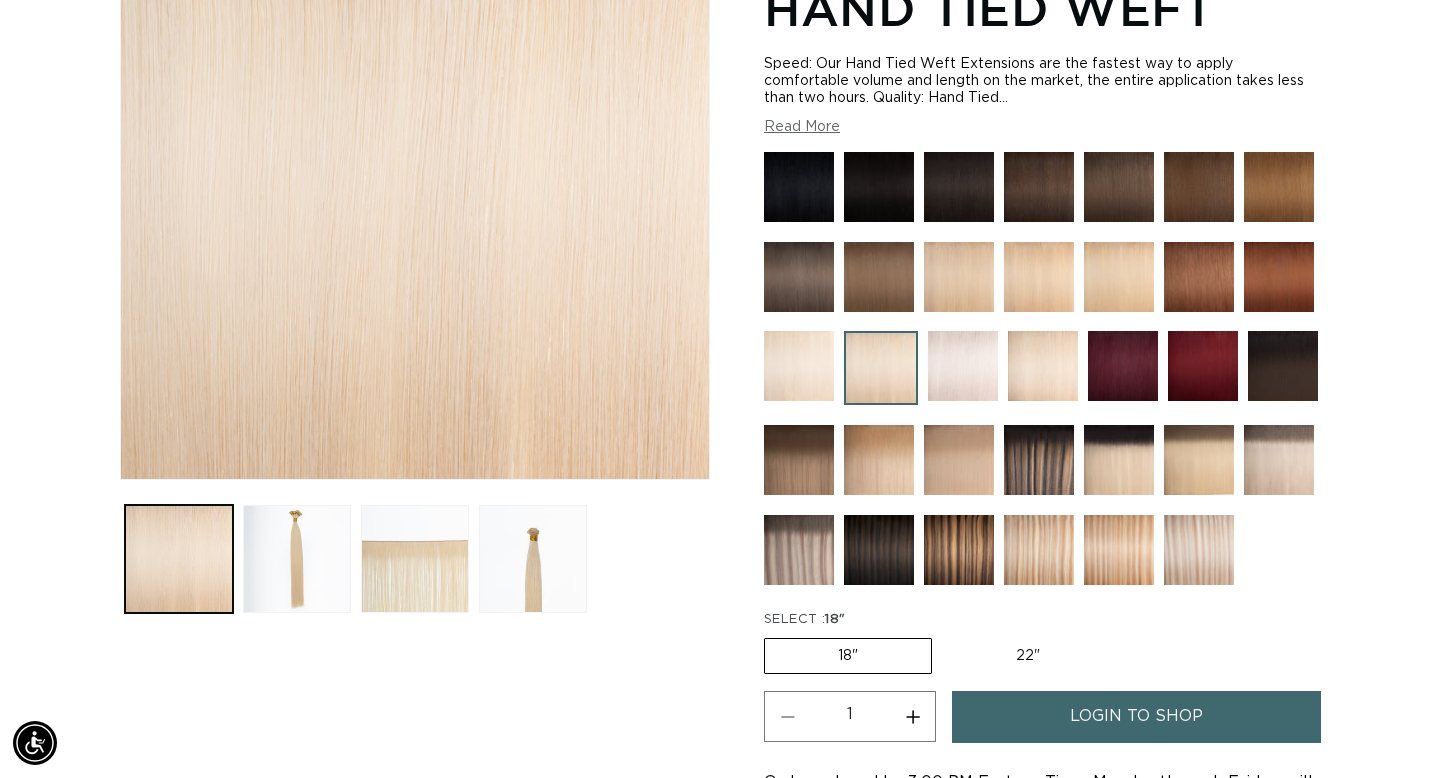 click at bounding box center (963, 366) 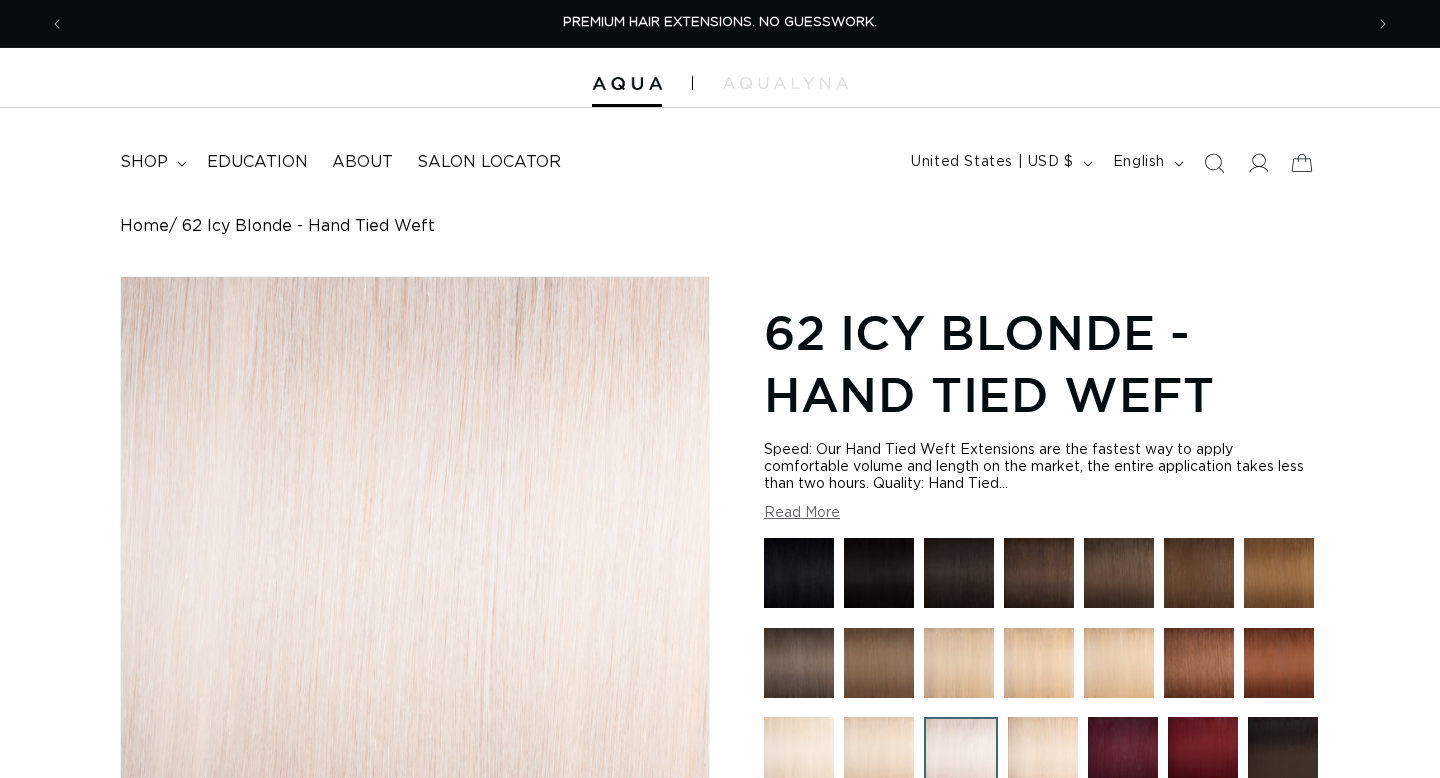 scroll, scrollTop: 0, scrollLeft: 0, axis: both 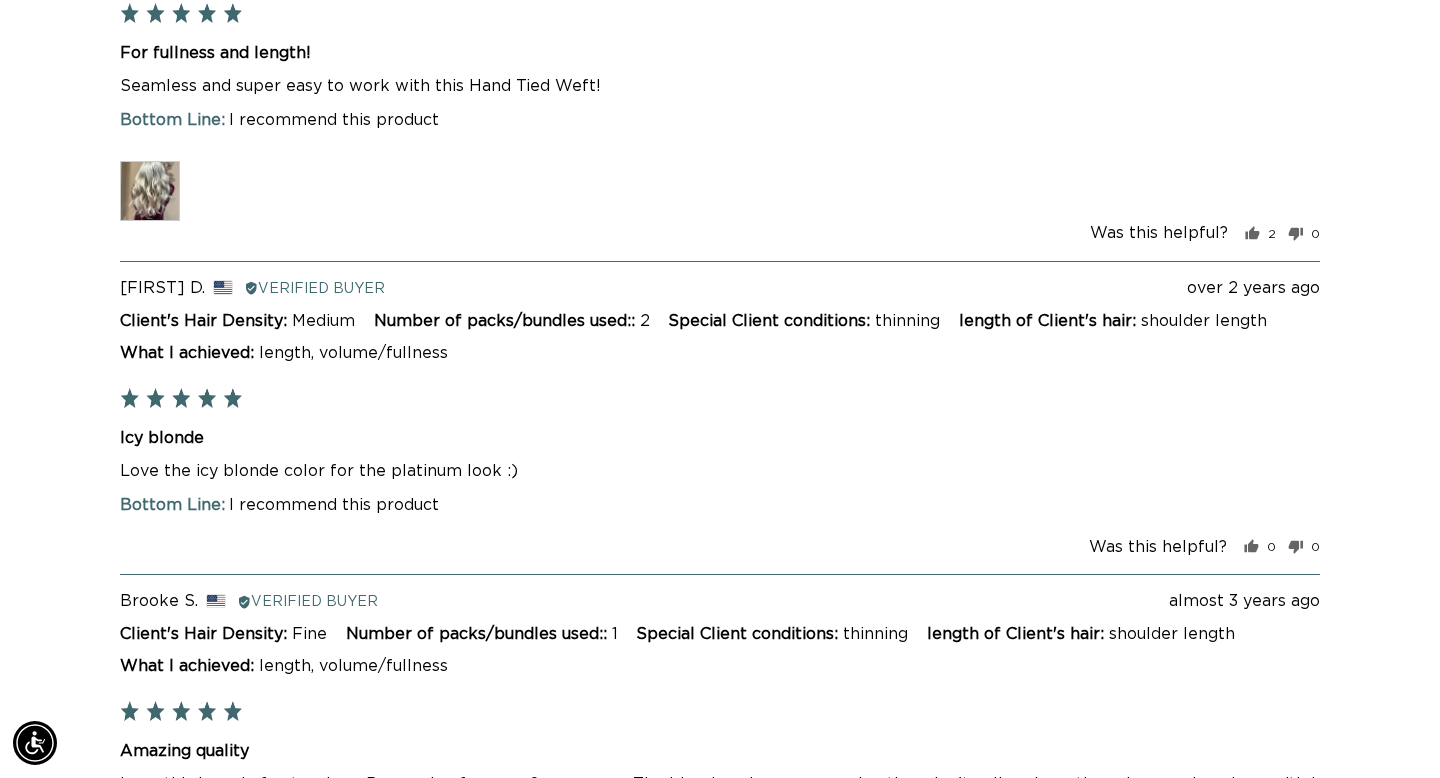click at bounding box center (150, 191) 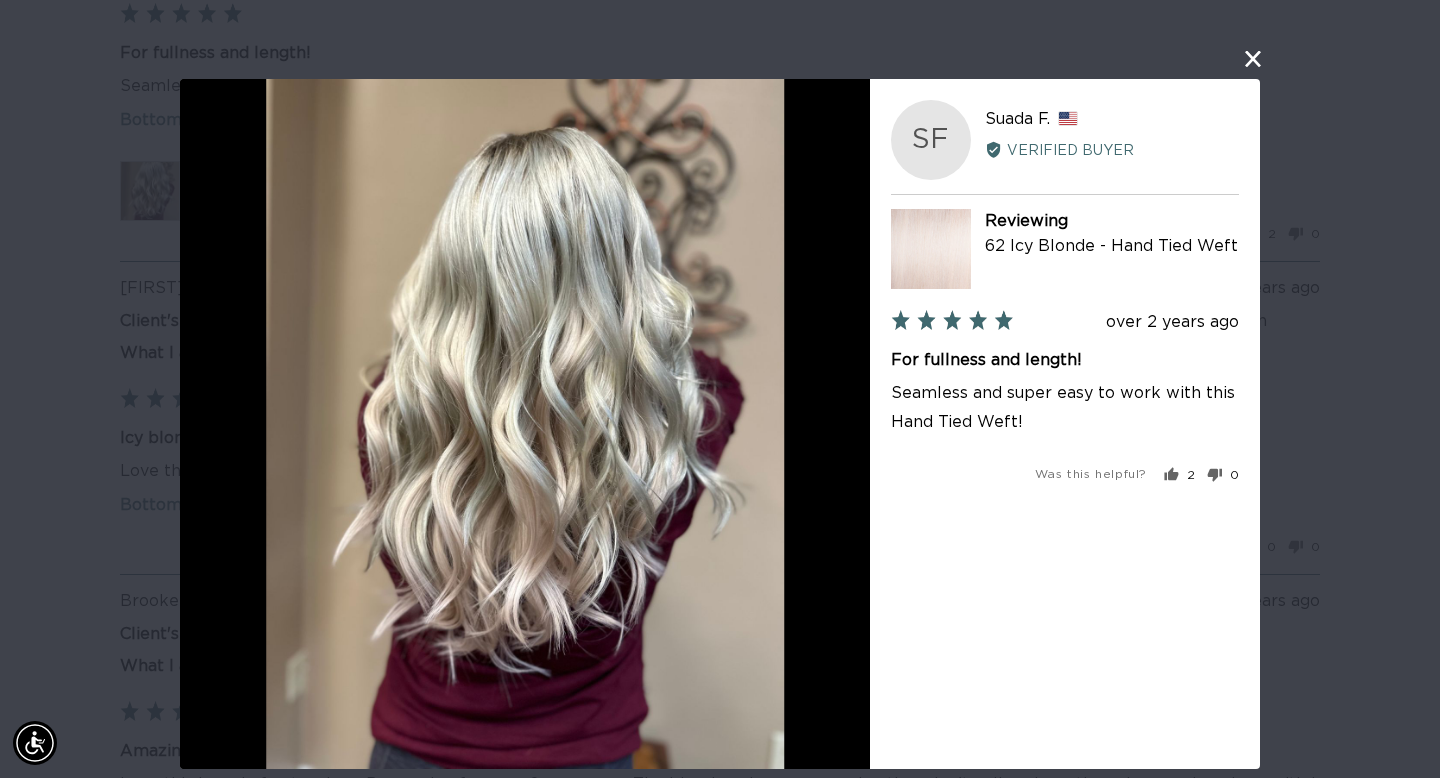 click on "User-Uploaded Media Gallery
SF
Suada F.
Reviewed by Suada F., from United States
Verified Buyer
Reviewing
62 Icy Blonde - Hand Tied Weft
Review posted over 2 years ago
Rated 5 out of 5
For fullness and length!
Seamless and super easy to work with this Hand Tied Weft!
Was this helpful?
2   people voted yes
0   people voted no
Retry" at bounding box center (720, 389) 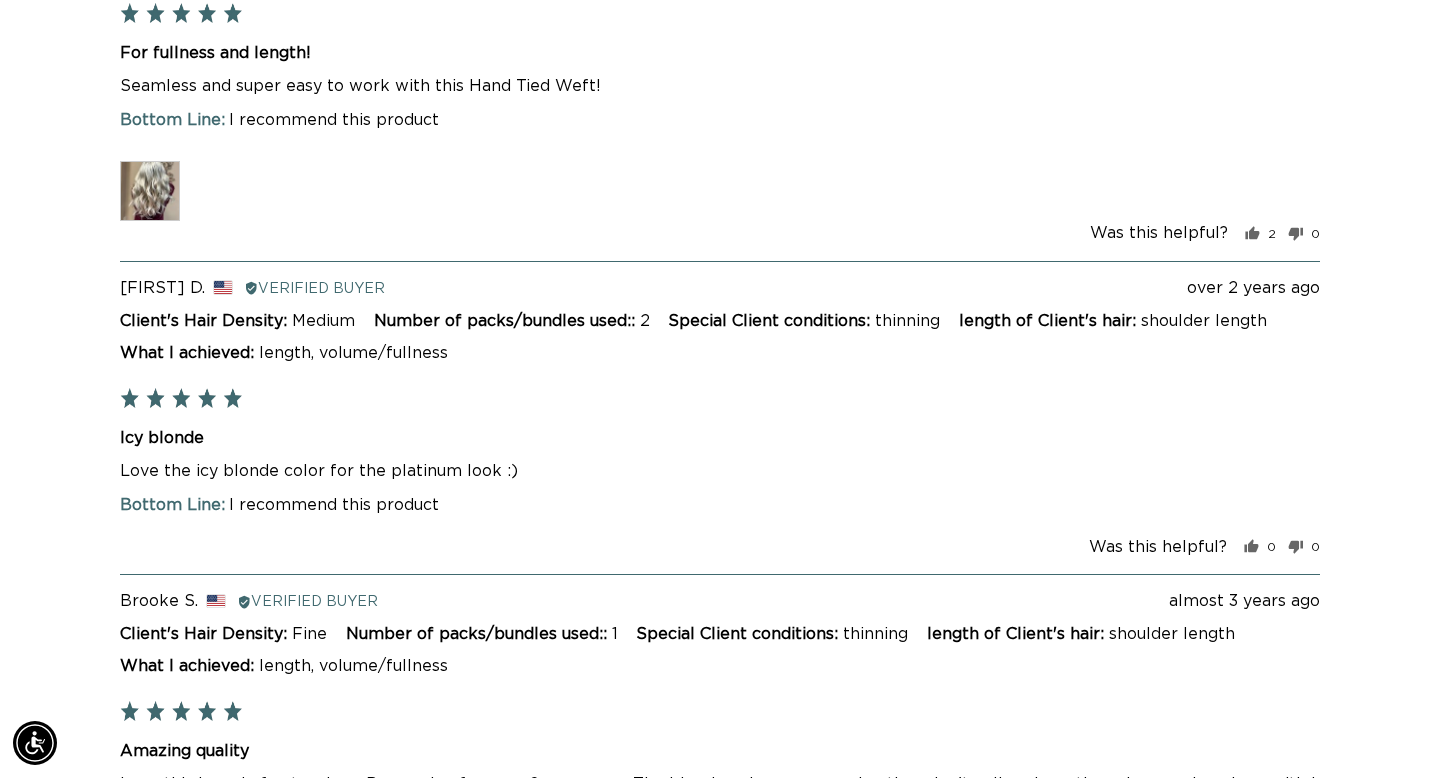 scroll, scrollTop: 0, scrollLeft: 2596, axis: horizontal 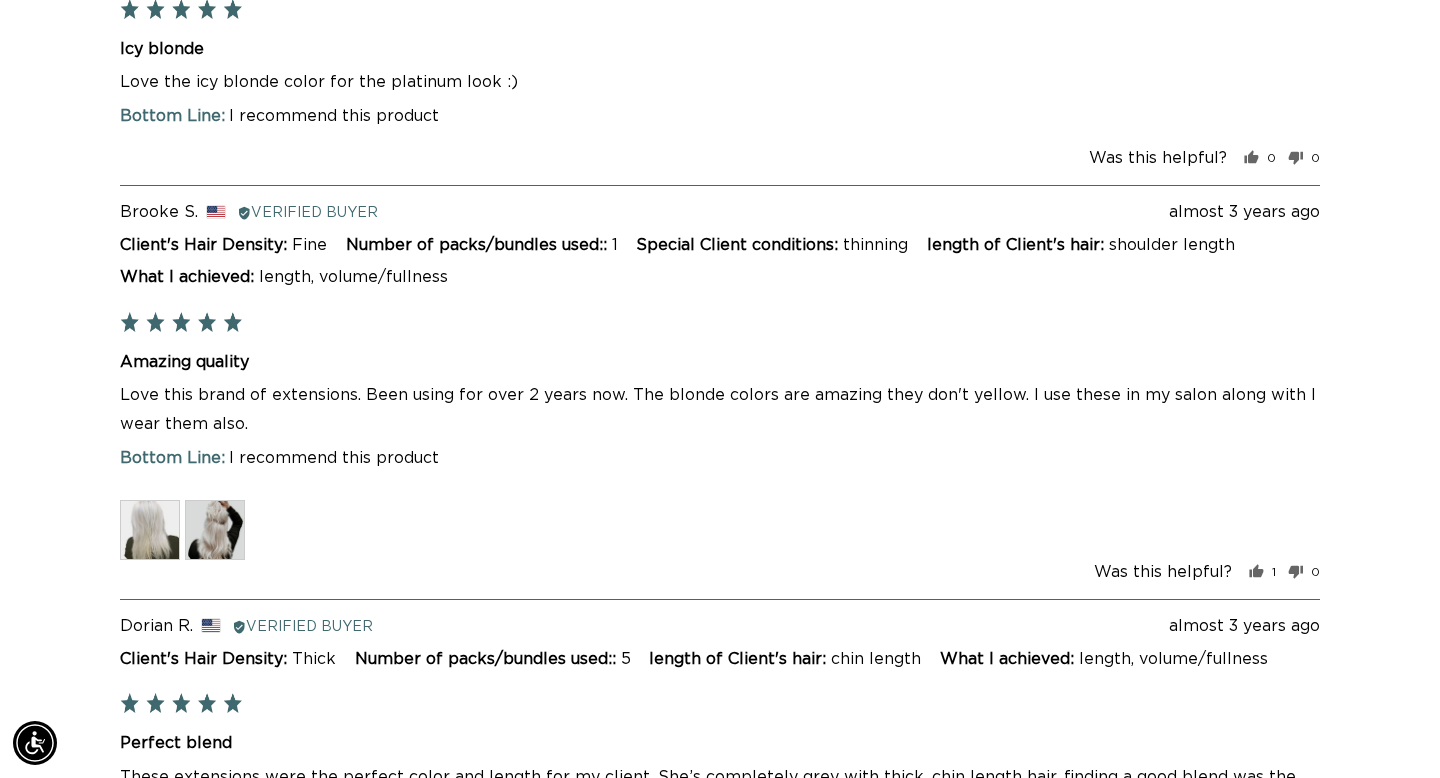 click at bounding box center [150, 530] 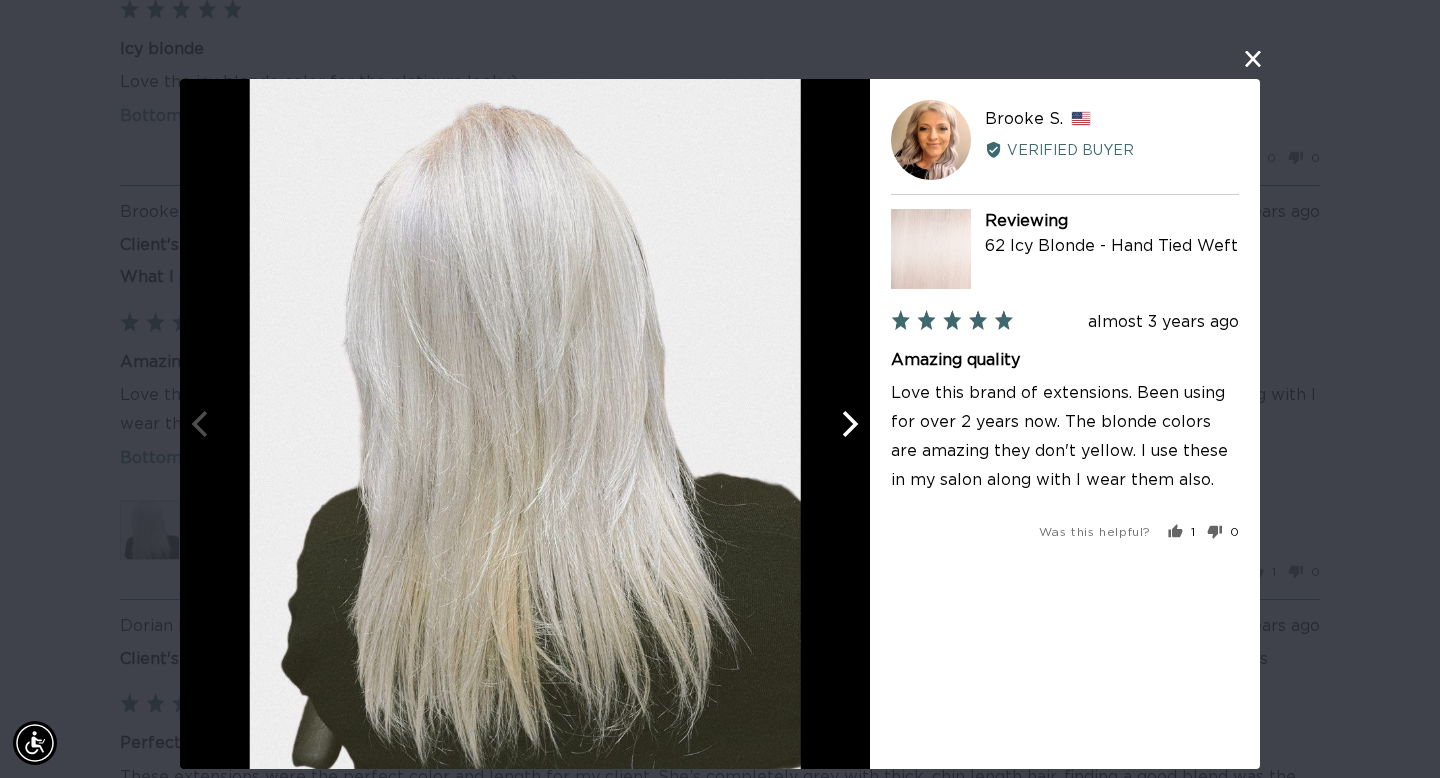 click on "User-Uploaded Media Gallery
BS
Brooke S.
Reviewed by Brooke S., from United States
Verified Buyer
Reviewing
62 Icy Blonde - Hand Tied Weft
Review posted almost 3 years ago
Rated 5 out of 5
Amazing quality
Love this brand of extensions. Been using for over 2 years now. The blonde colors are amazing they don't yellow. I use these in my salon along with I wear them also.
Was this helpful?
1   person voted yes
0   people voted no
Retry" at bounding box center [720, 389] 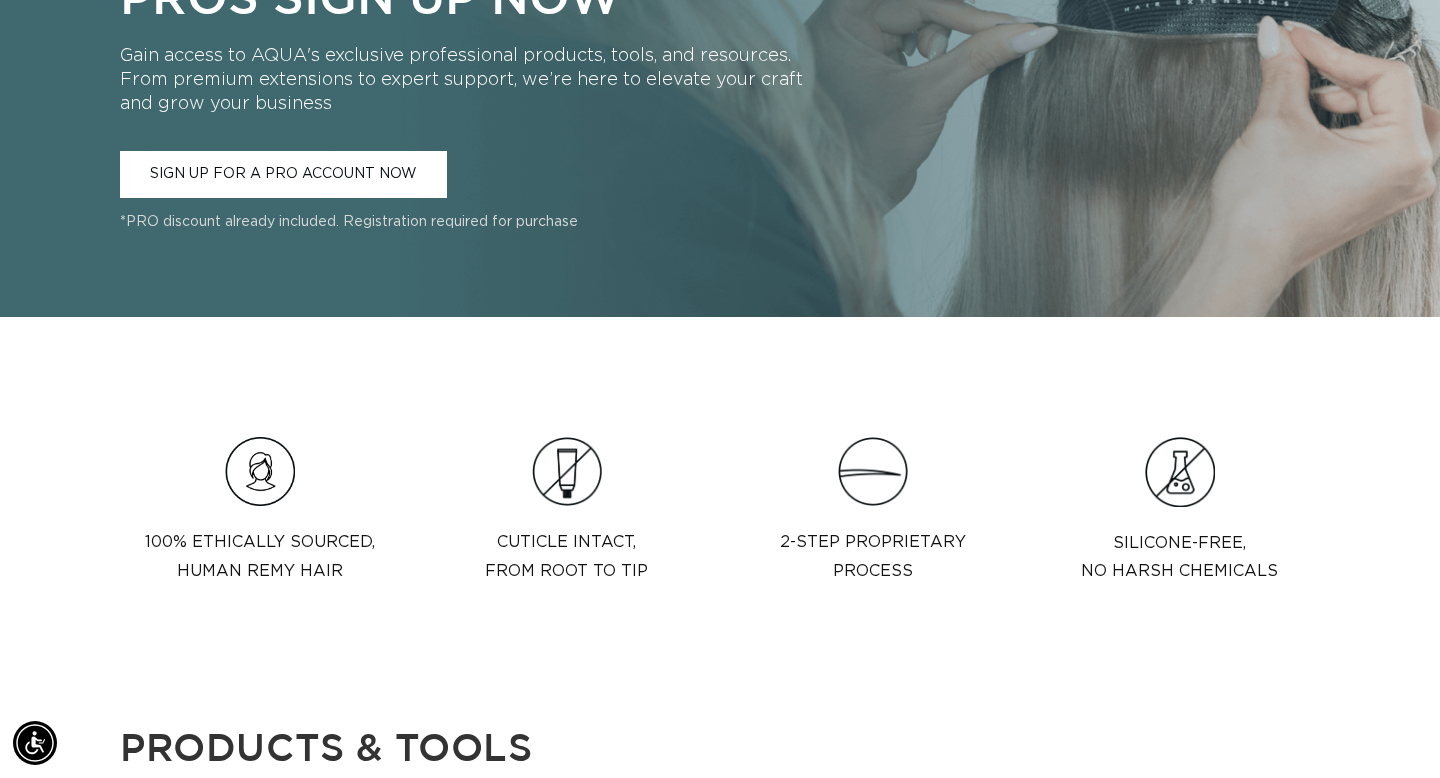 scroll, scrollTop: 1571, scrollLeft: 0, axis: vertical 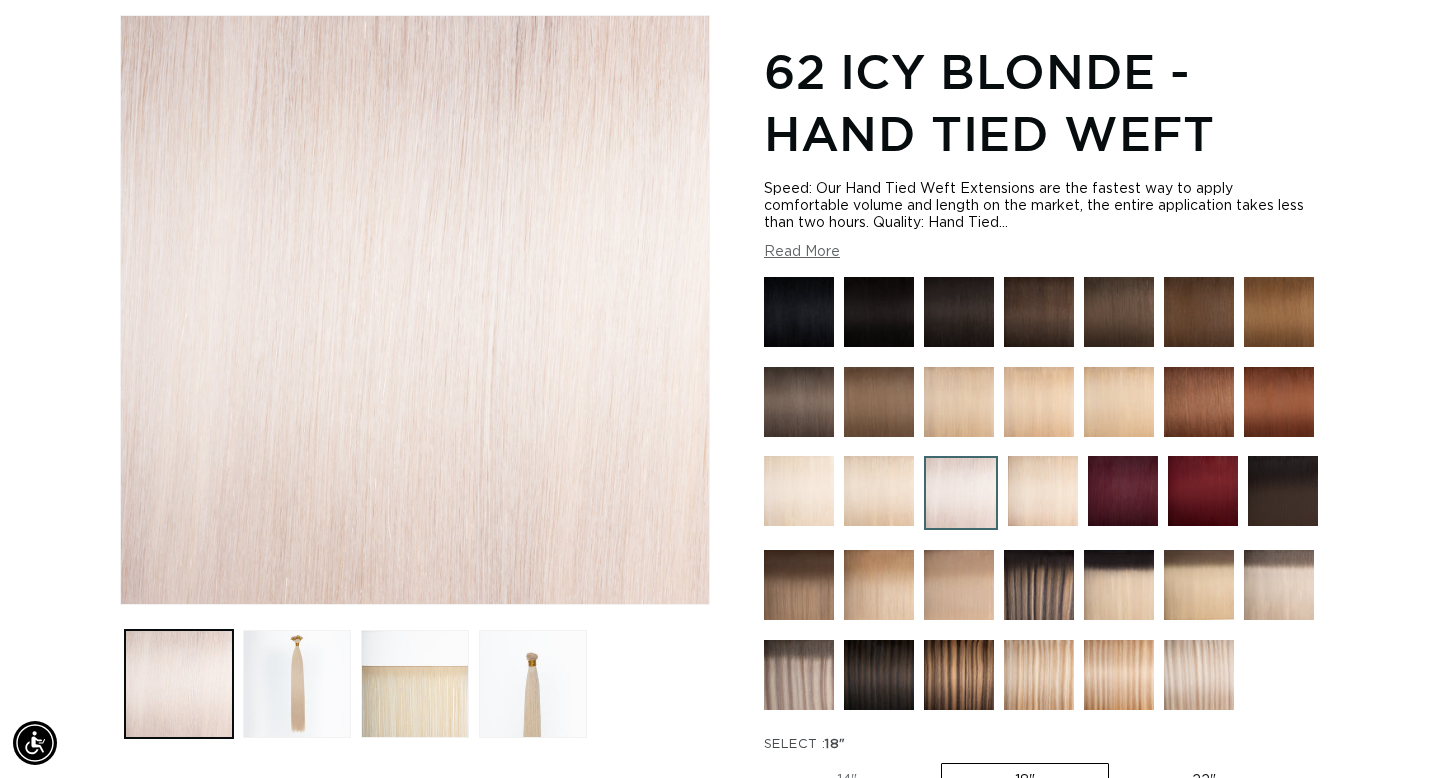 click at bounding box center [1043, 491] 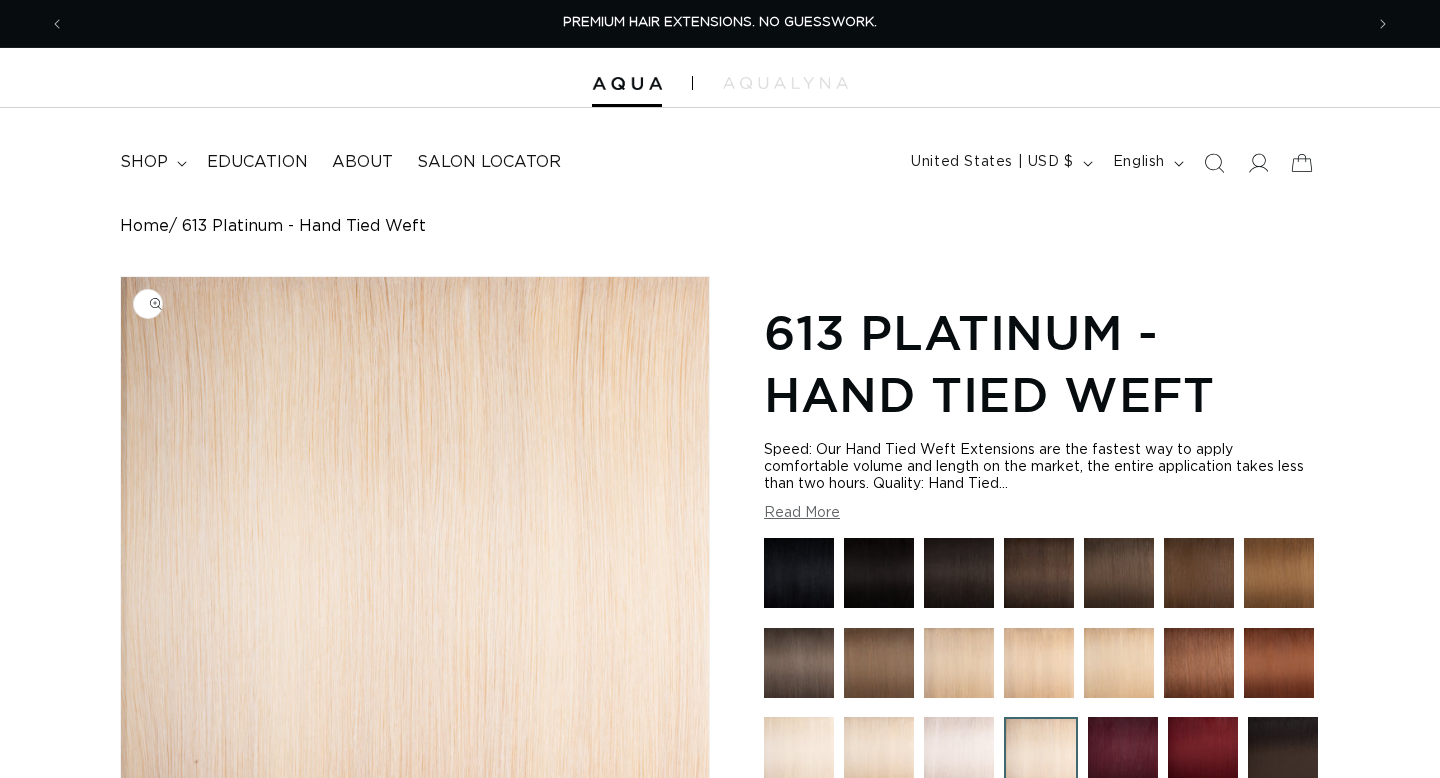 scroll, scrollTop: 0, scrollLeft: 0, axis: both 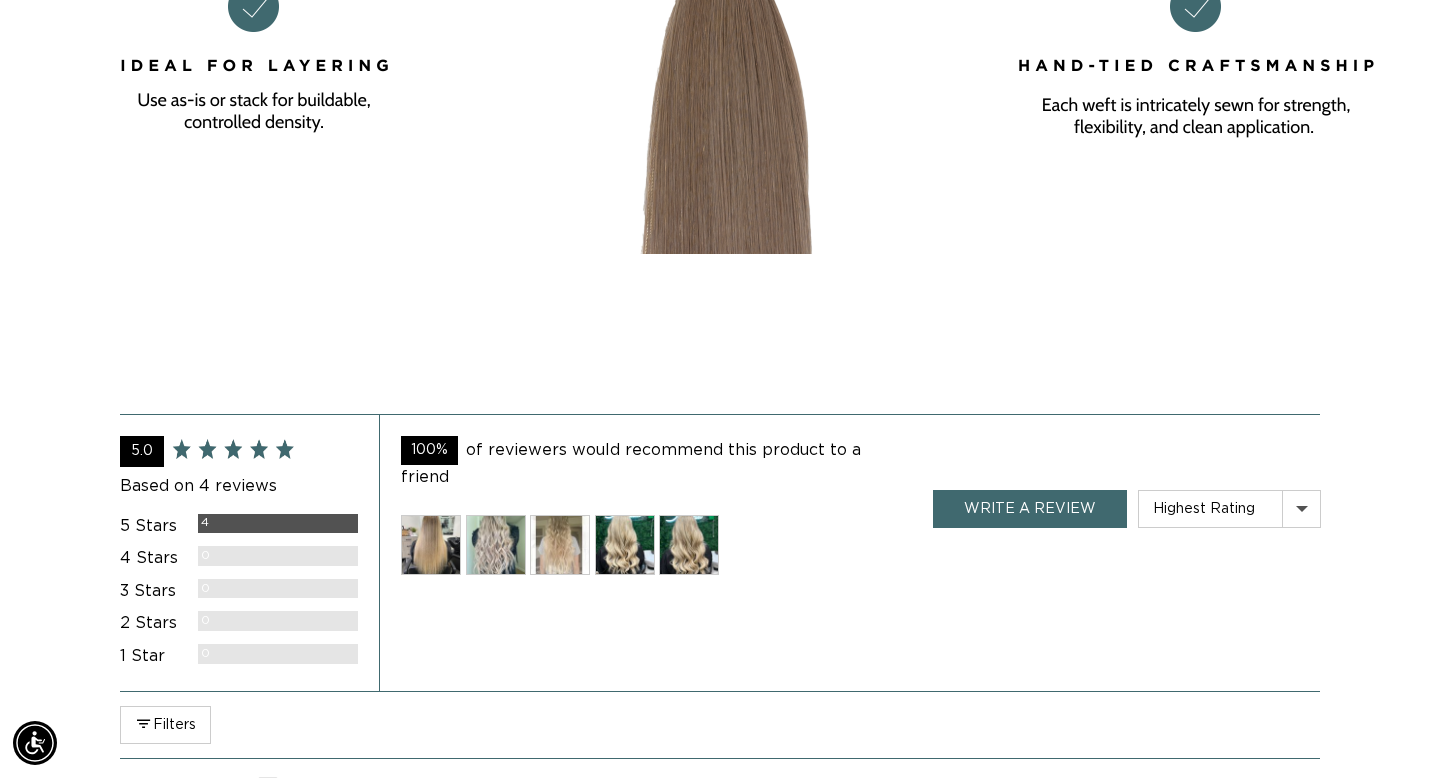 click at bounding box center (689, 545) 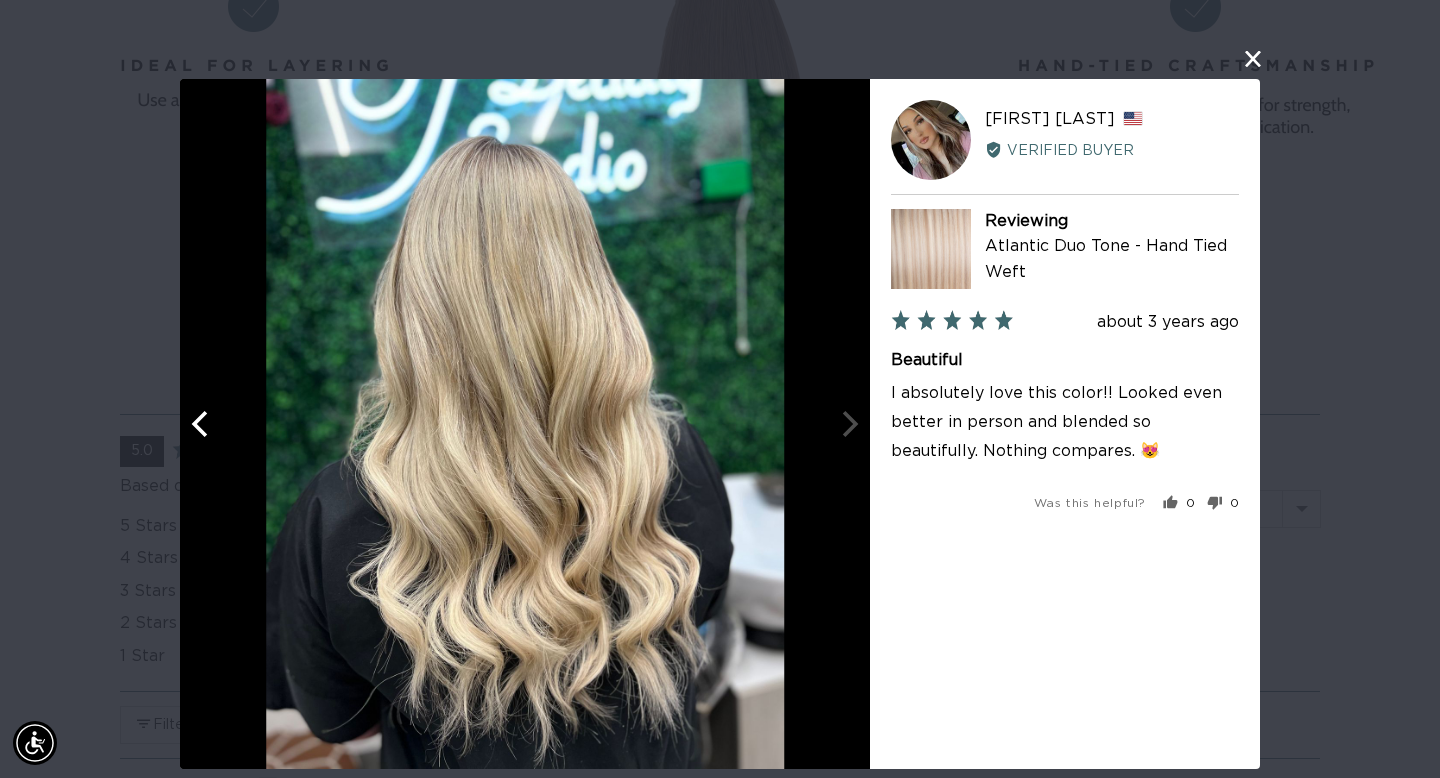 click 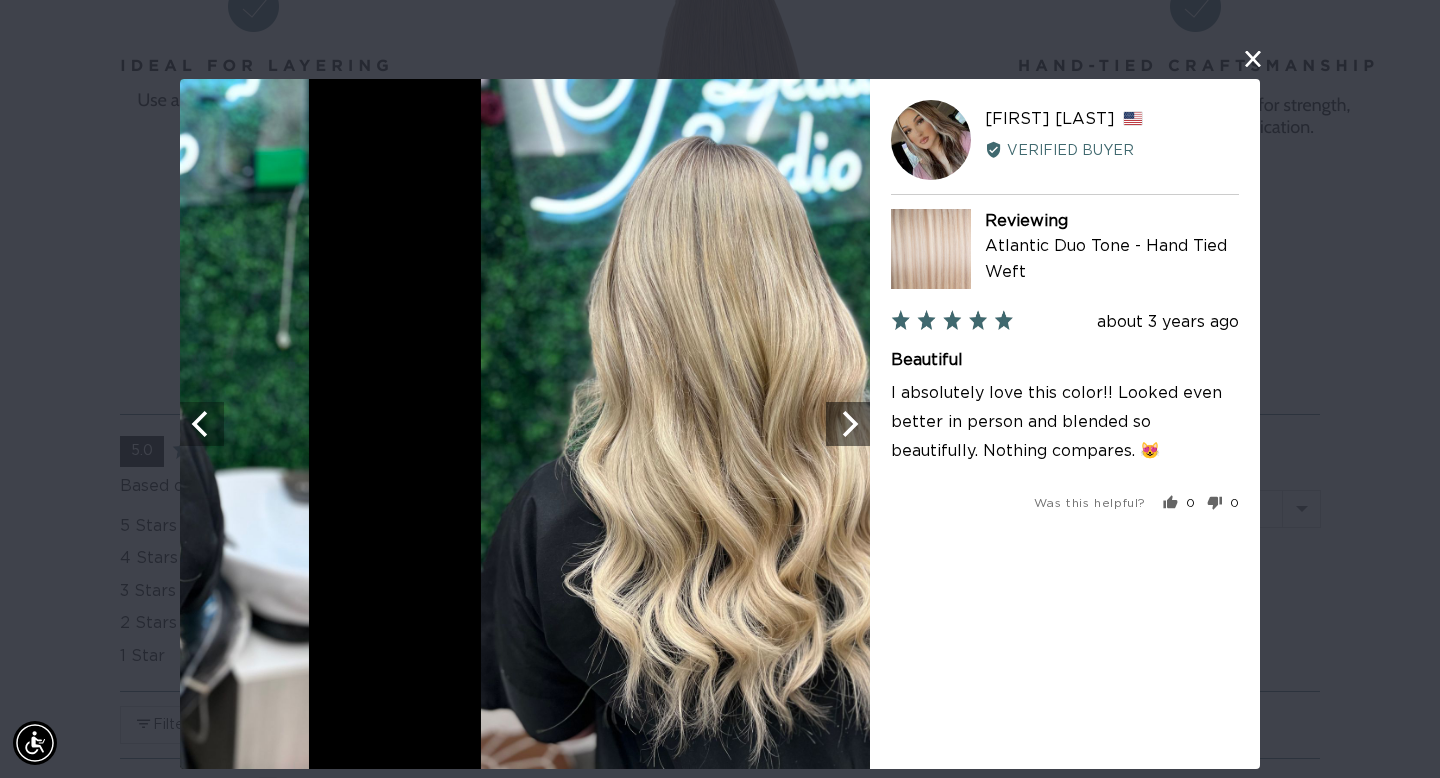 scroll, scrollTop: 0, scrollLeft: 2596, axis: horizontal 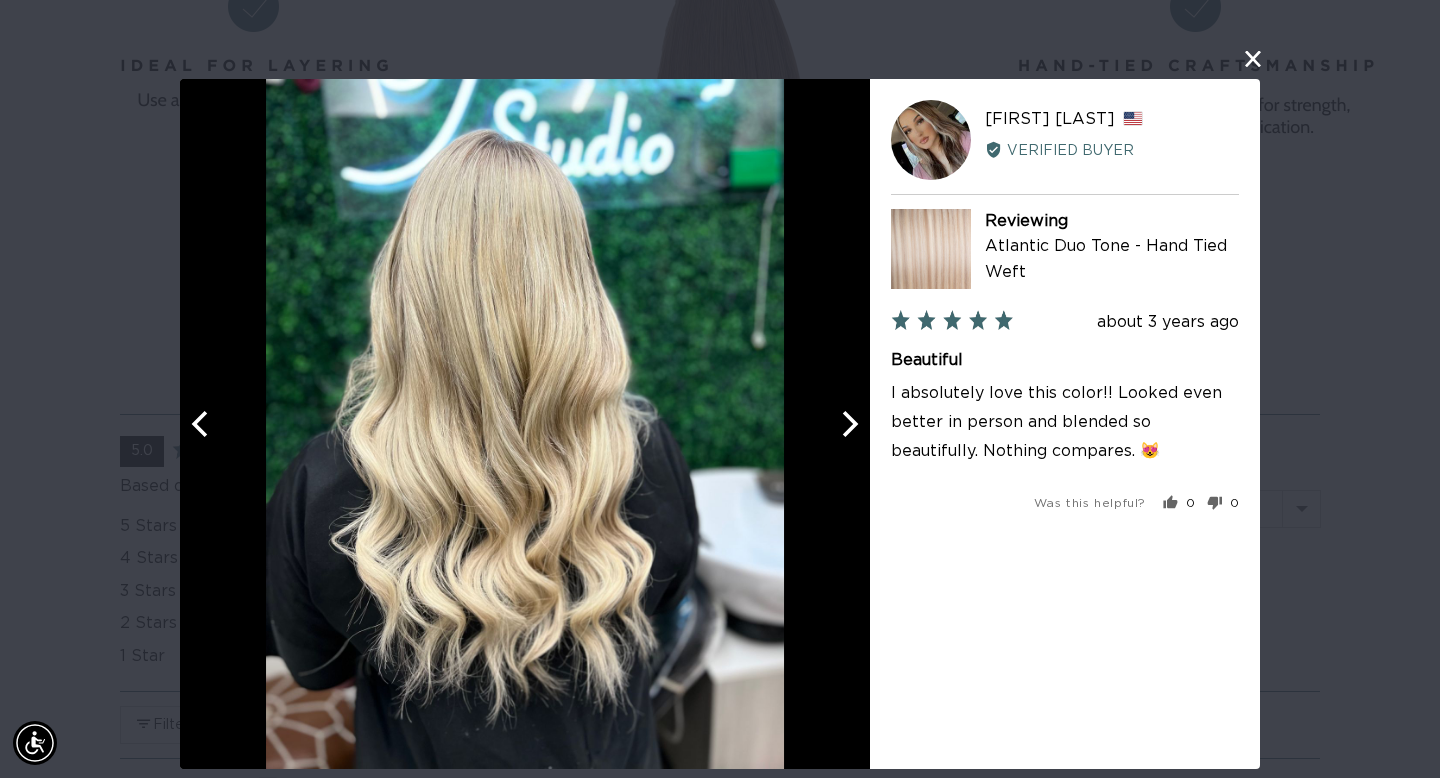 click 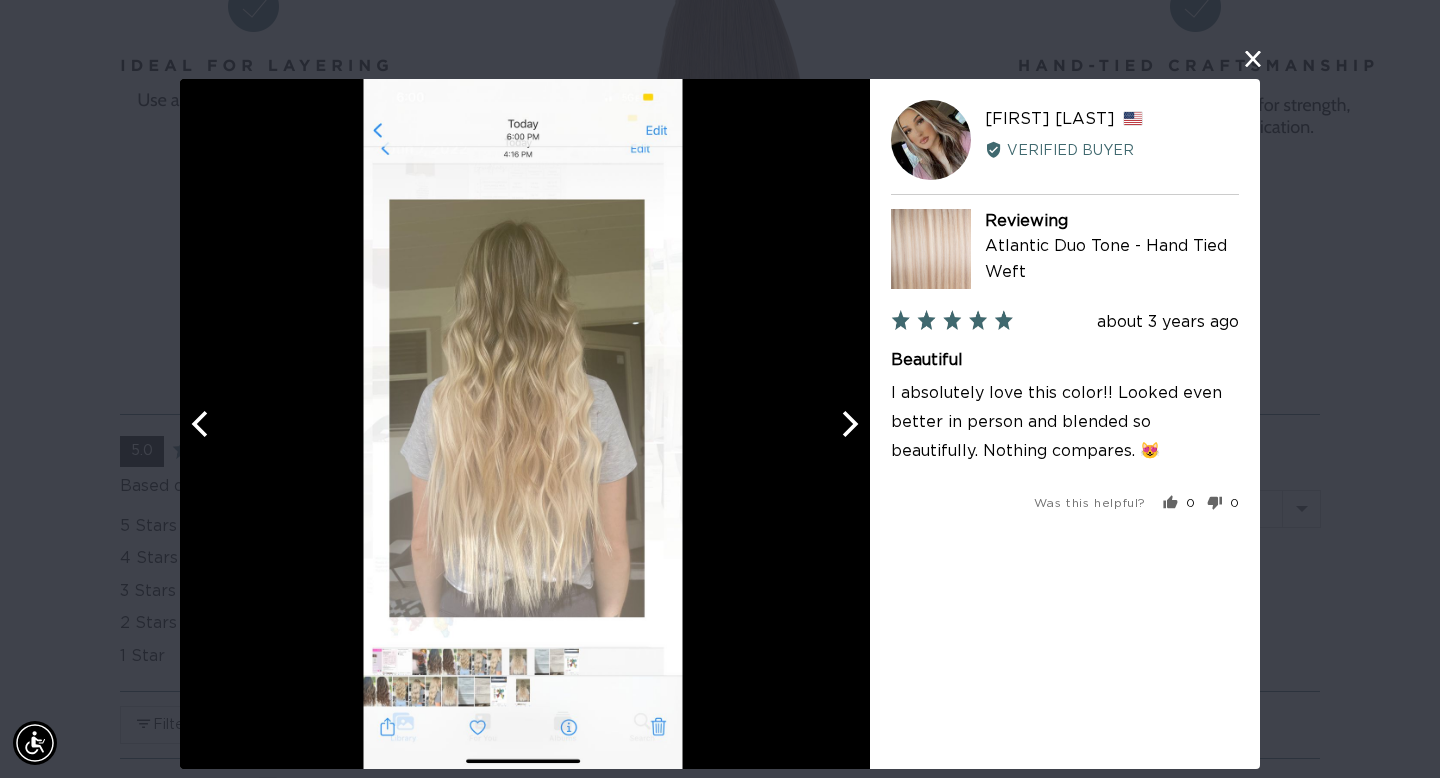 click 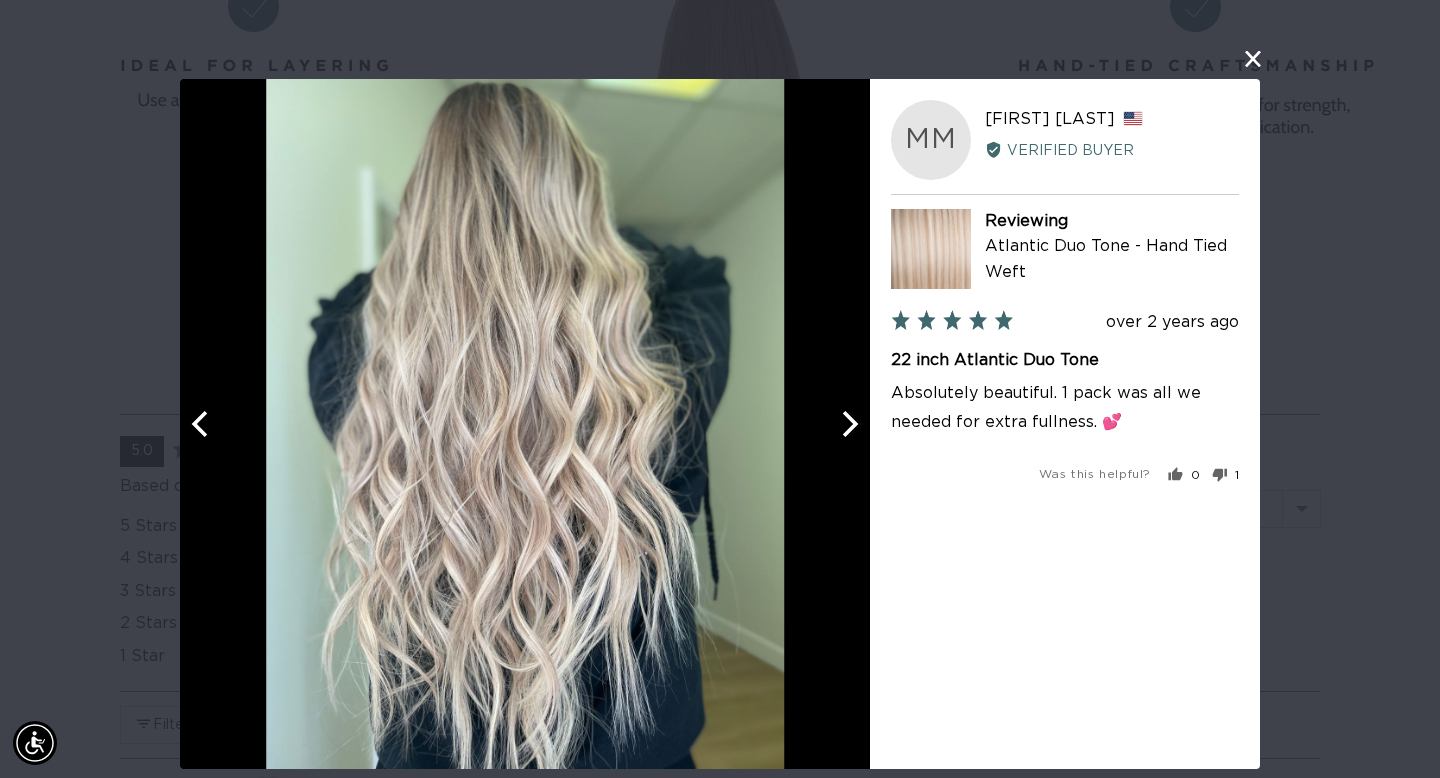 scroll, scrollTop: 0, scrollLeft: 1298, axis: horizontal 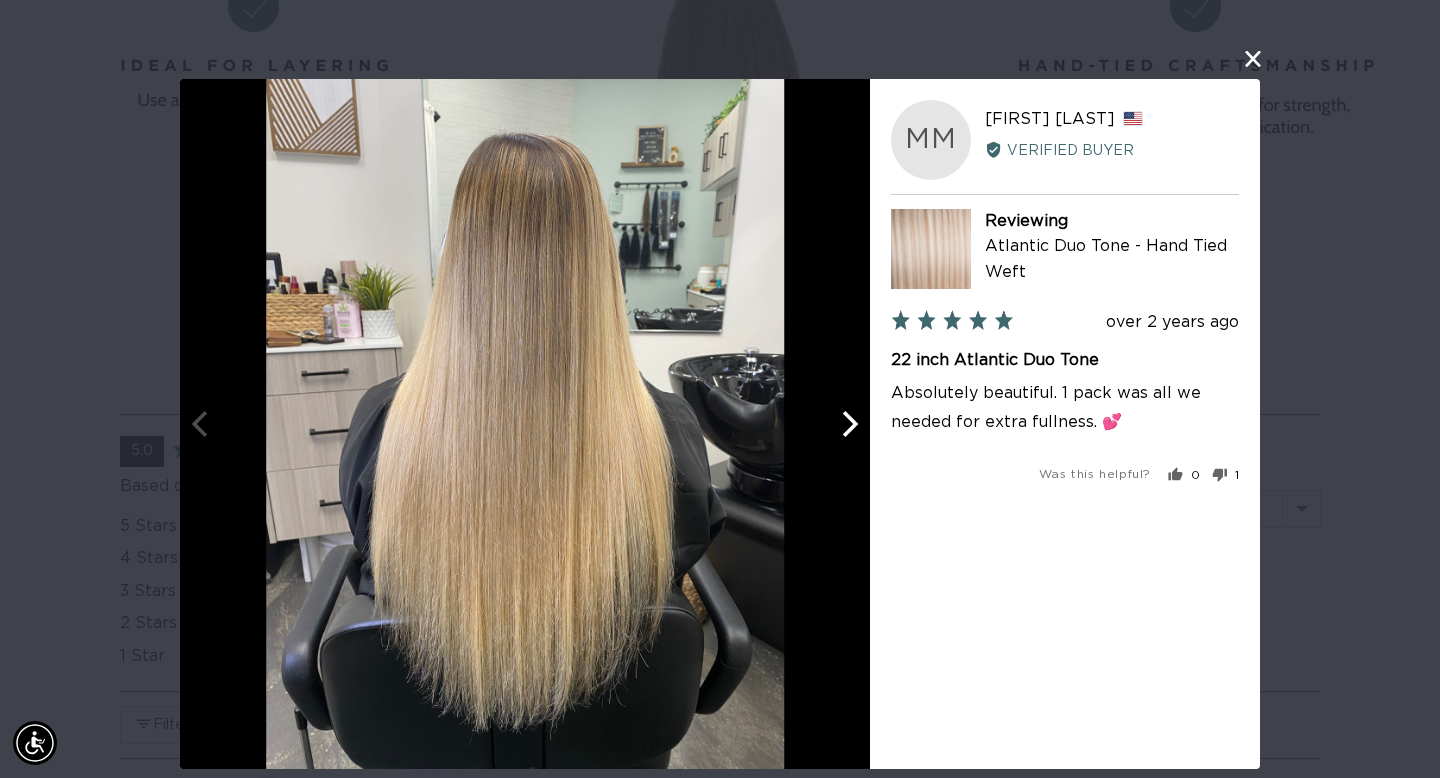 click on "User-Uploaded Media Gallery
MM
Malaija M.
Reviewed by Malaija M., from United States
Verified Buyer
Reviewing
Atlantic Duo Tone - Hand Tied Weft
Review posted over 2 years ago
Rated 5 out of 5
22 inch Atlantic Duo Tone
Absolutely beautiful. 1 pack was all we needed for extra fullness. 💕
Was this helpful?
0   people voted yes
1   person voted no
Retry" at bounding box center [720, 389] 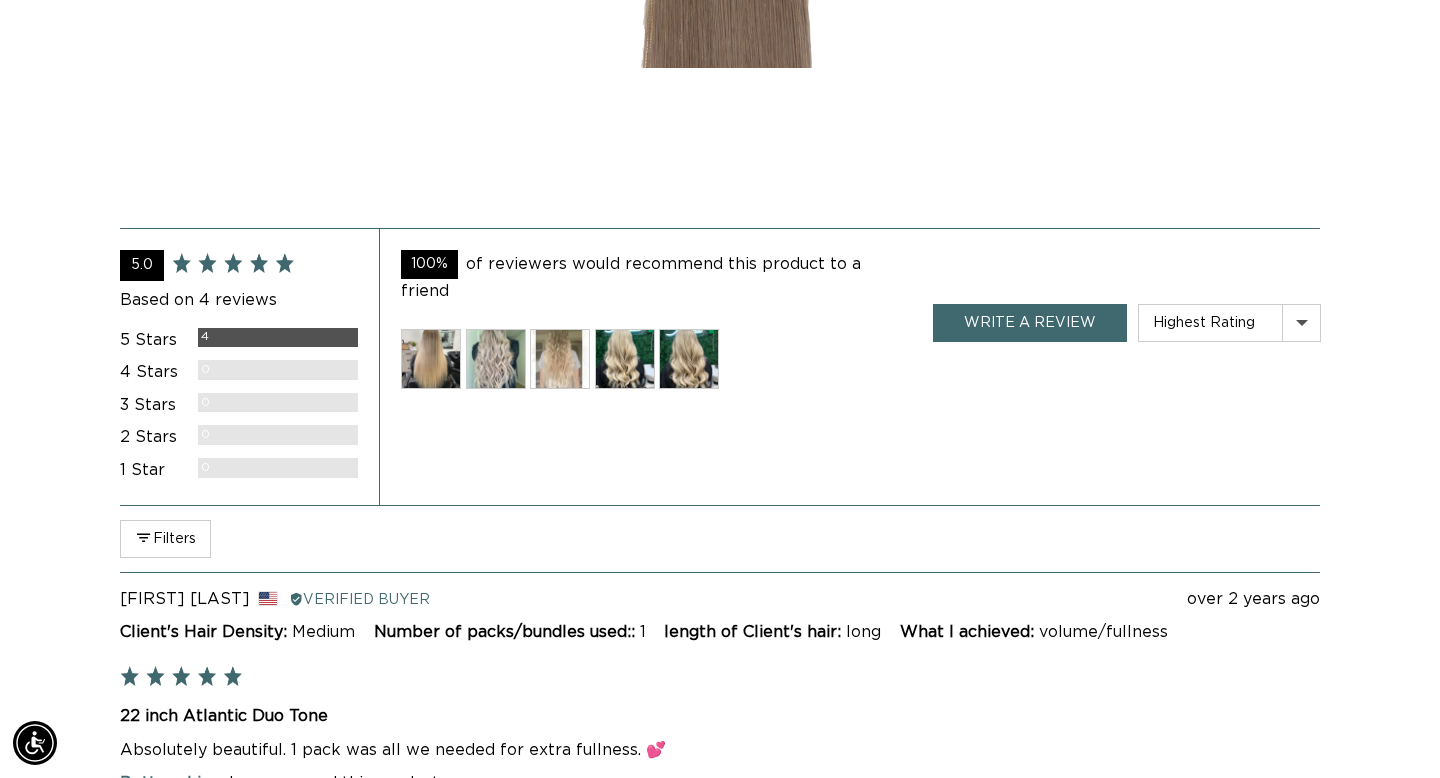 scroll, scrollTop: 3788, scrollLeft: 0, axis: vertical 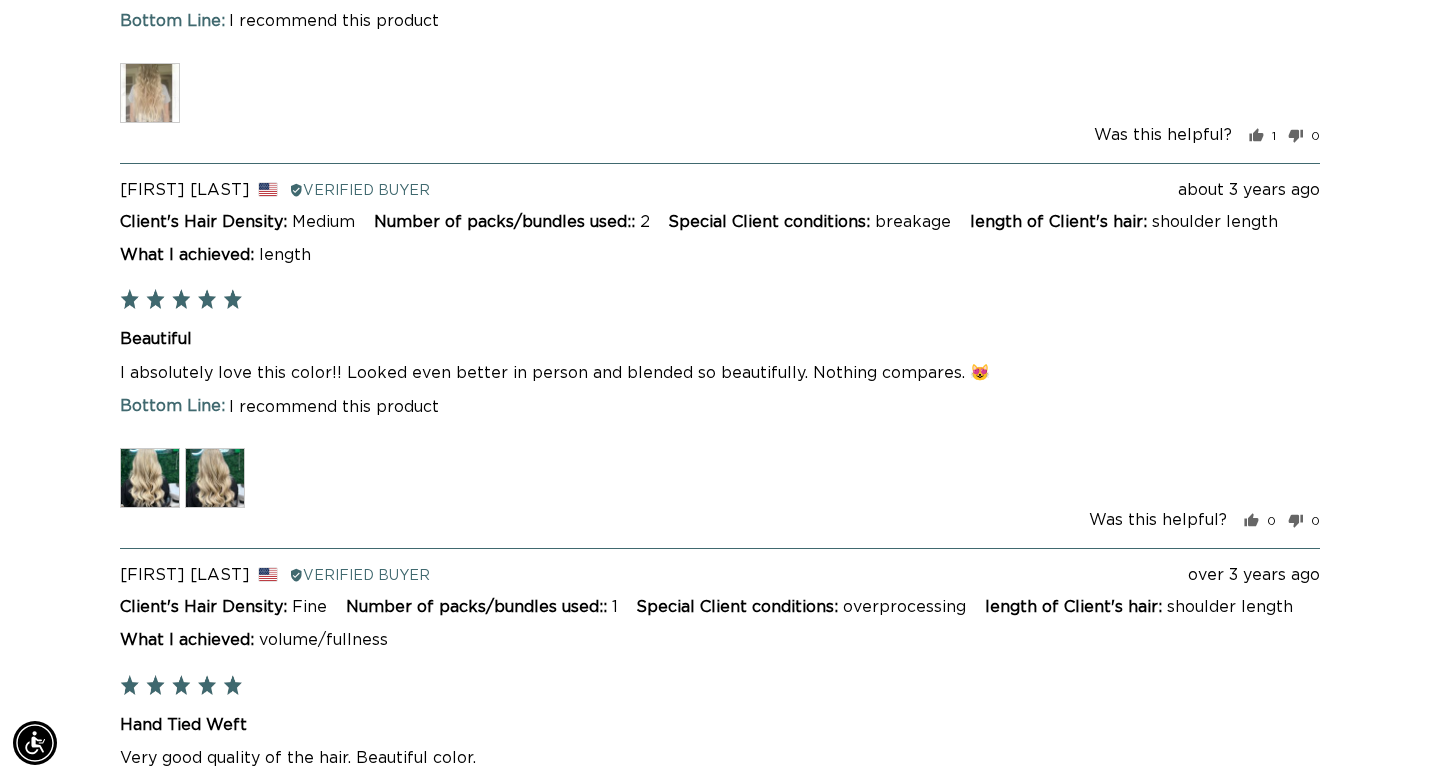 click at bounding box center (215, 478) 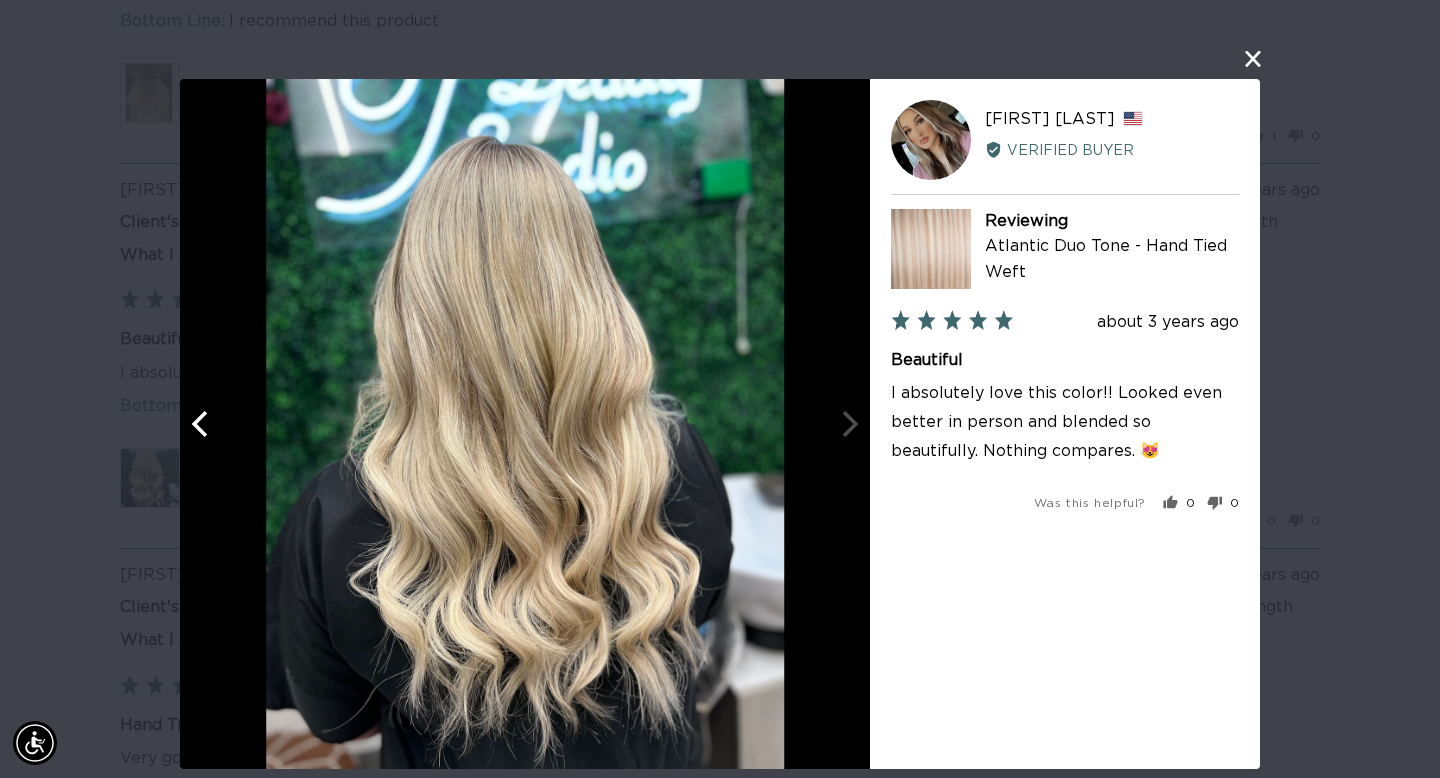 click at bounding box center [202, 424] 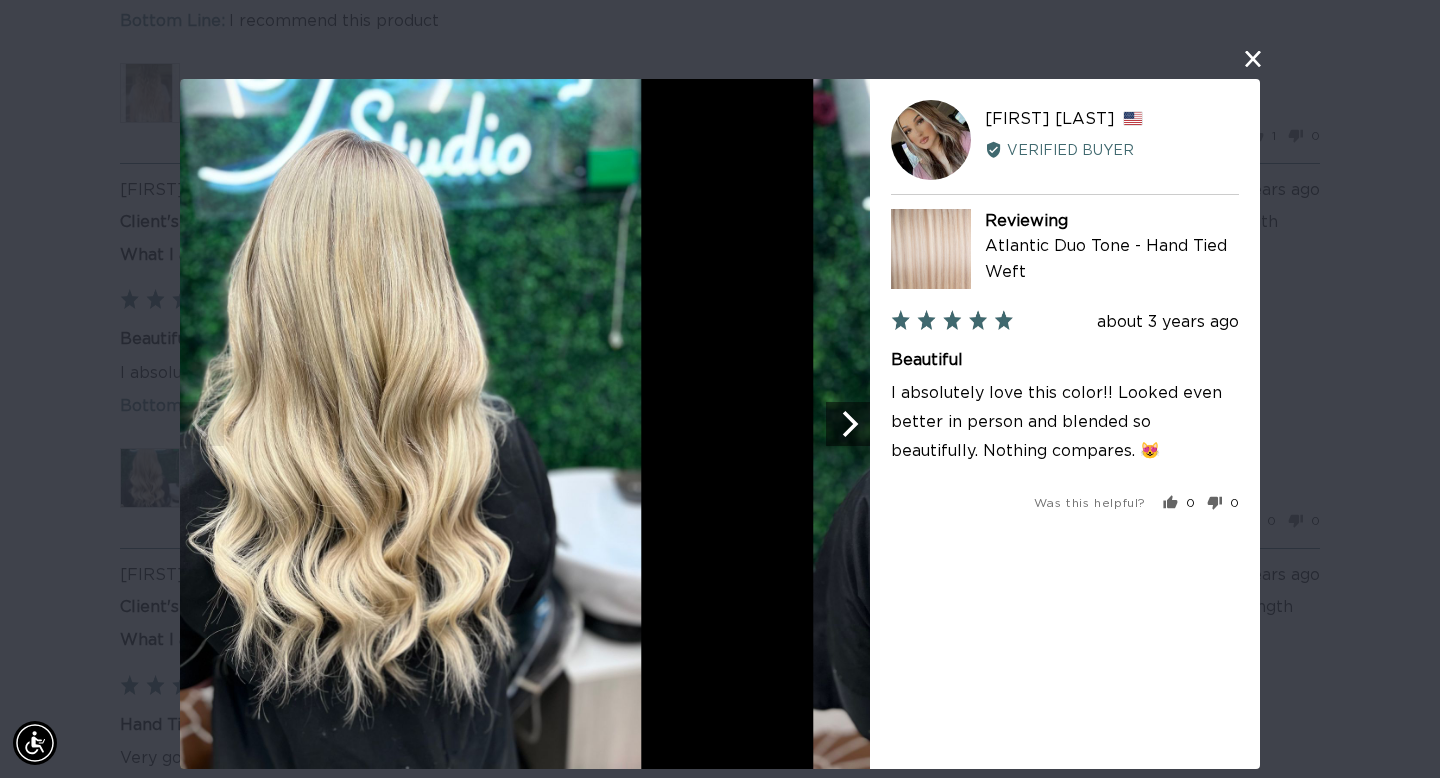 scroll, scrollTop: 0, scrollLeft: 1298, axis: horizontal 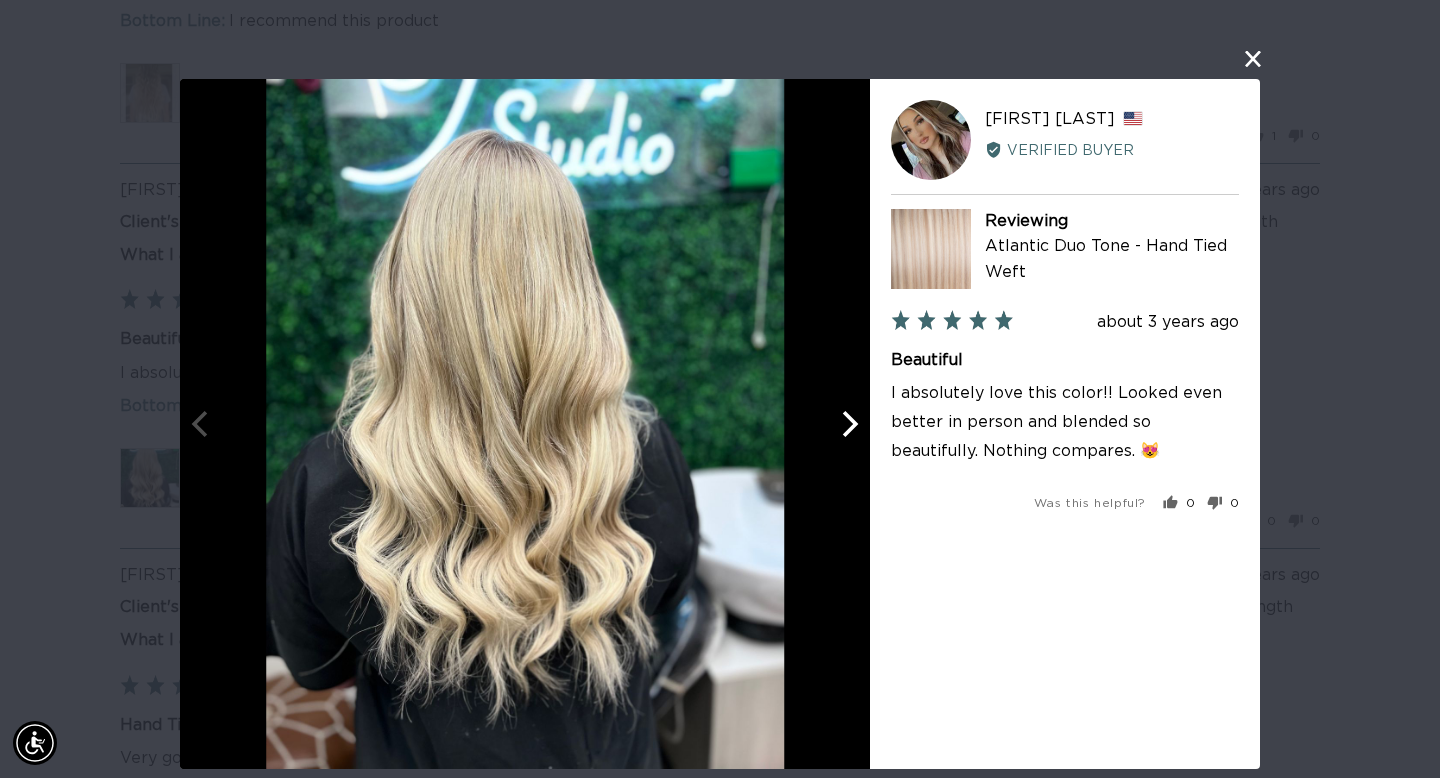 click on "User-Uploaded Media Gallery
TK
Taeghen K.
Reviewed by Taeghen K., from United States
Verified Buyer
Reviewing
Atlantic Duo Tone - Hand Tied Weft
Review posted about 3 years ago
Rated 5 out of 5
Beautiful
I absolutely love this color!! Looked even better in person and blended so beautifully. Nothing compares. 😻
Was this helpful?
0   people voted yes
0   people voted no
Retry" at bounding box center (720, 389) 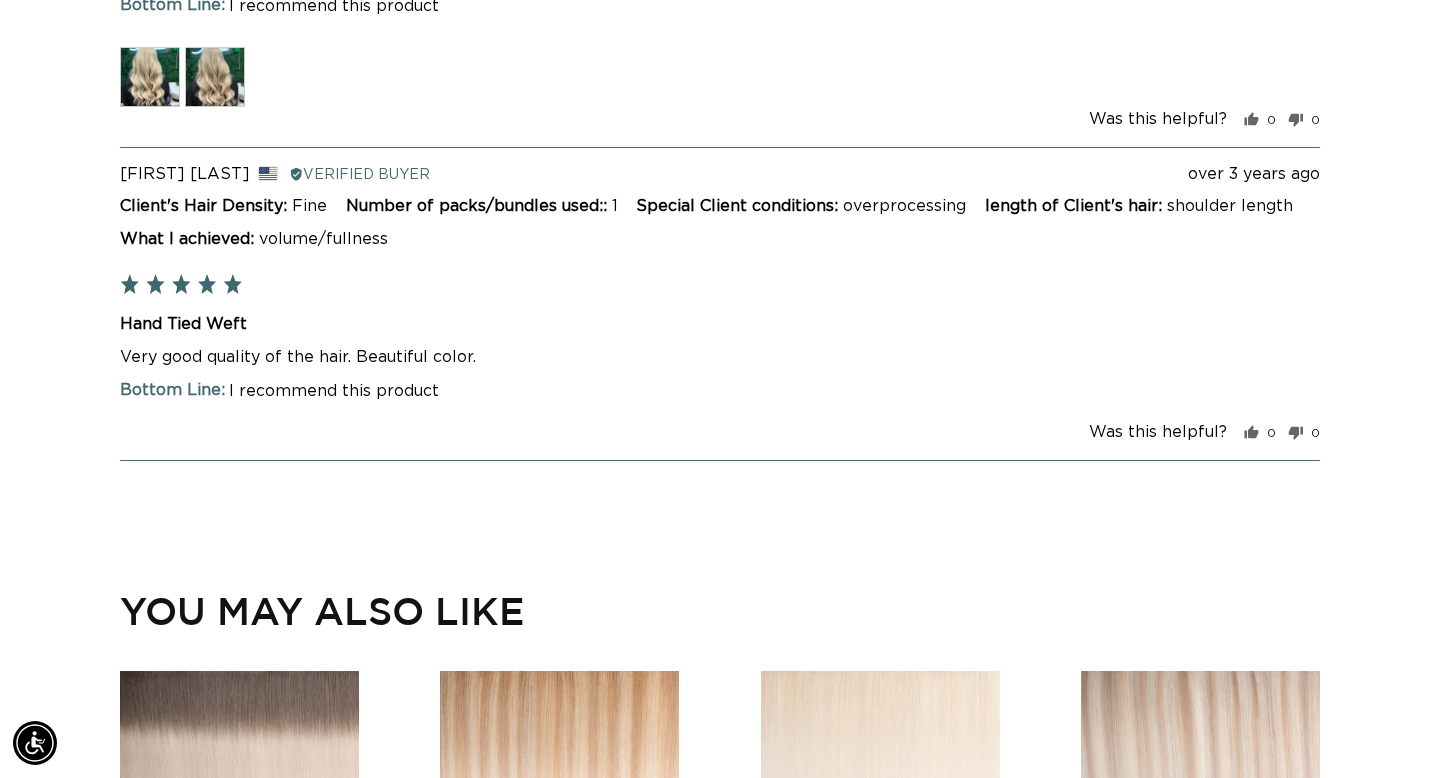 scroll, scrollTop: 4920, scrollLeft: 0, axis: vertical 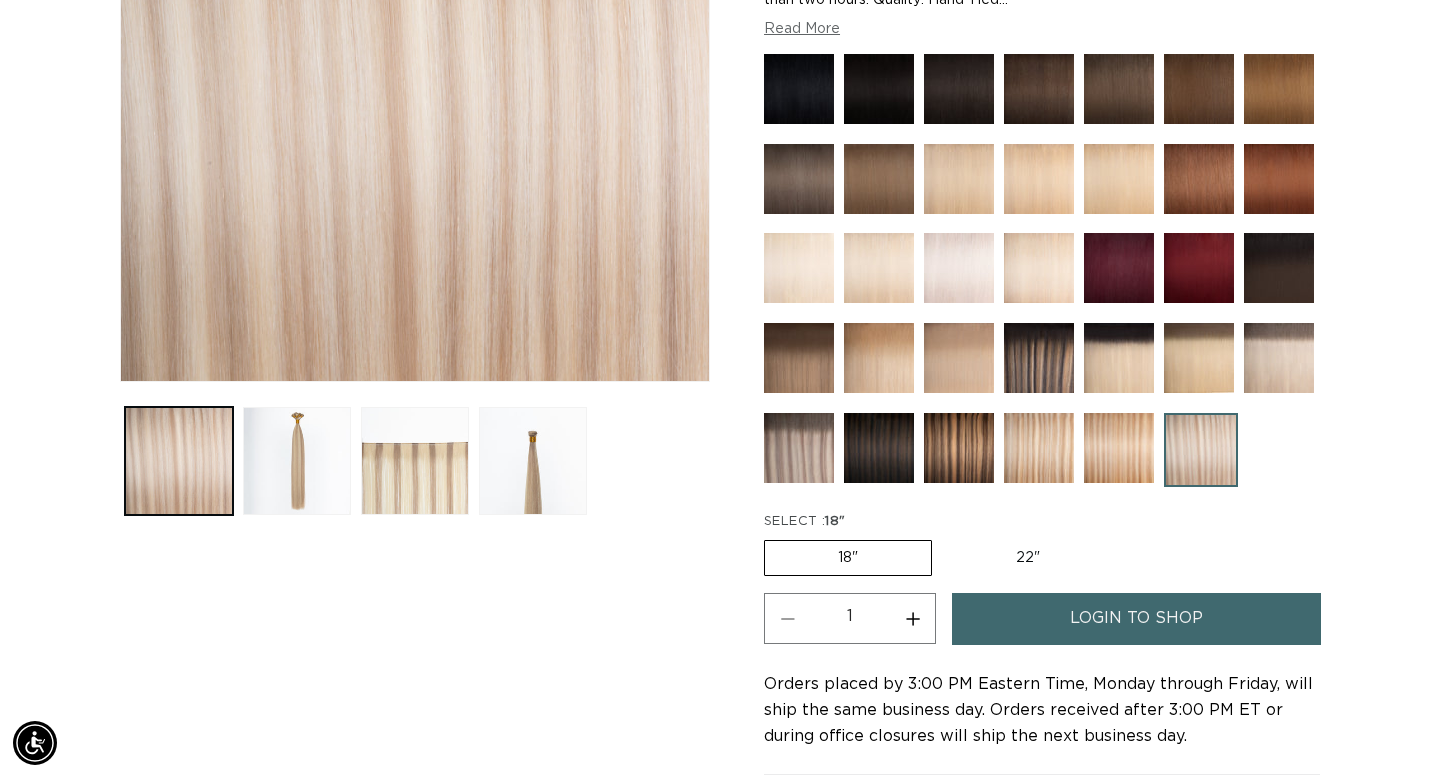 click at bounding box center (799, 448) 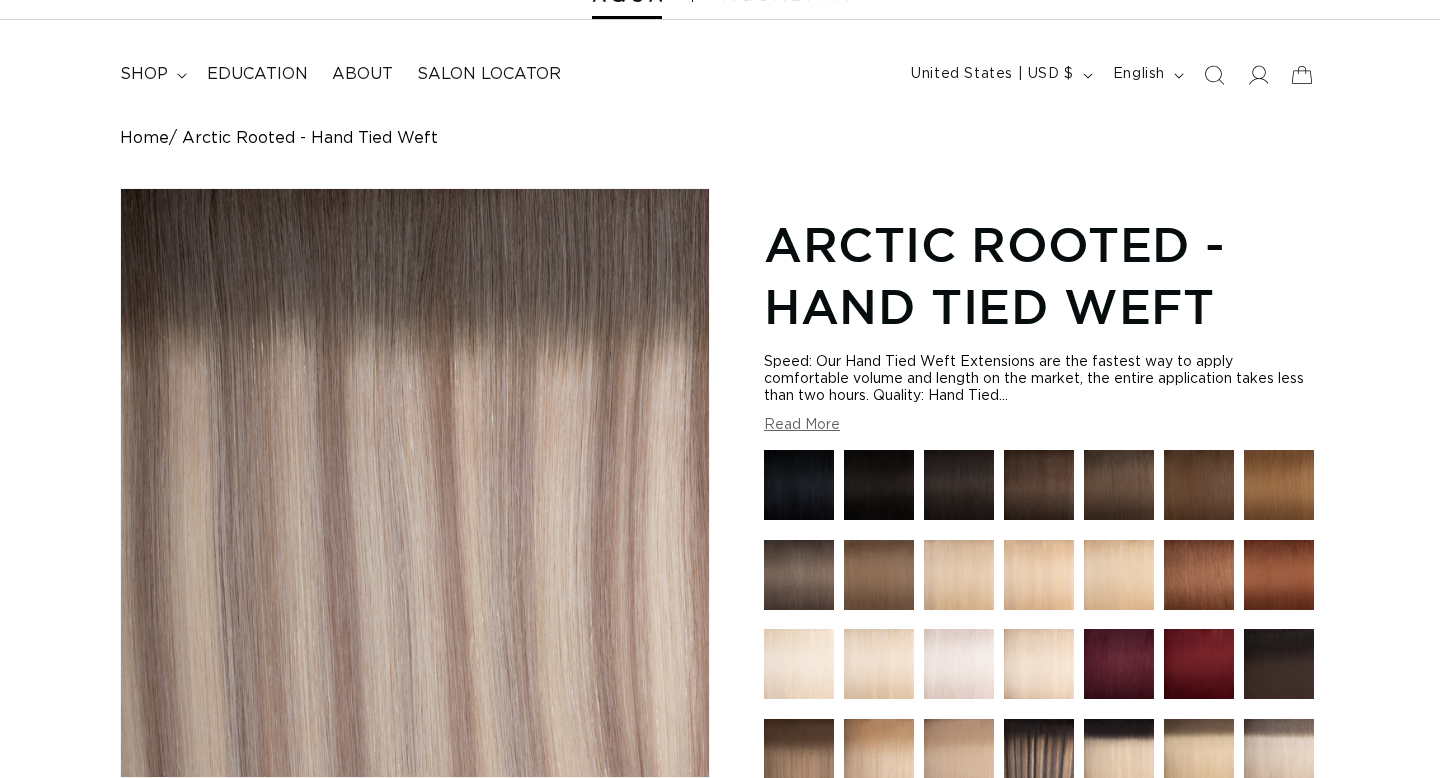 scroll, scrollTop: 88, scrollLeft: 0, axis: vertical 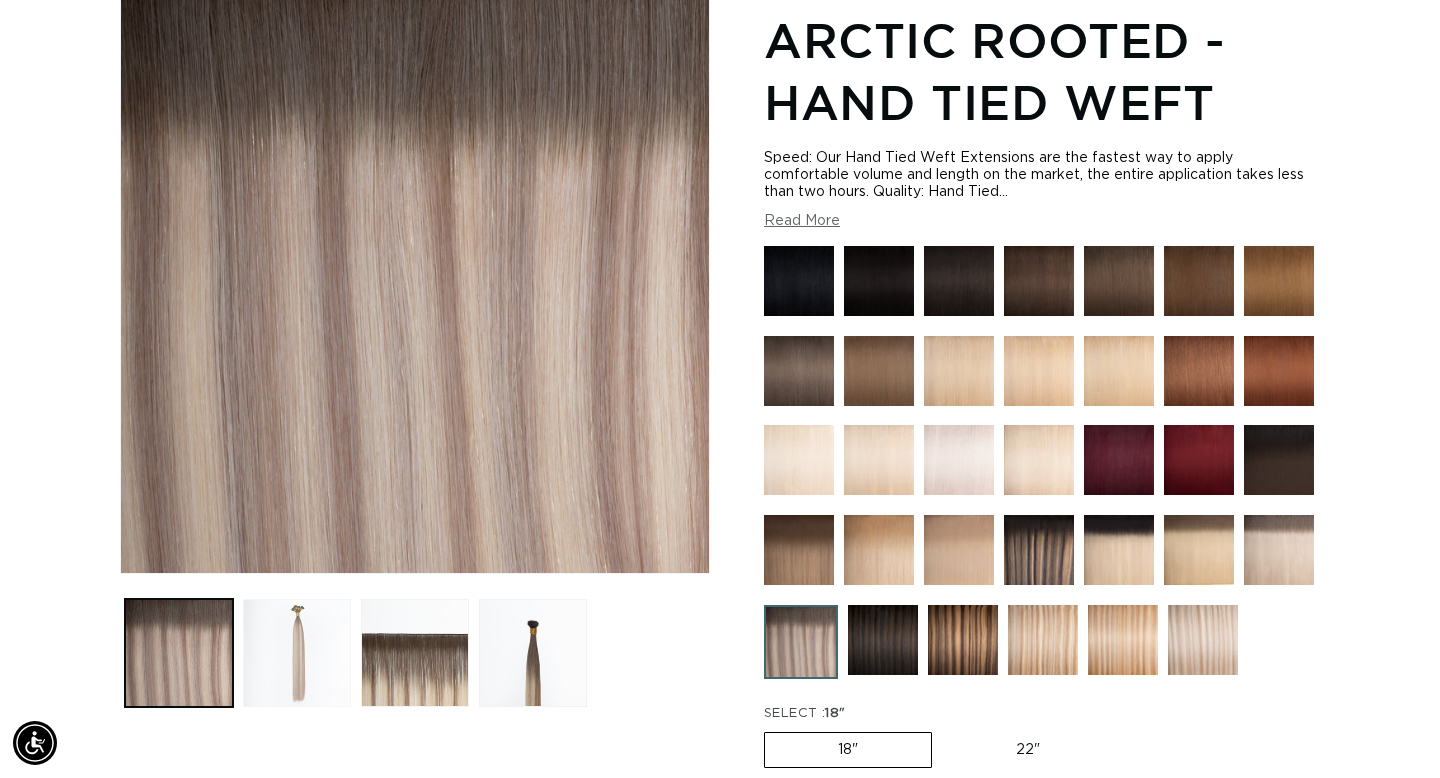 click at bounding box center (297, 653) 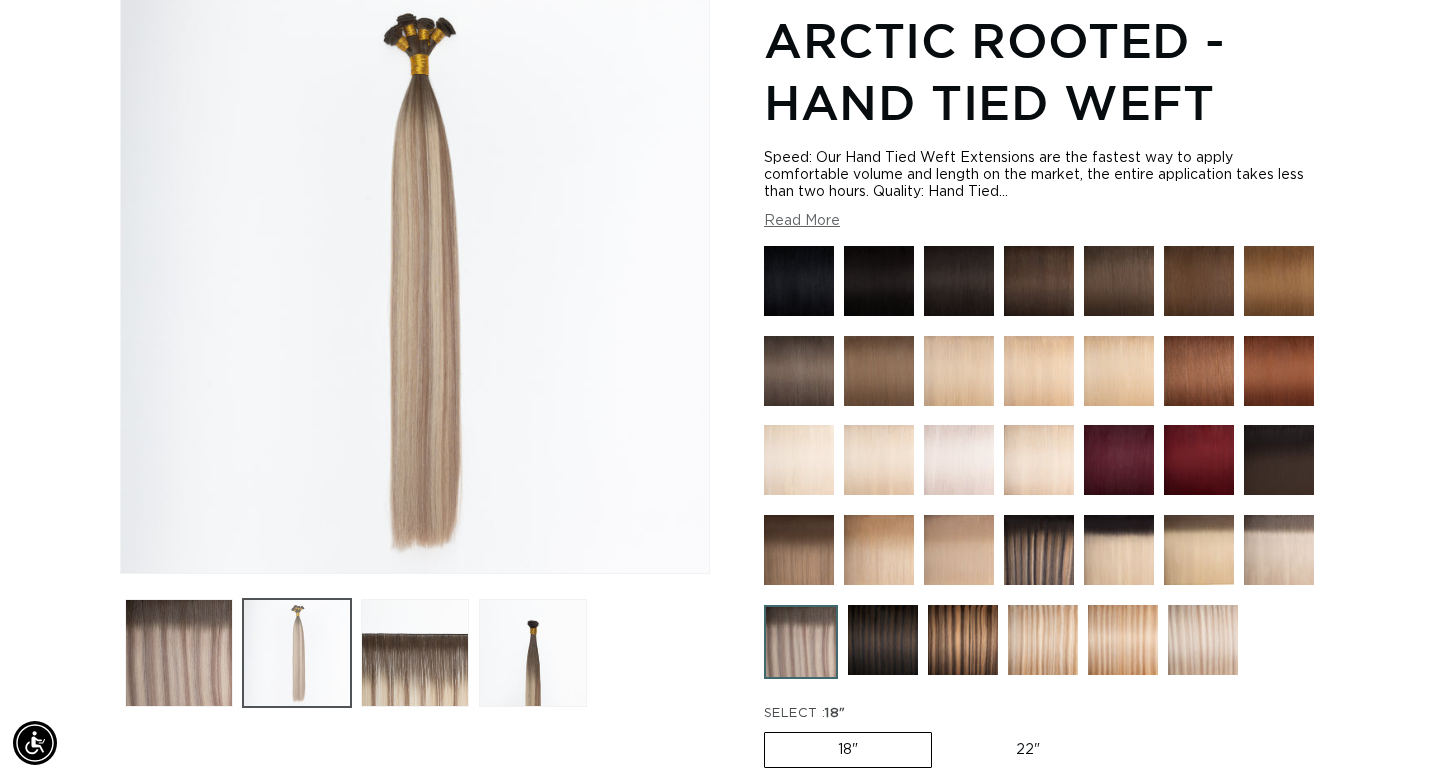 scroll, scrollTop: 276, scrollLeft: 0, axis: vertical 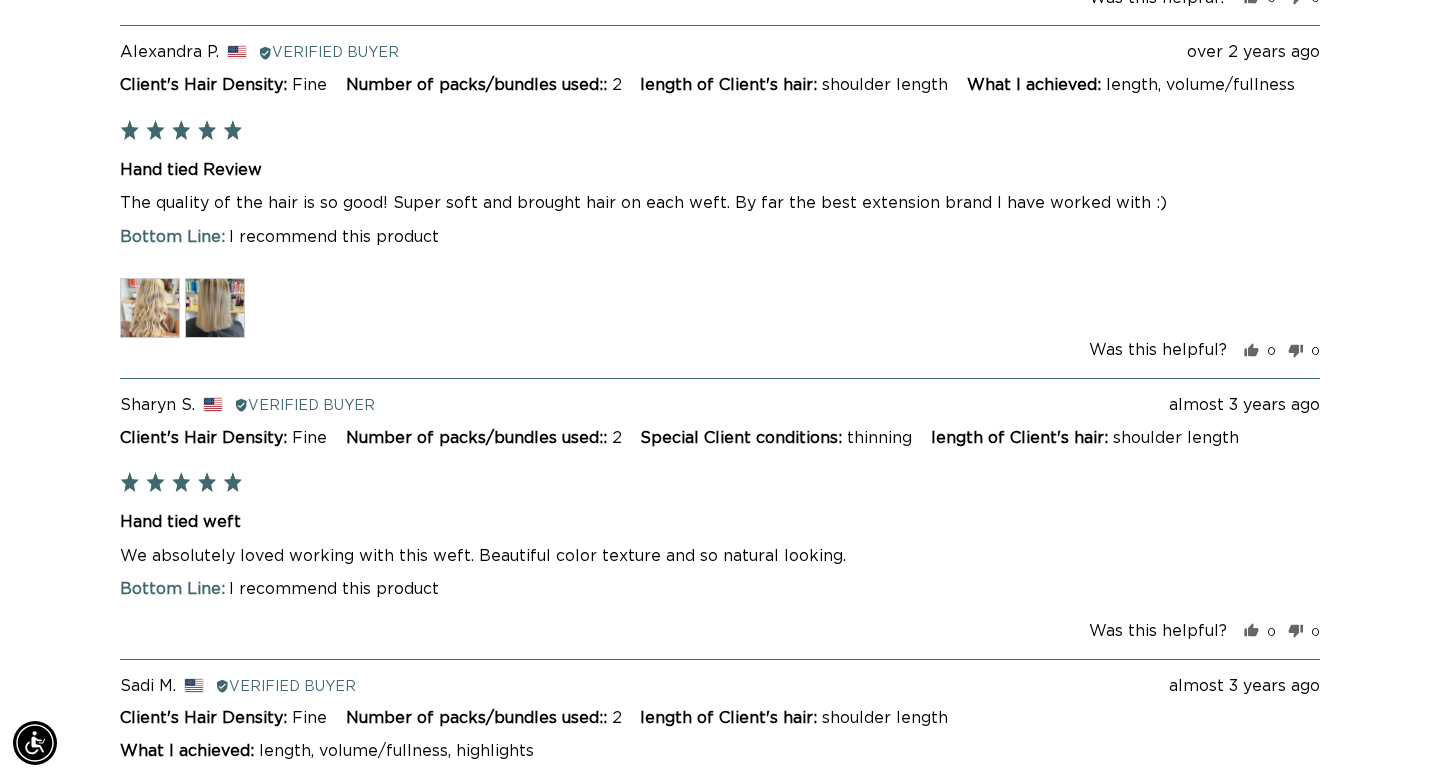 click at bounding box center [215, 308] 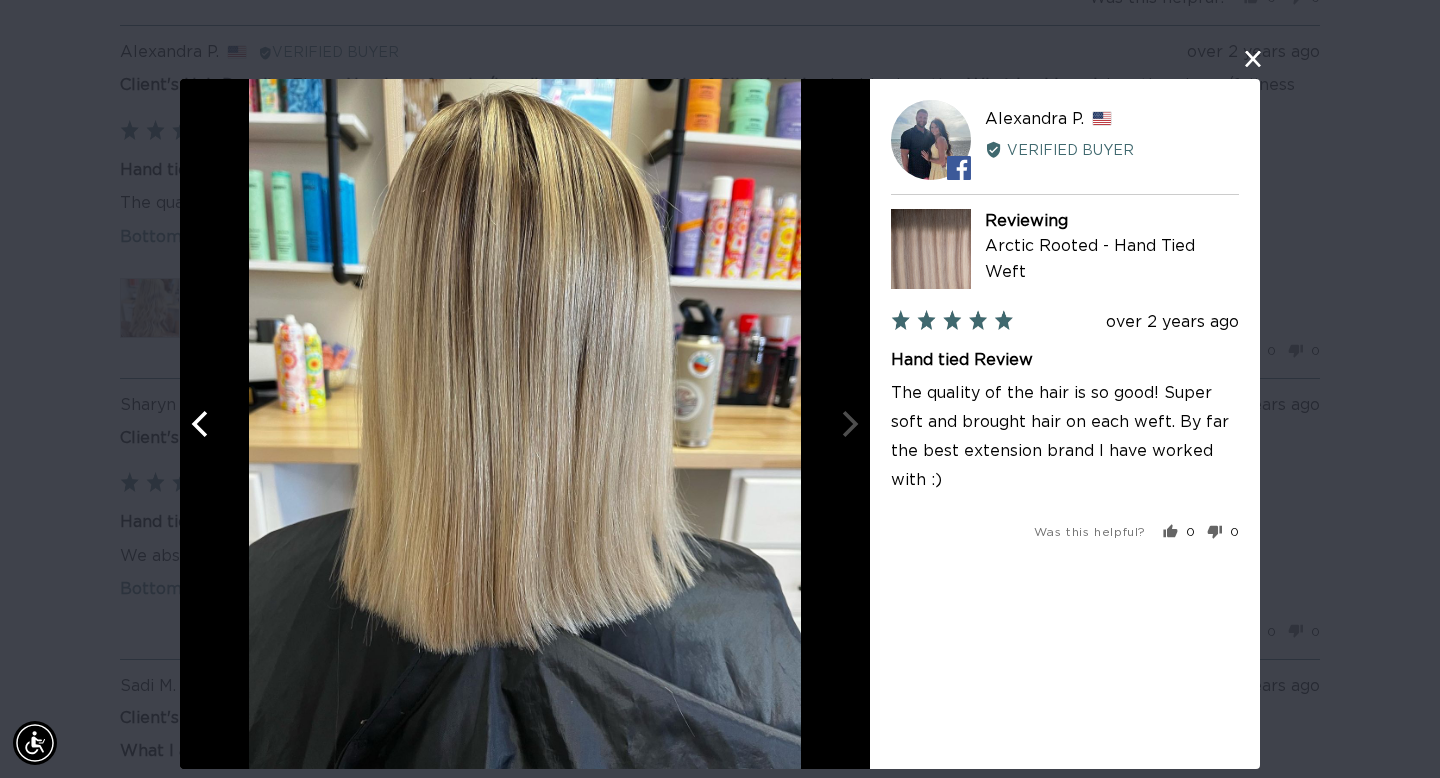 click 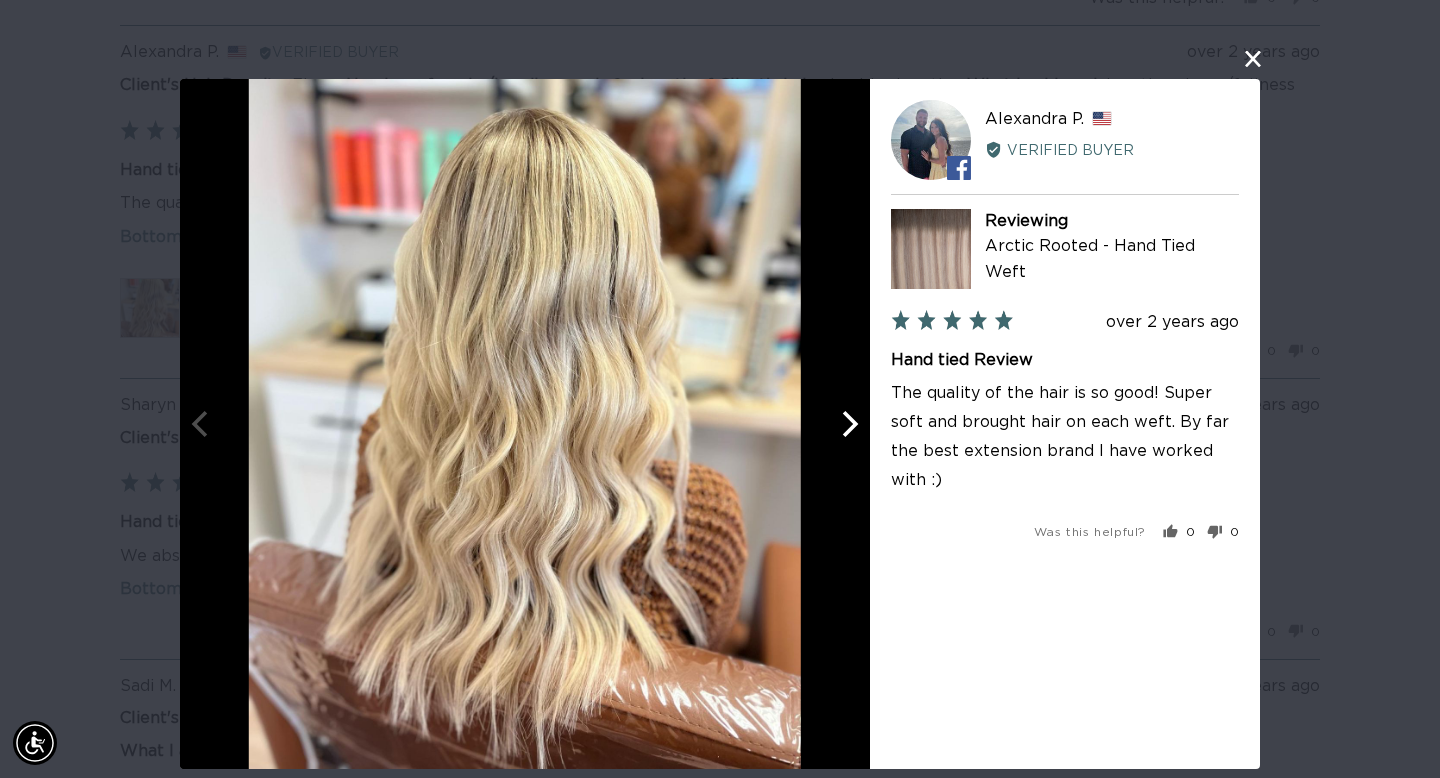 scroll, scrollTop: 0, scrollLeft: 0, axis: both 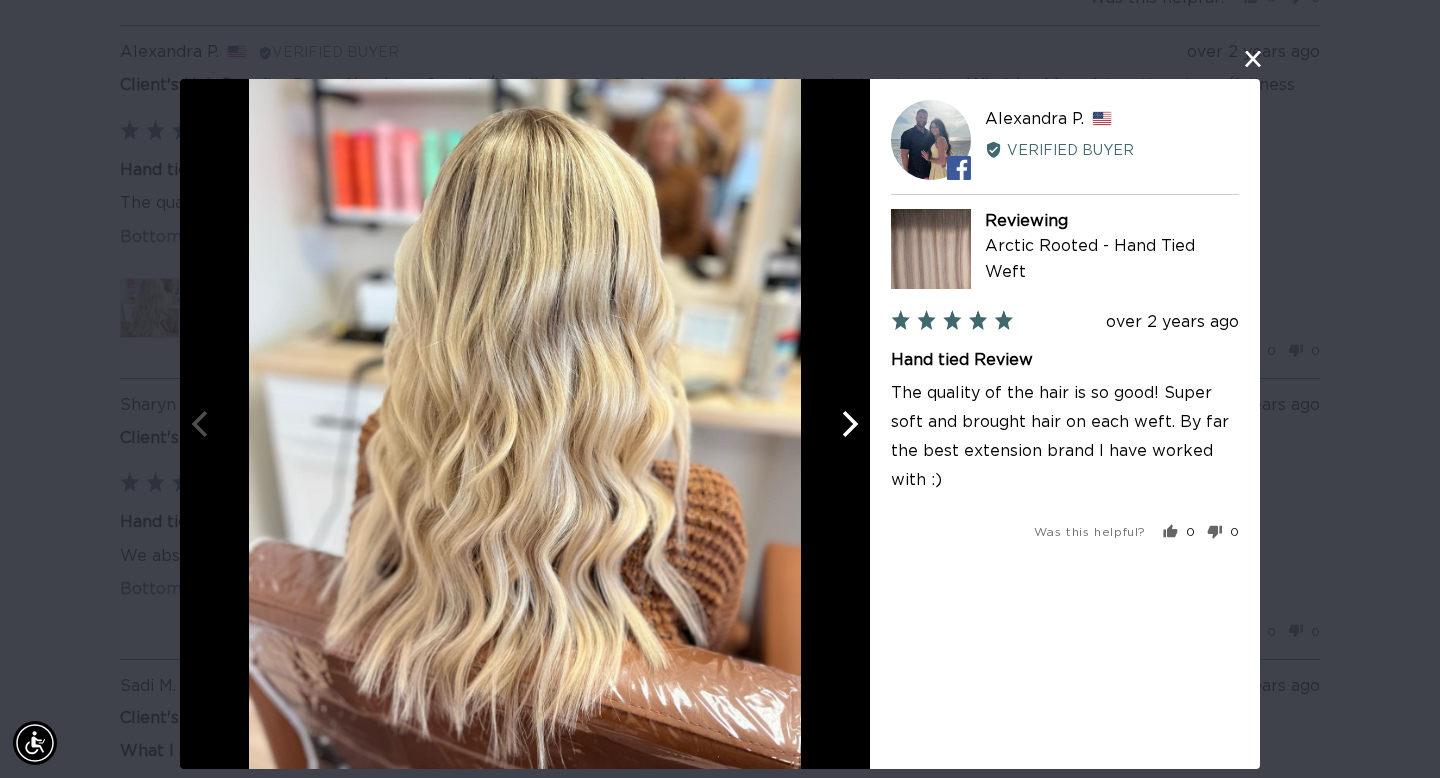 click on "User-Uploaded Media Gallery
AP
Alexandra P.
Reviewed by Alexandra P., from United States
Verified Buyer
Reviewing
Arctic Rooted - Hand Tied Weft
Review posted over 2 years ago
Rated 5 out of 5
Hand tied Review
The quality of the hair is so good! Super soft and brought hair on each weft. By far the best extension brand I have worked with :)
Was this helpful?
0   people voted yes
0   people voted no
Retry" at bounding box center (720, 389) 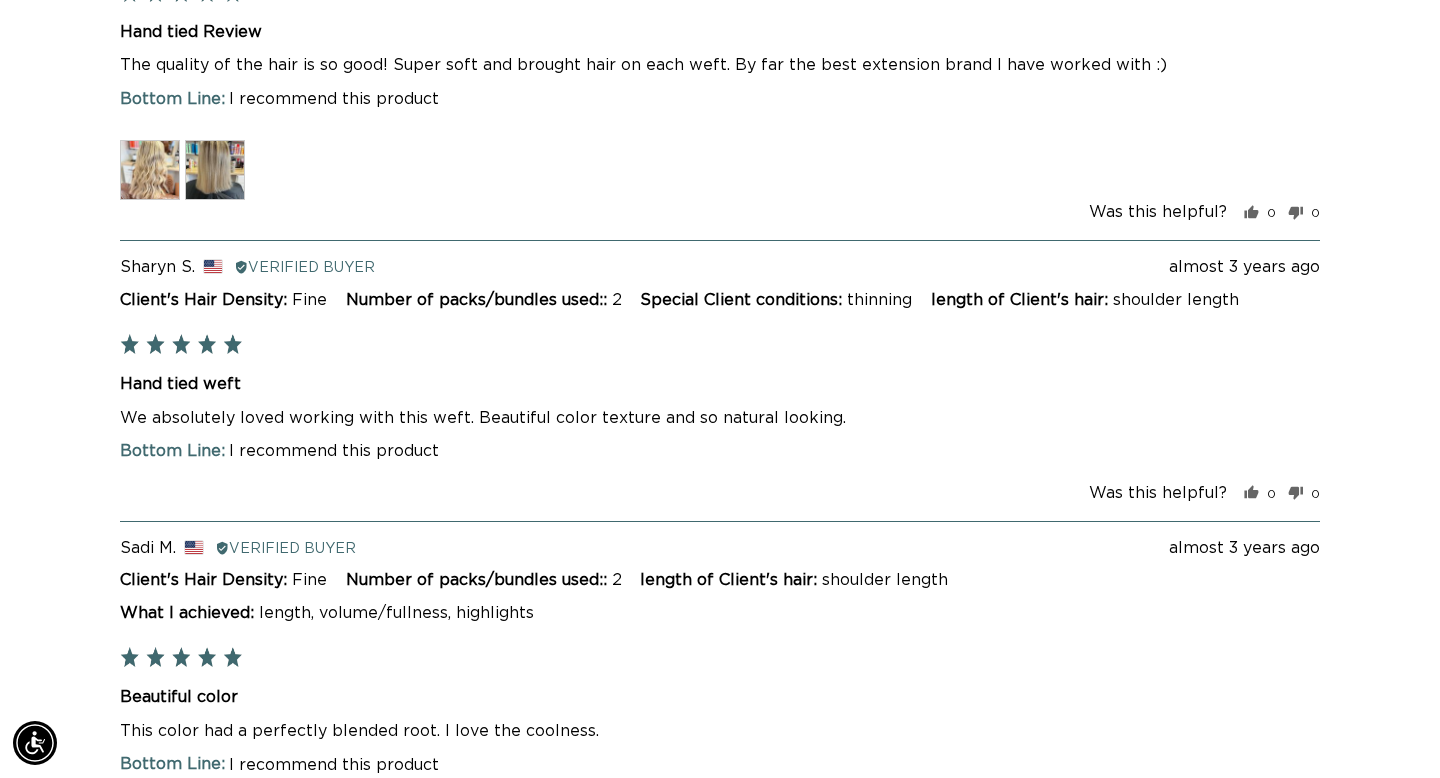 scroll, scrollTop: 4888, scrollLeft: 0, axis: vertical 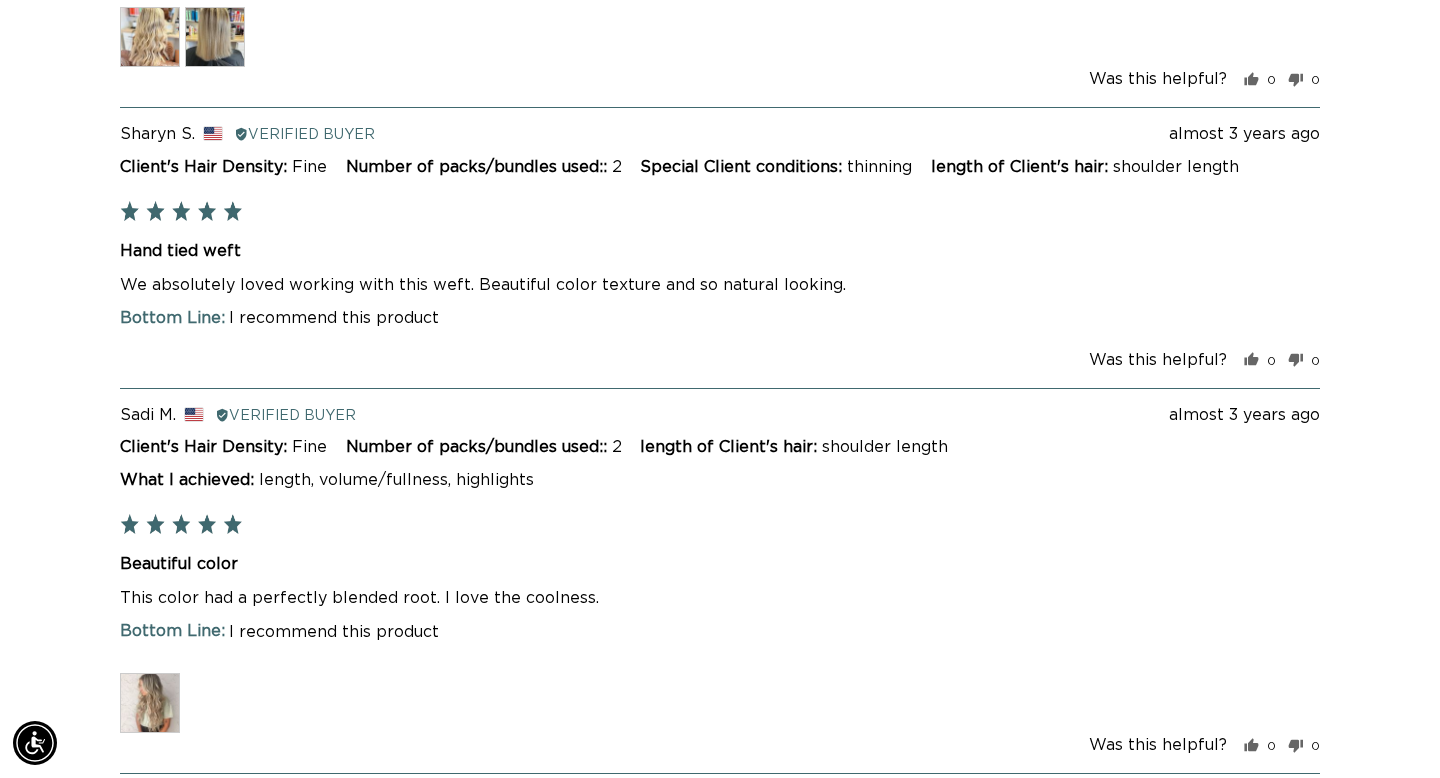 click at bounding box center [150, 703] 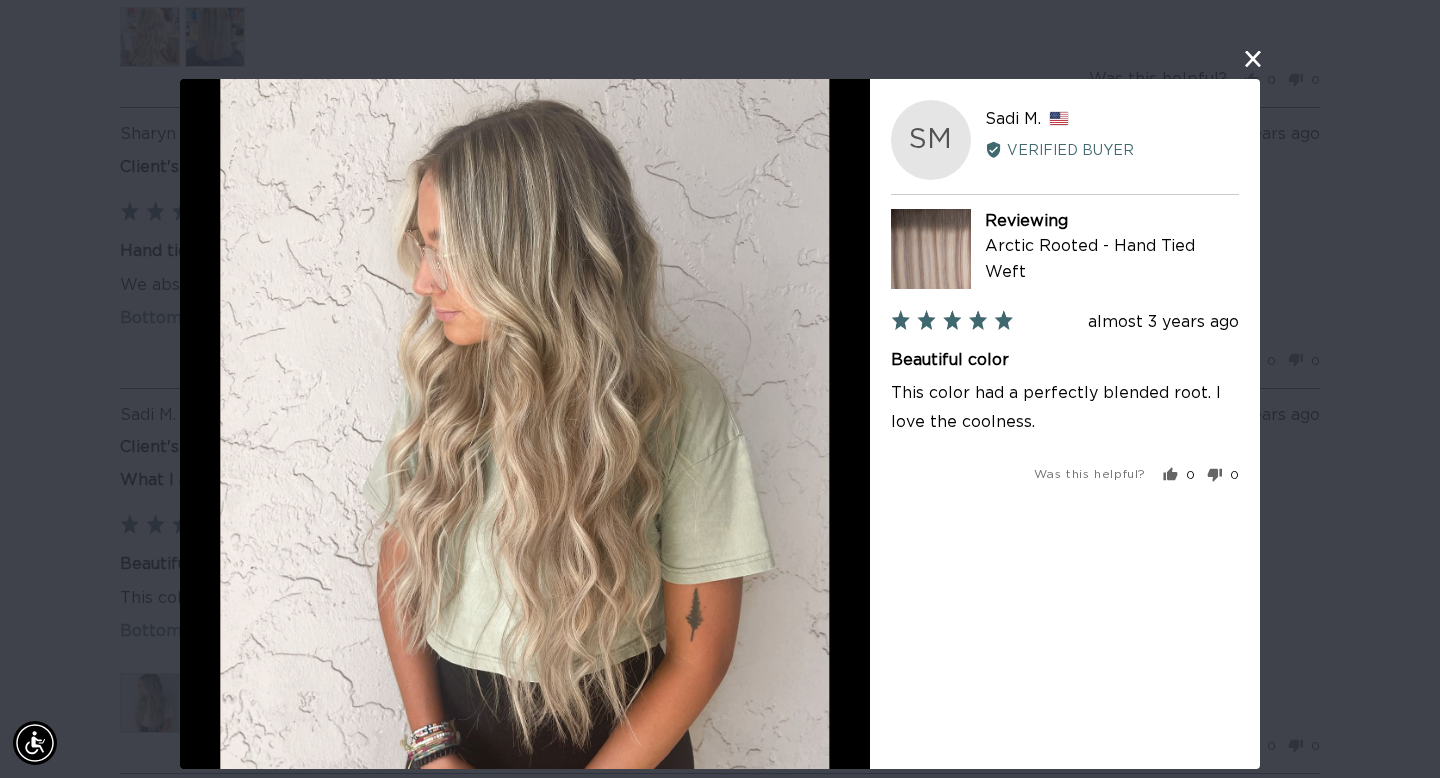 scroll, scrollTop: 0, scrollLeft: 2596, axis: horizontal 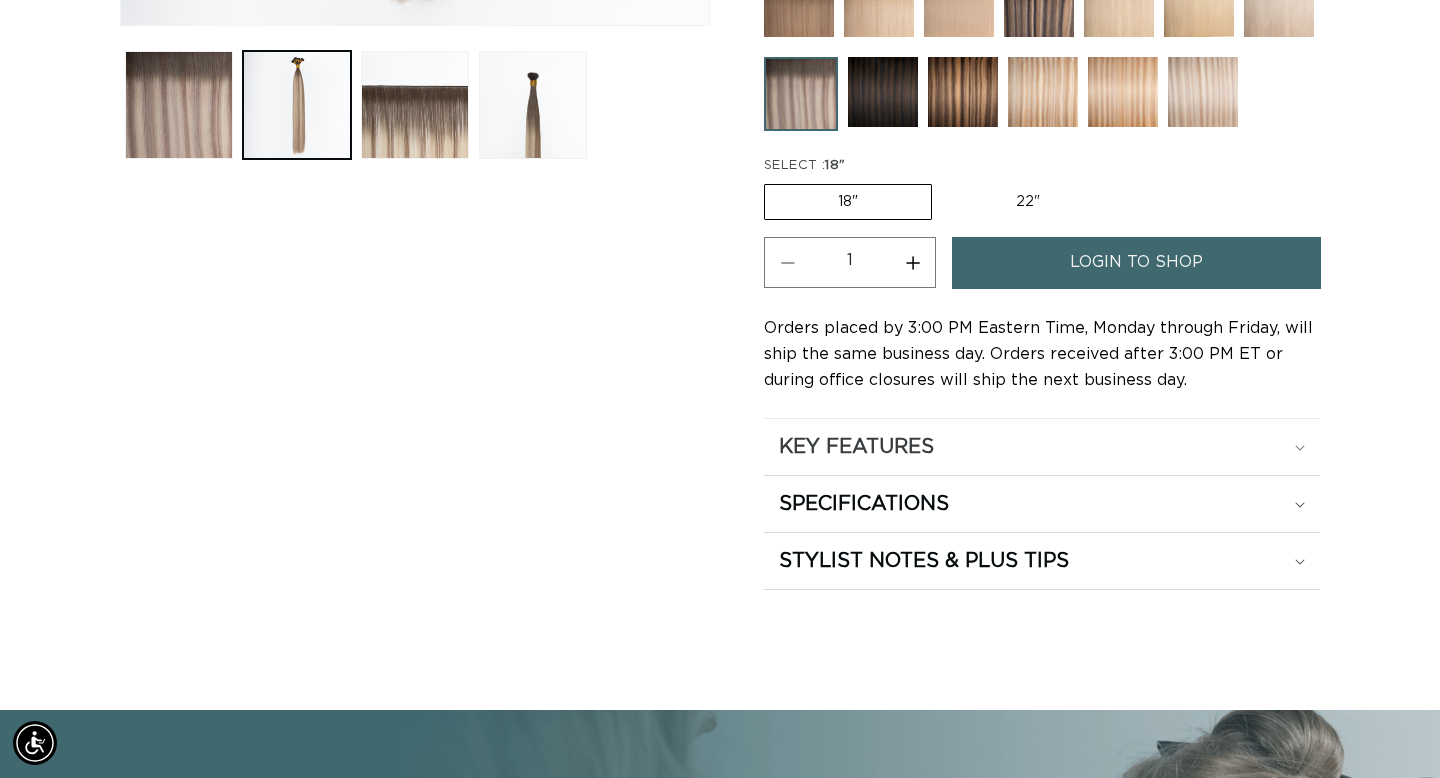 click on "KEY FEATURES" at bounding box center [856, 447] 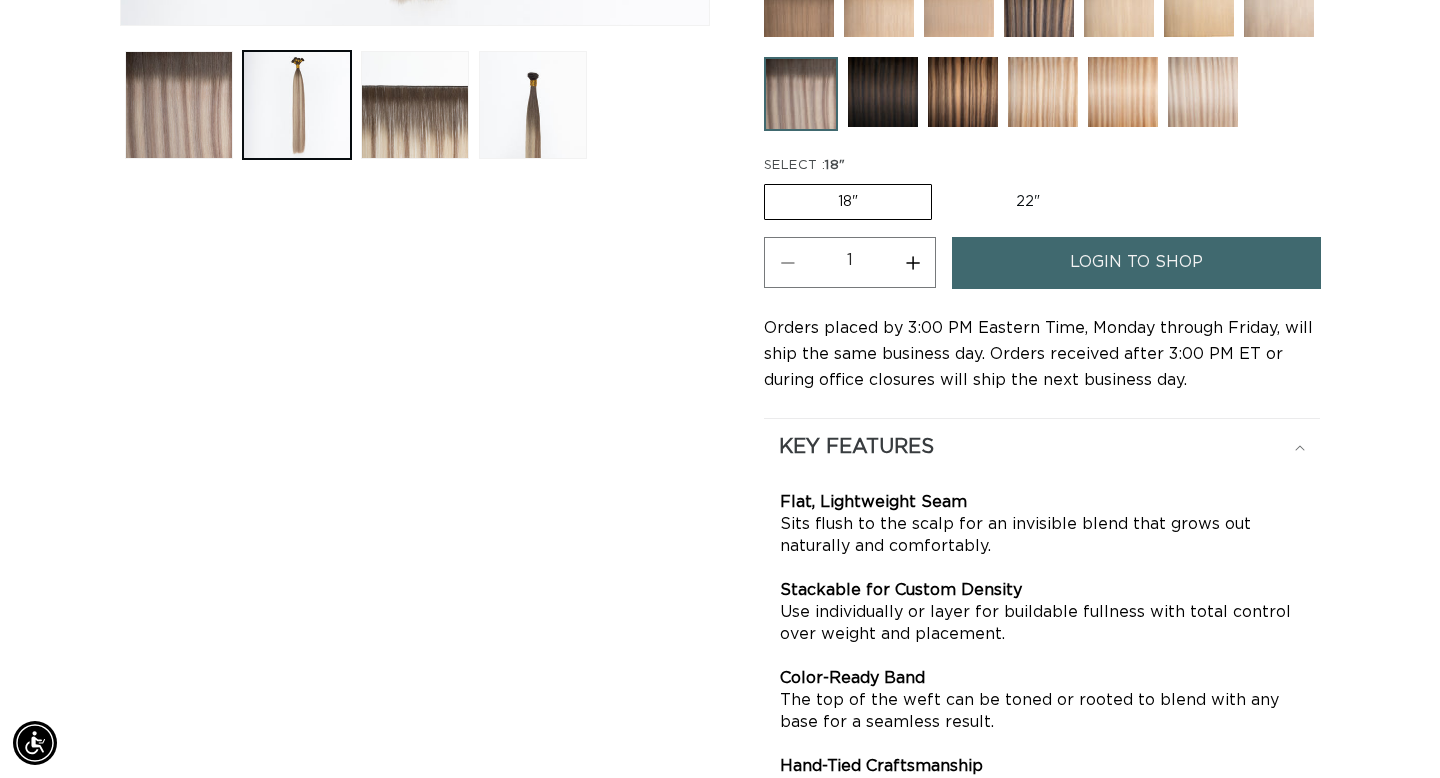 click on "KEY FEATURES" at bounding box center [856, 447] 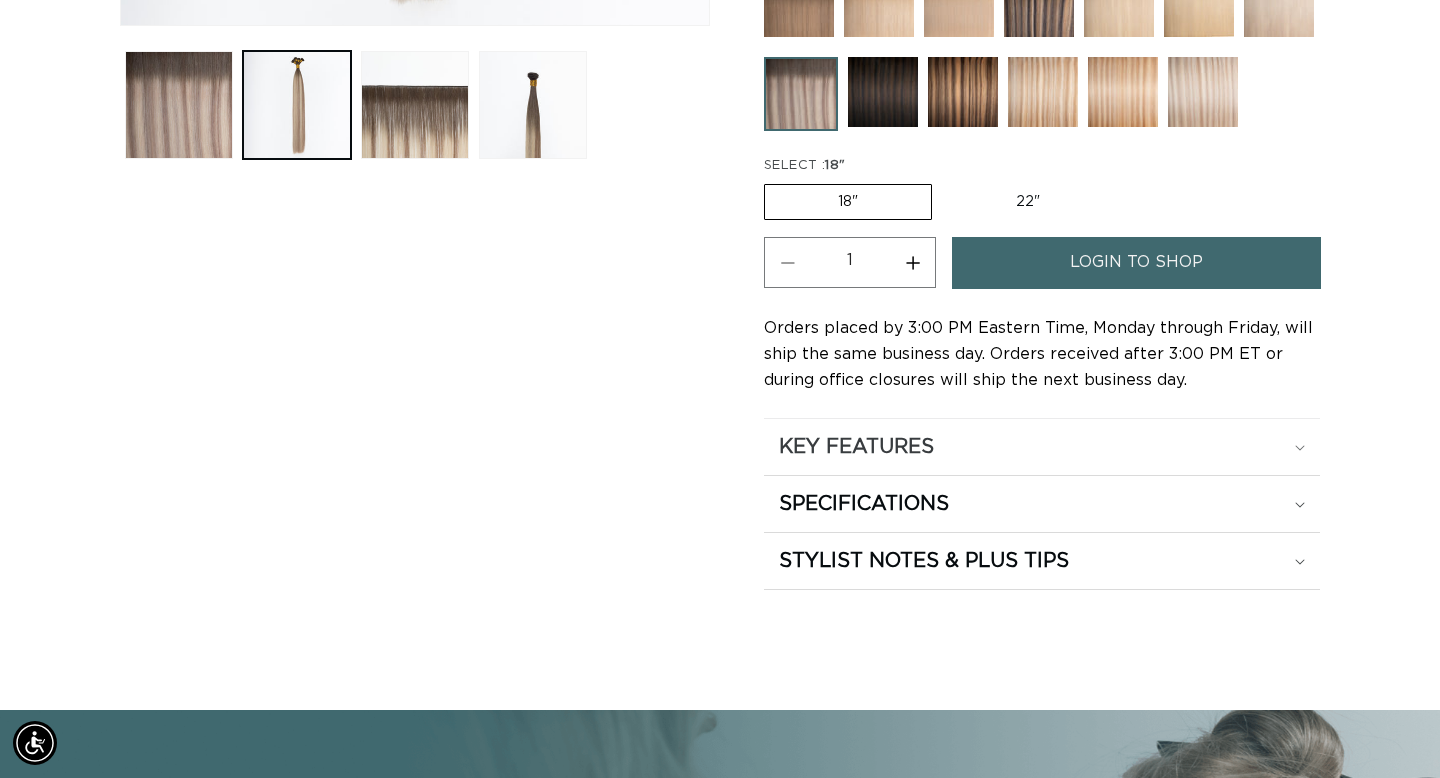 click on "KEY FEATURES" at bounding box center (856, 447) 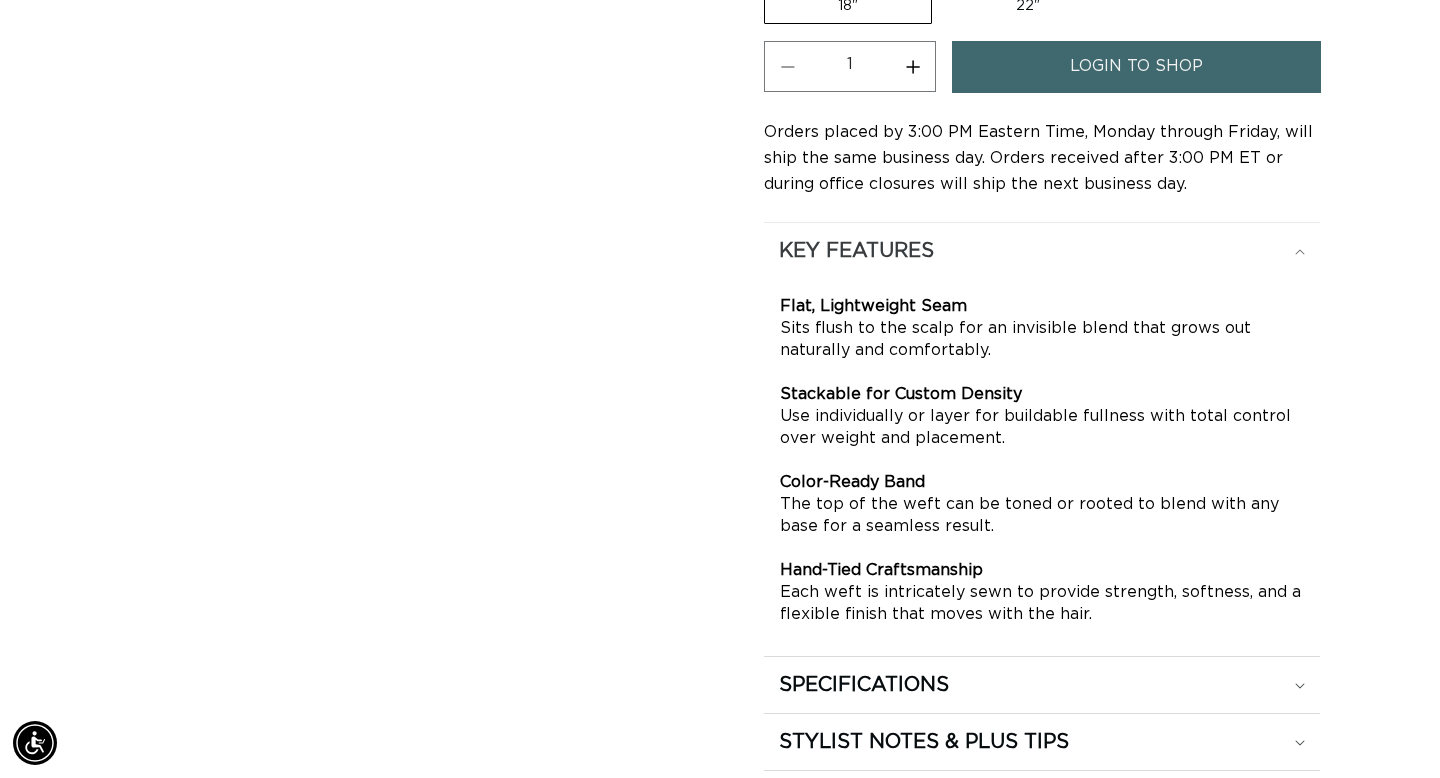 scroll, scrollTop: 1329, scrollLeft: 0, axis: vertical 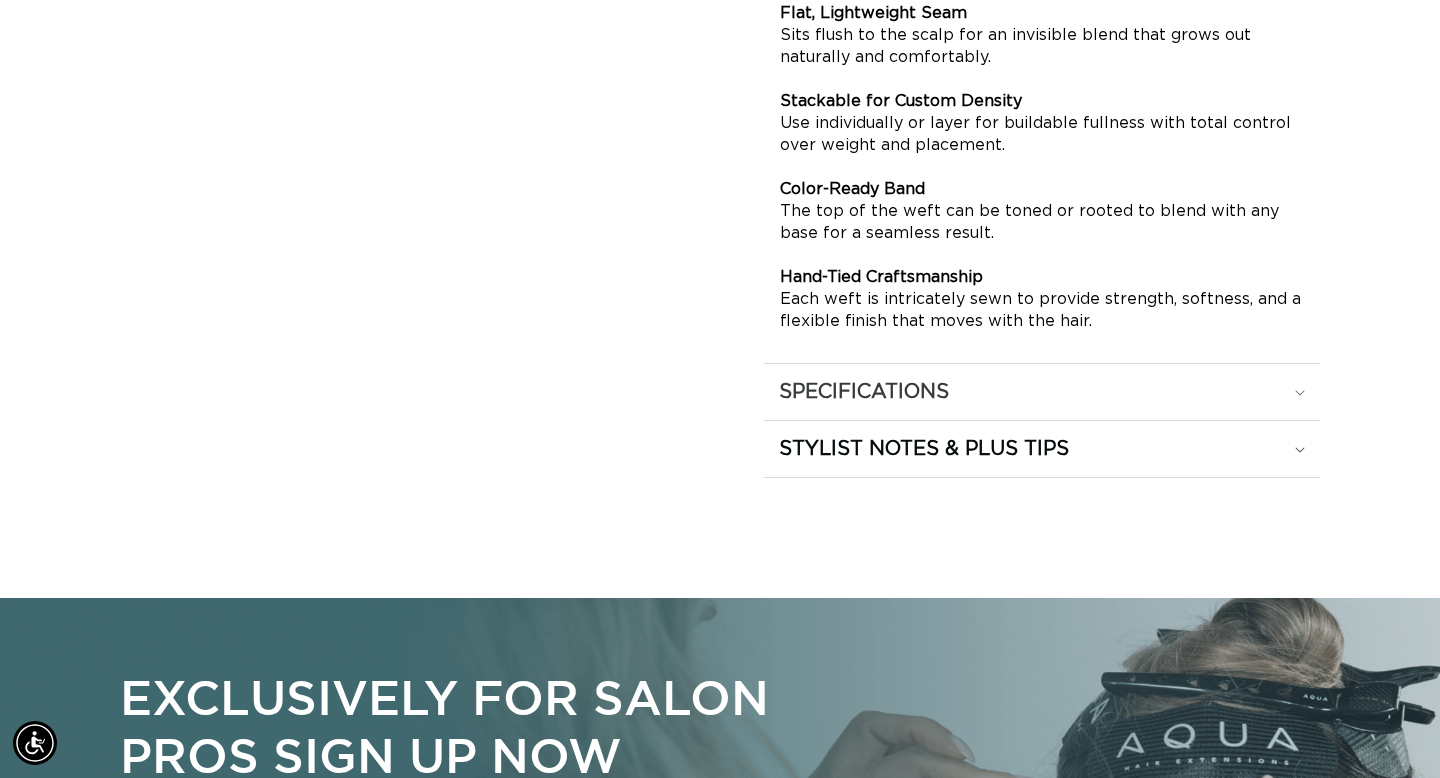 click on "SPECIFICATIONS" at bounding box center [856, -42] 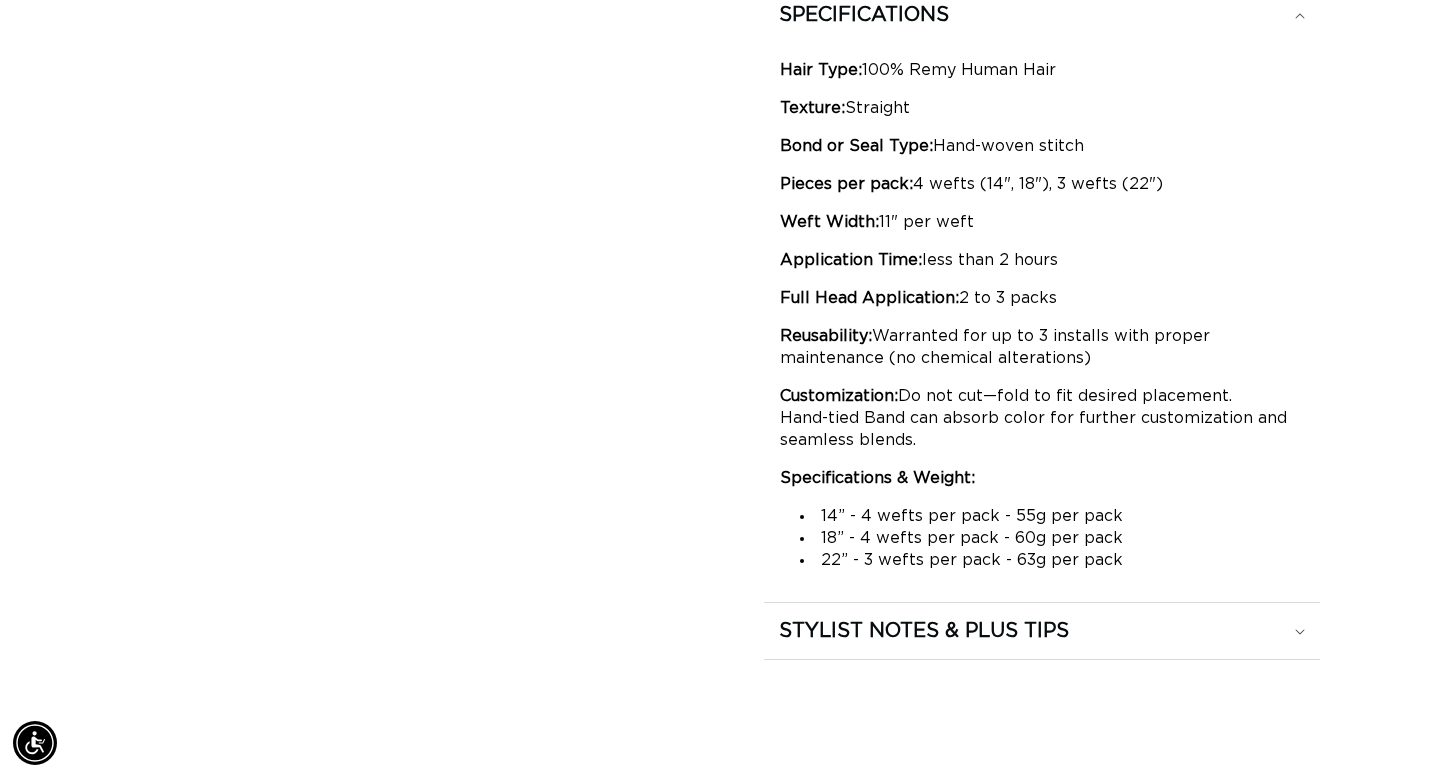 scroll, scrollTop: 0, scrollLeft: 0, axis: both 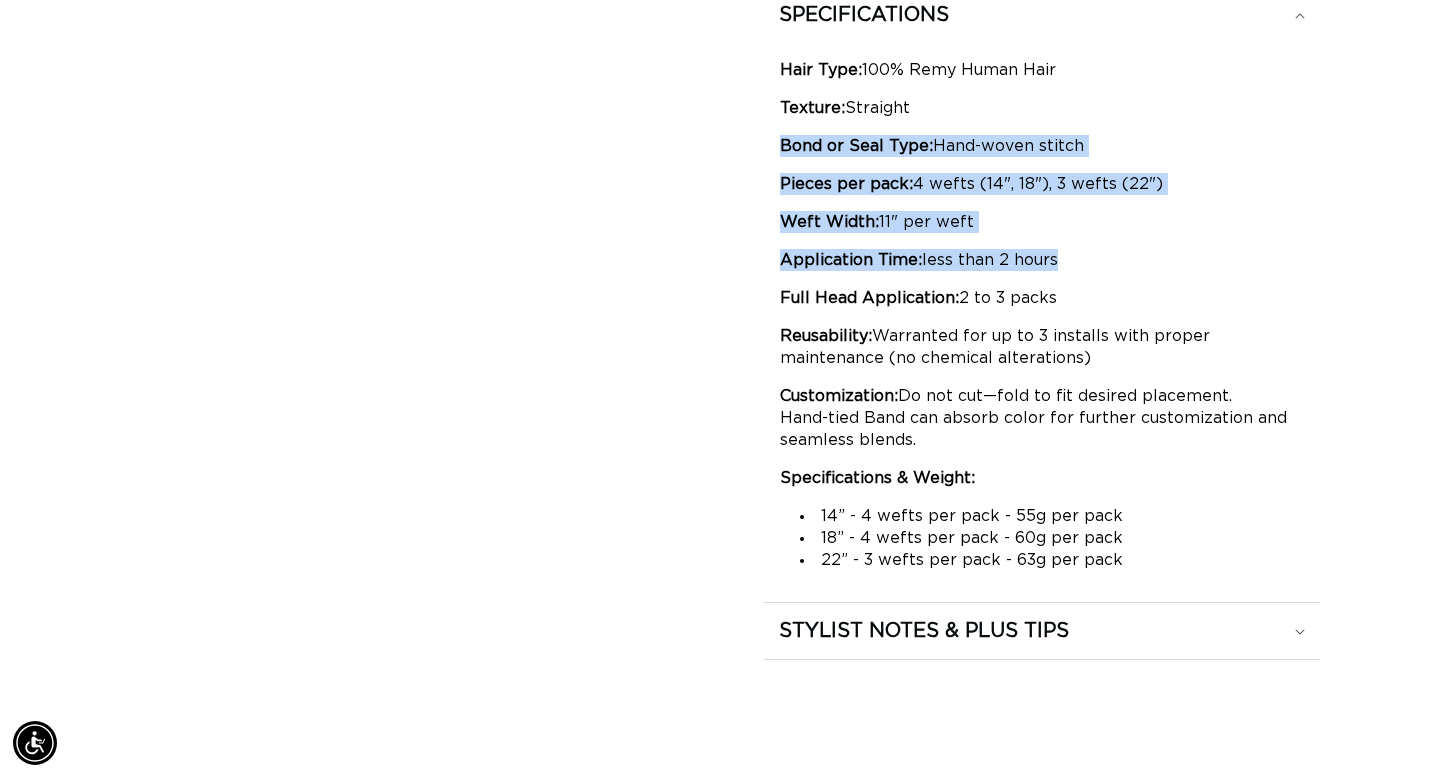 drag, startPoint x: 976, startPoint y: 131, endPoint x: 1103, endPoint y: 434, distance: 328.53918 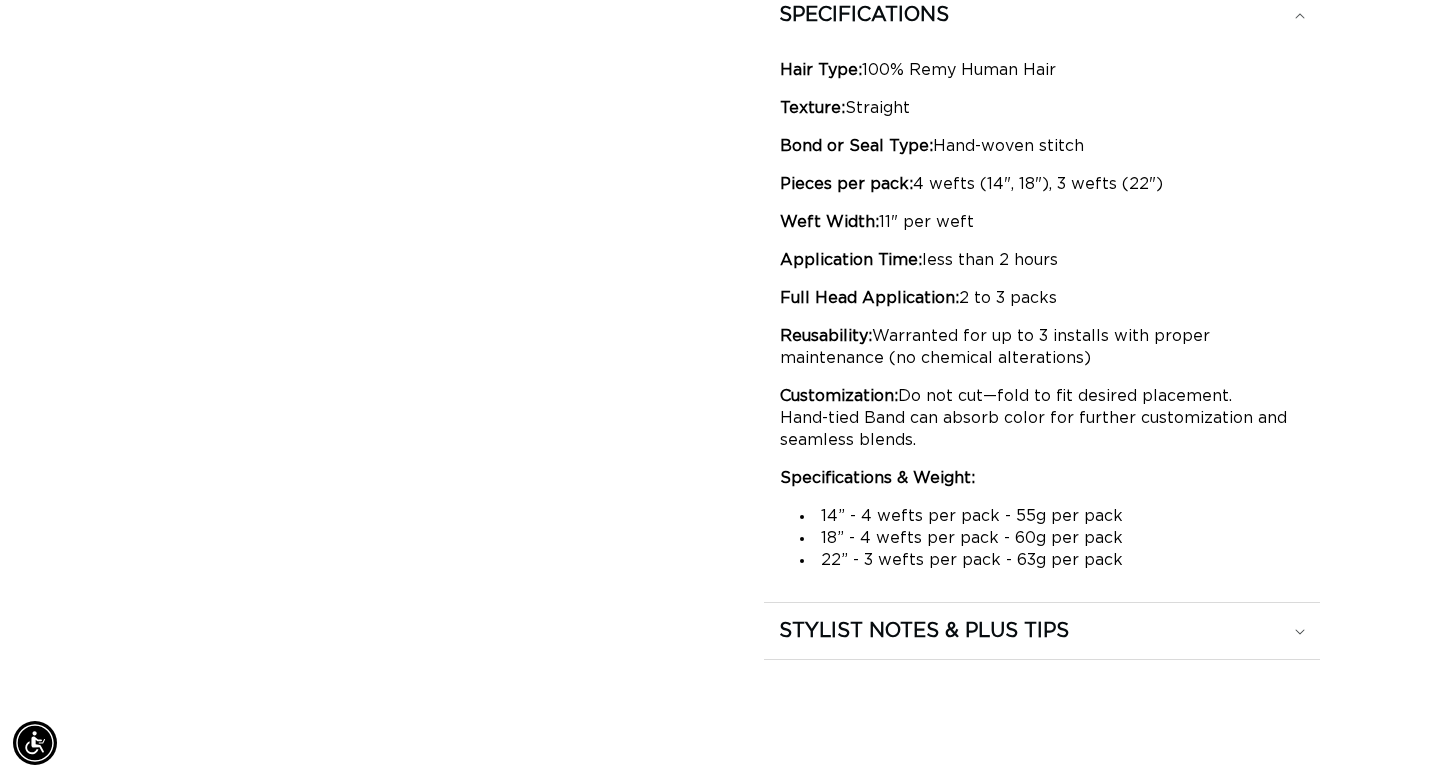 click on "Home
Arctic Rooted - Hand Tied Weft
Image 2 is now available in gallery view
Skip to product information
Open media 1 in modal
Open media 2 in modal
Open media 3 in modal
Open media 4 in modal
1
/  of" at bounding box center [720, 2709] 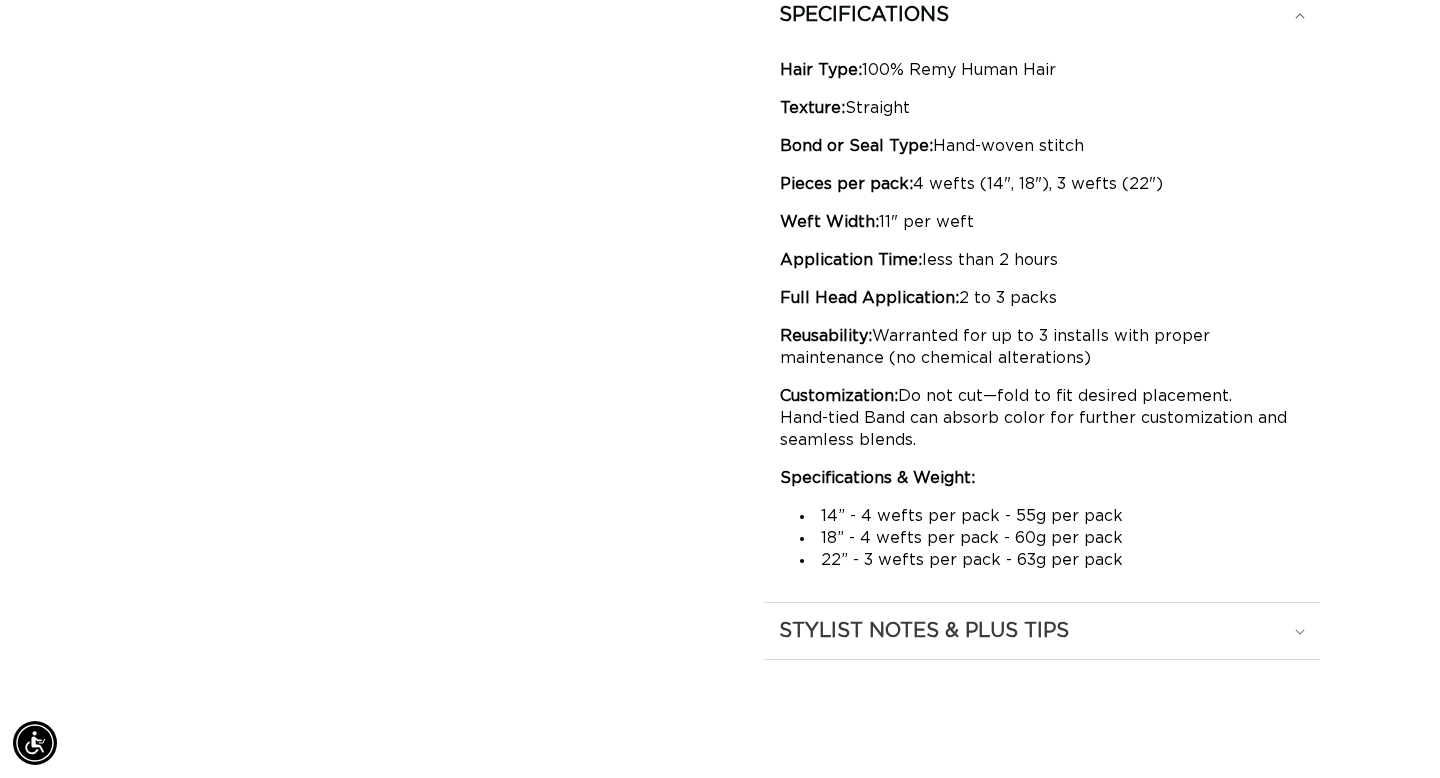 click on "STYLIST NOTES & PLUS TIPS" at bounding box center (1042, -42) 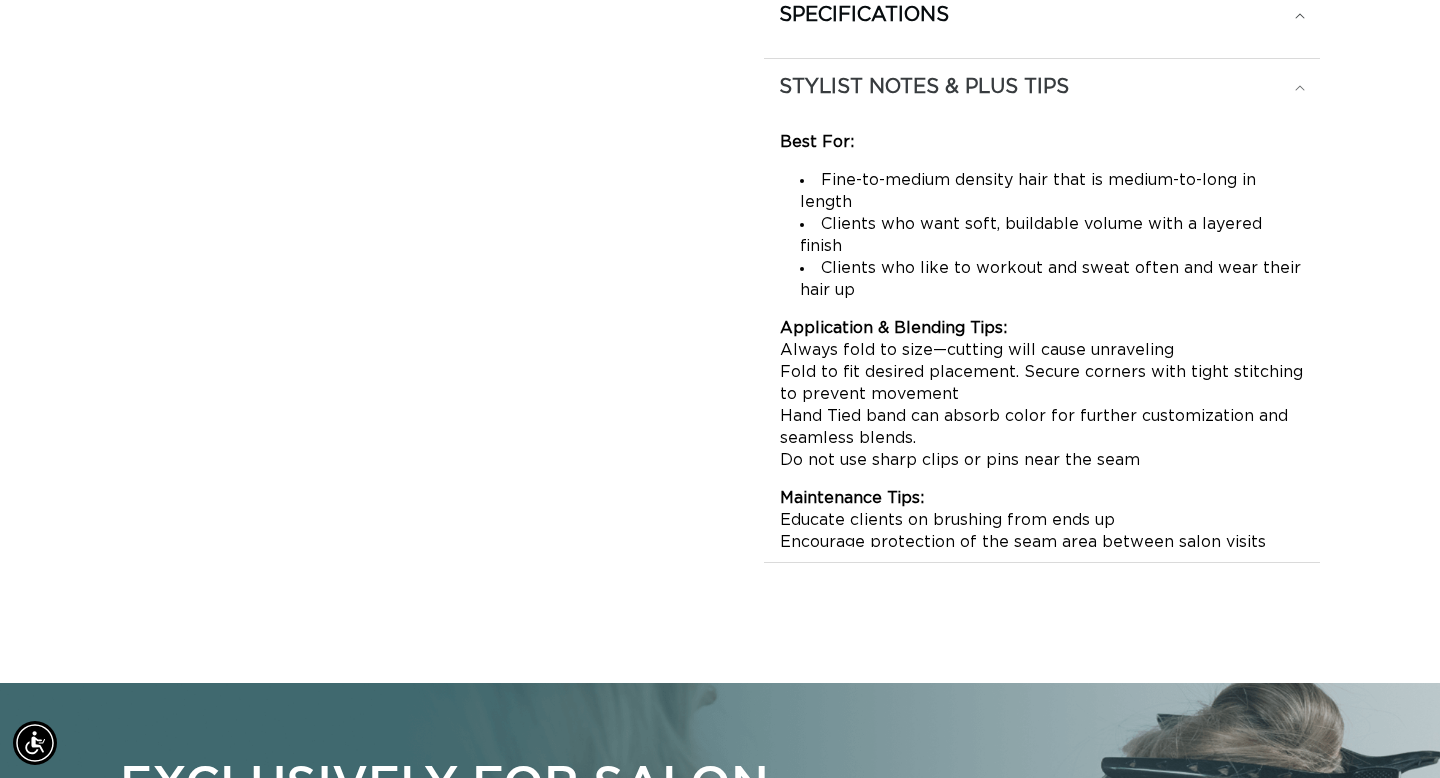 scroll, scrollTop: 0, scrollLeft: 2596, axis: horizontal 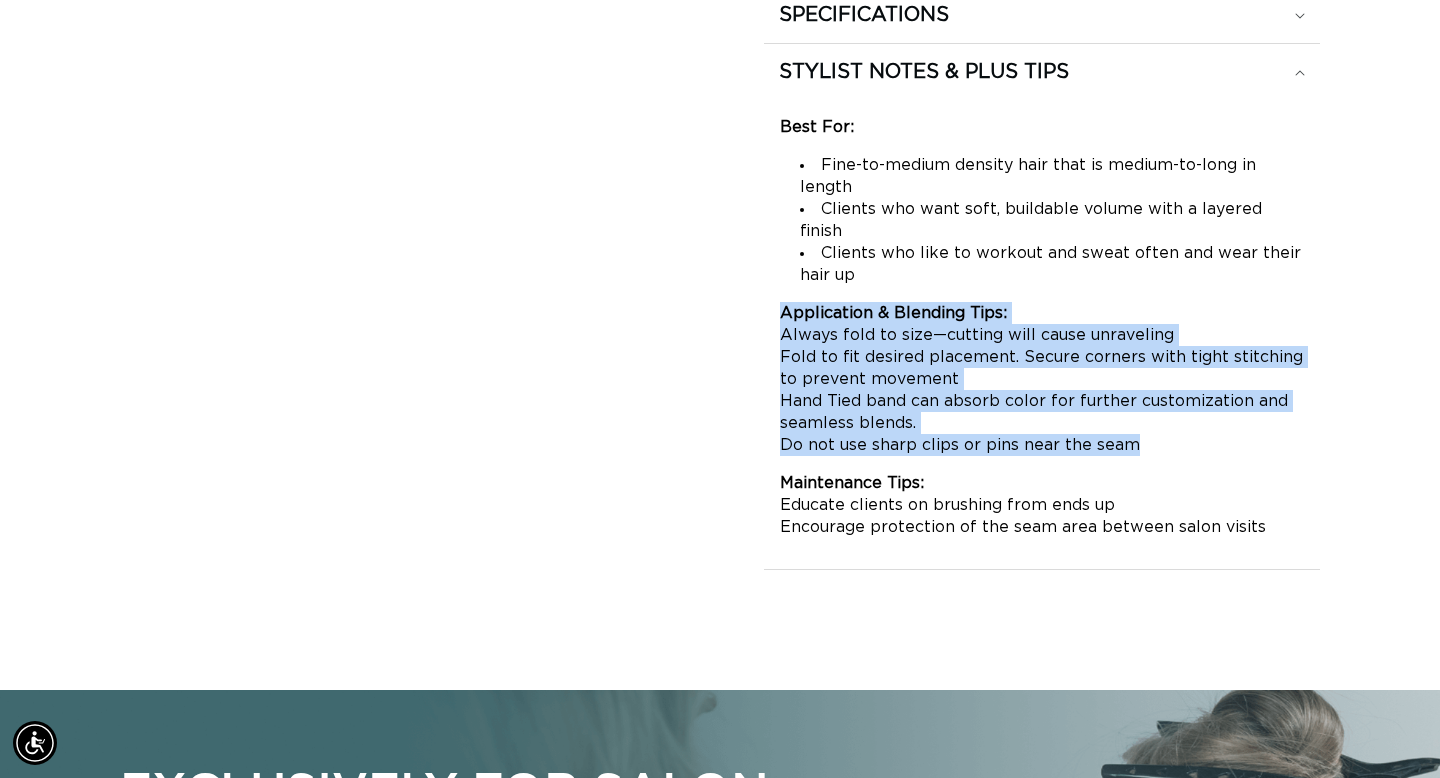 drag, startPoint x: 921, startPoint y: 266, endPoint x: 959, endPoint y: 444, distance: 182.01099 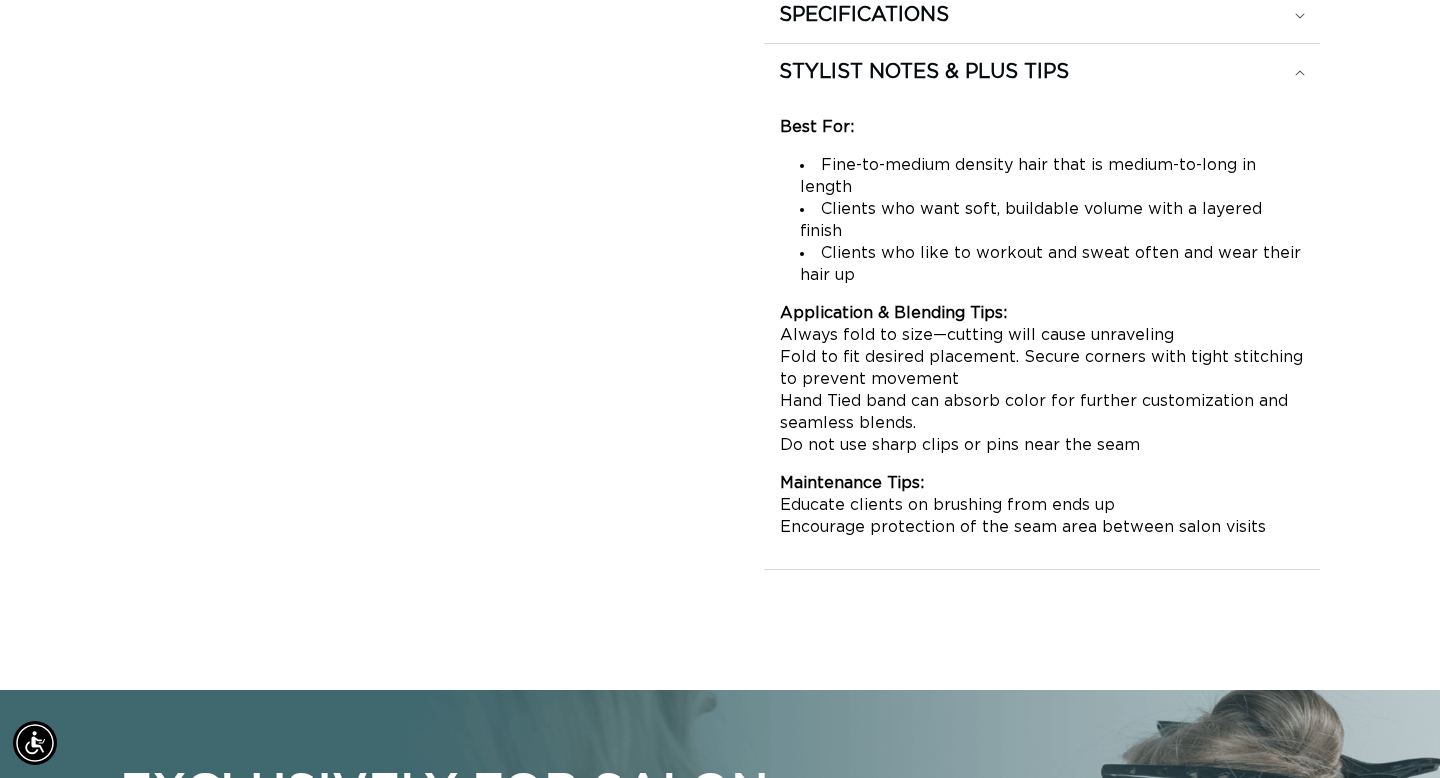 click on "Best For: Fine-to-medium density hair that is medium-to-long in length Clients who want soft, buildable volume with a layered finish Clients who like to workout and sweat often and wear their hair up Application & Blending Tips:
Always fold to size—cutting will cause unraveling
Fold to fit desired placement. Secure corners with tight stitching to prevent movement
Hand Tied band can absorb color for further customization and seamless blends.
Do not use sharp clips or pins near the seam Maintenance Tips:
Educate clients on brushing from ends up
Encourage protection of the seam area between salon visits" at bounding box center [1042, 167] 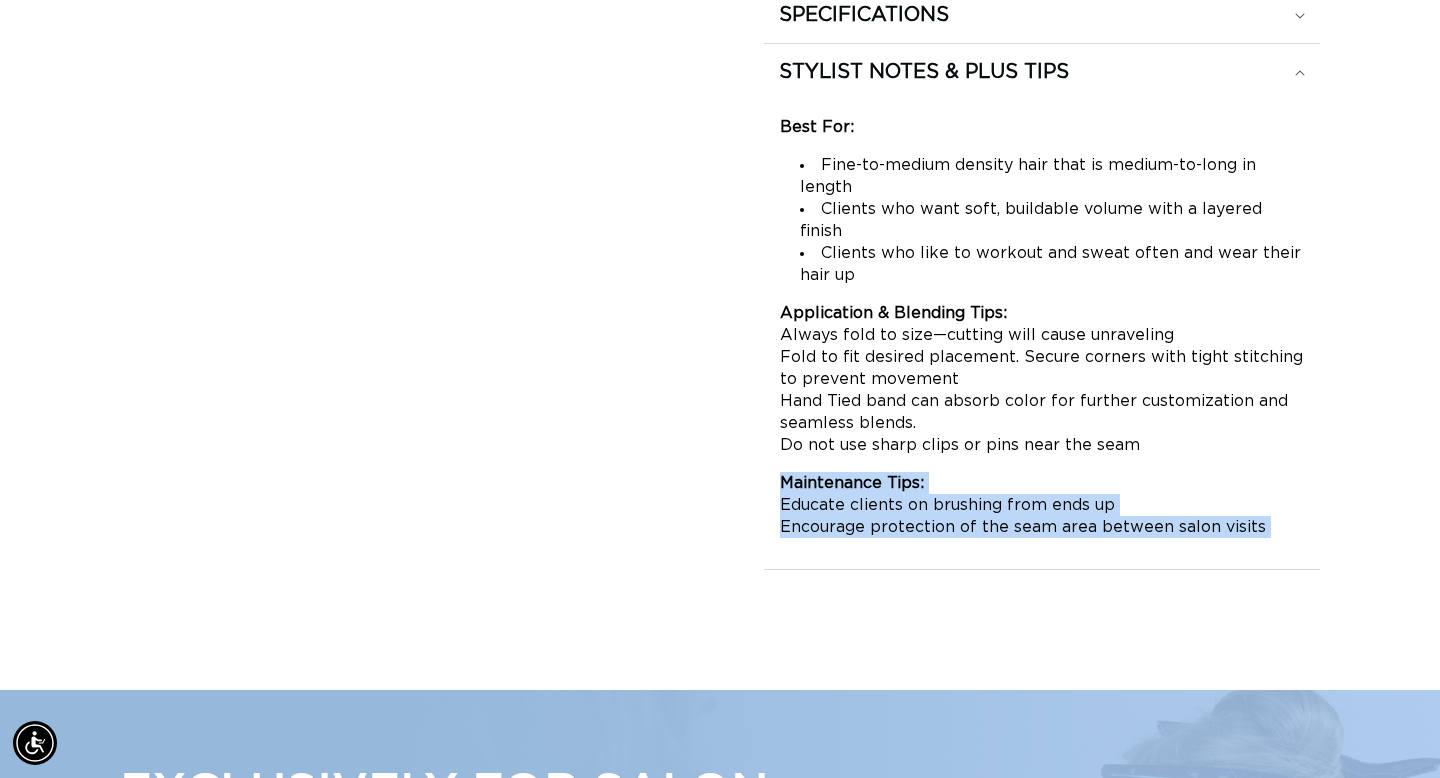 drag, startPoint x: 959, startPoint y: 442, endPoint x: 952, endPoint y: 525, distance: 83.294655 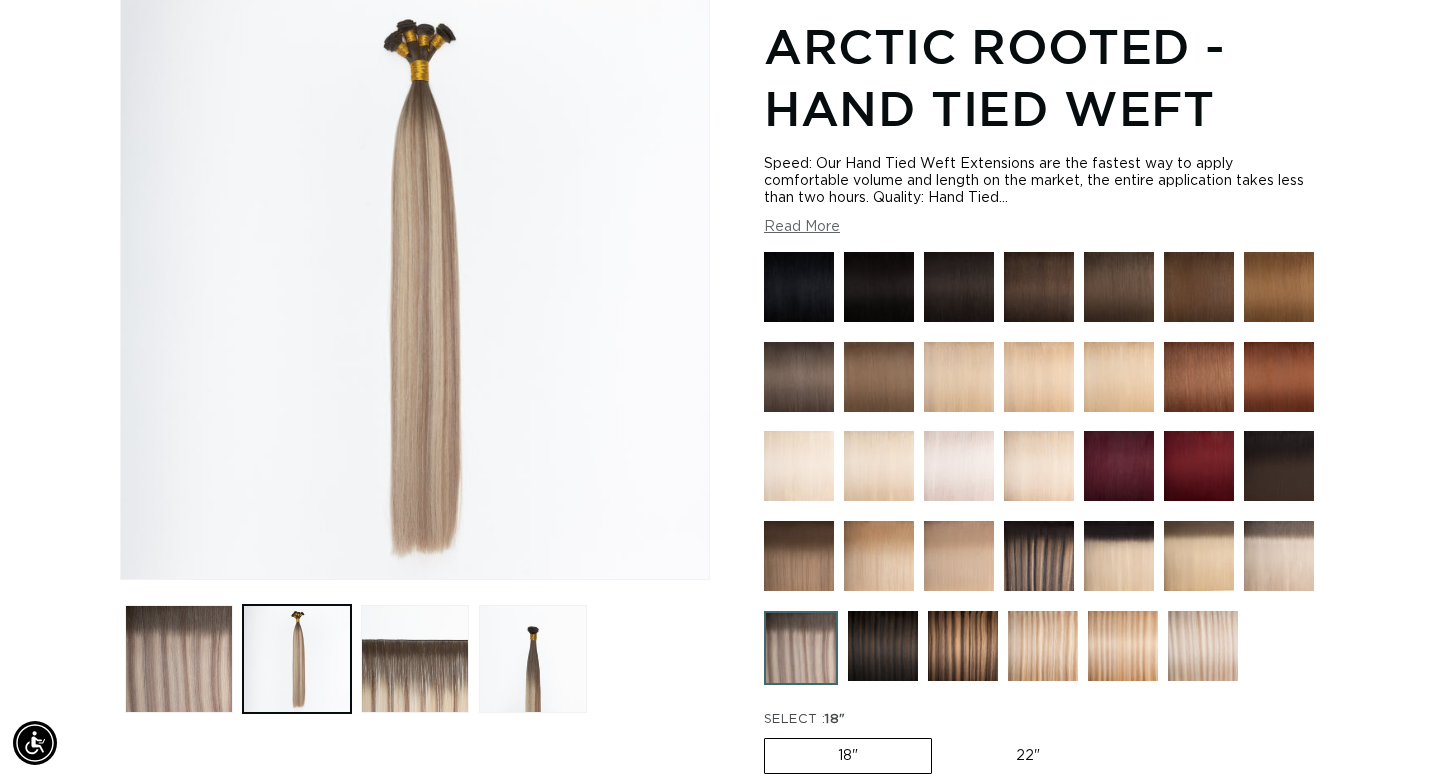scroll, scrollTop: 205, scrollLeft: 0, axis: vertical 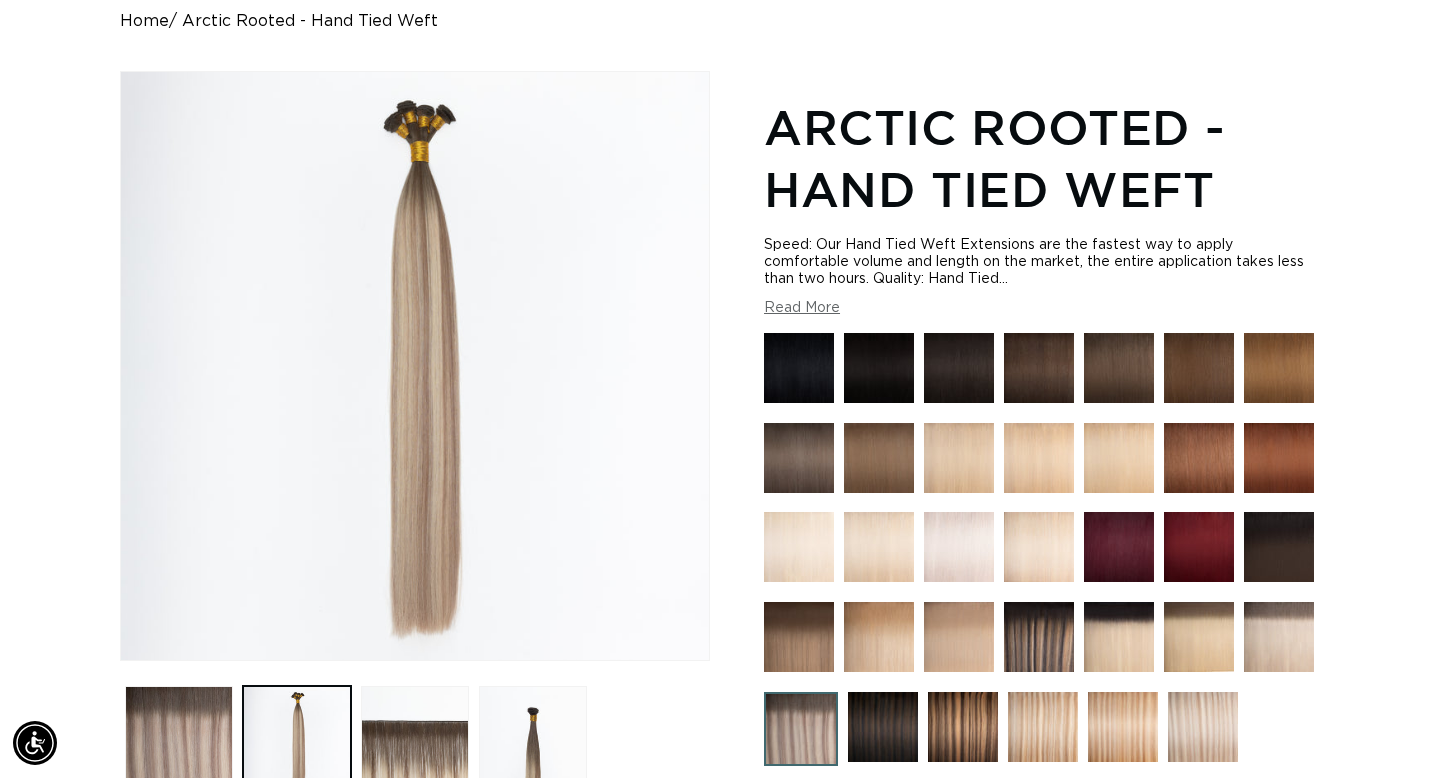 click on "Read More" at bounding box center (802, 308) 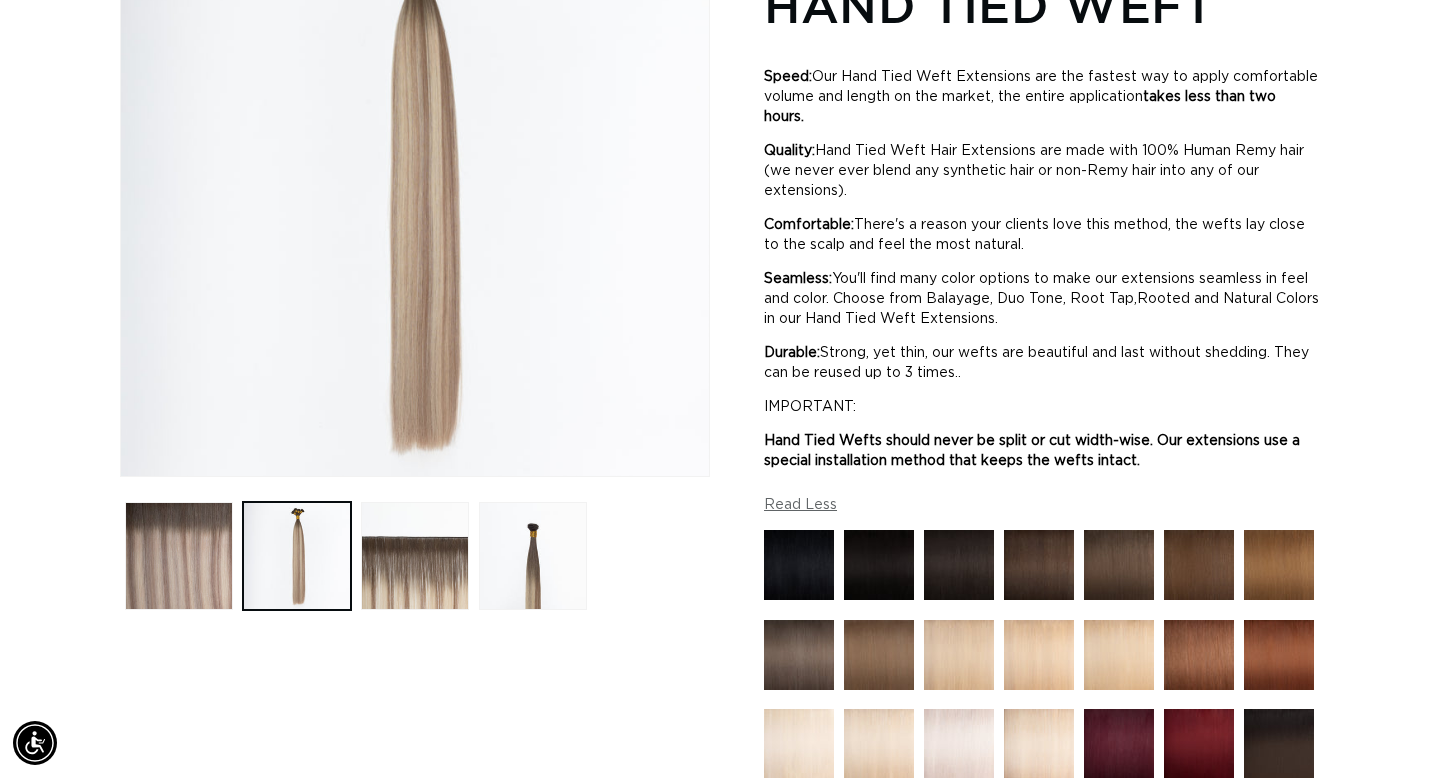 scroll, scrollTop: 401, scrollLeft: 0, axis: vertical 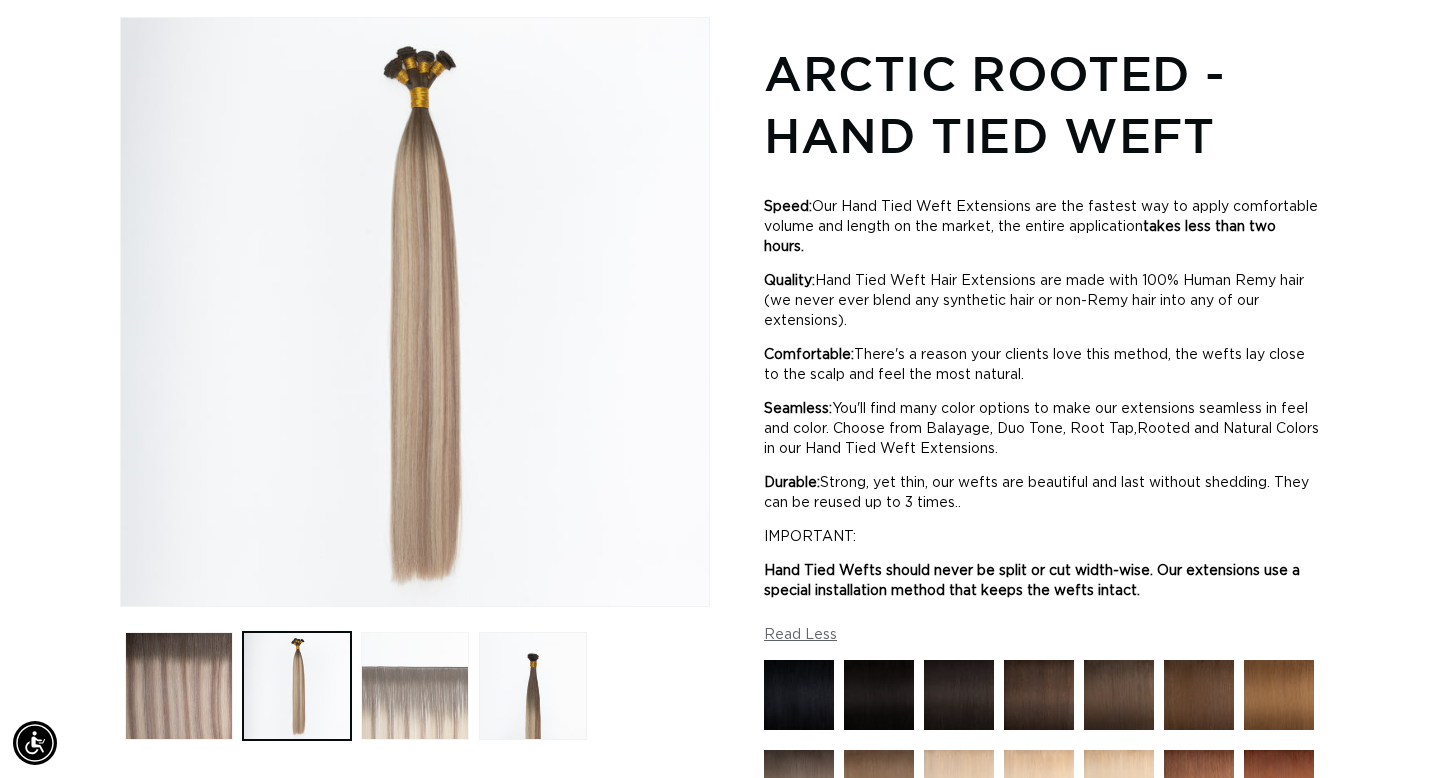click at bounding box center (415, 686) 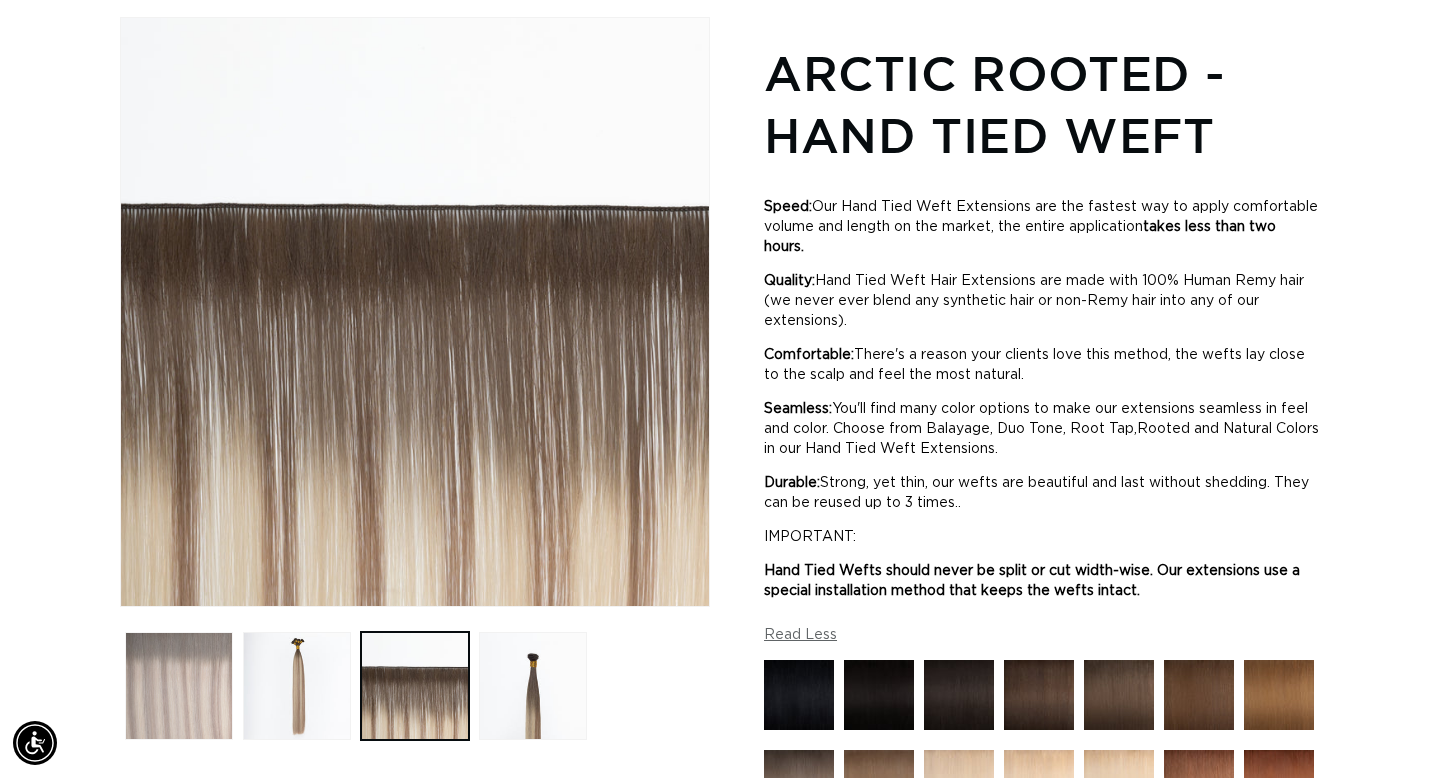 click at bounding box center (179, 686) 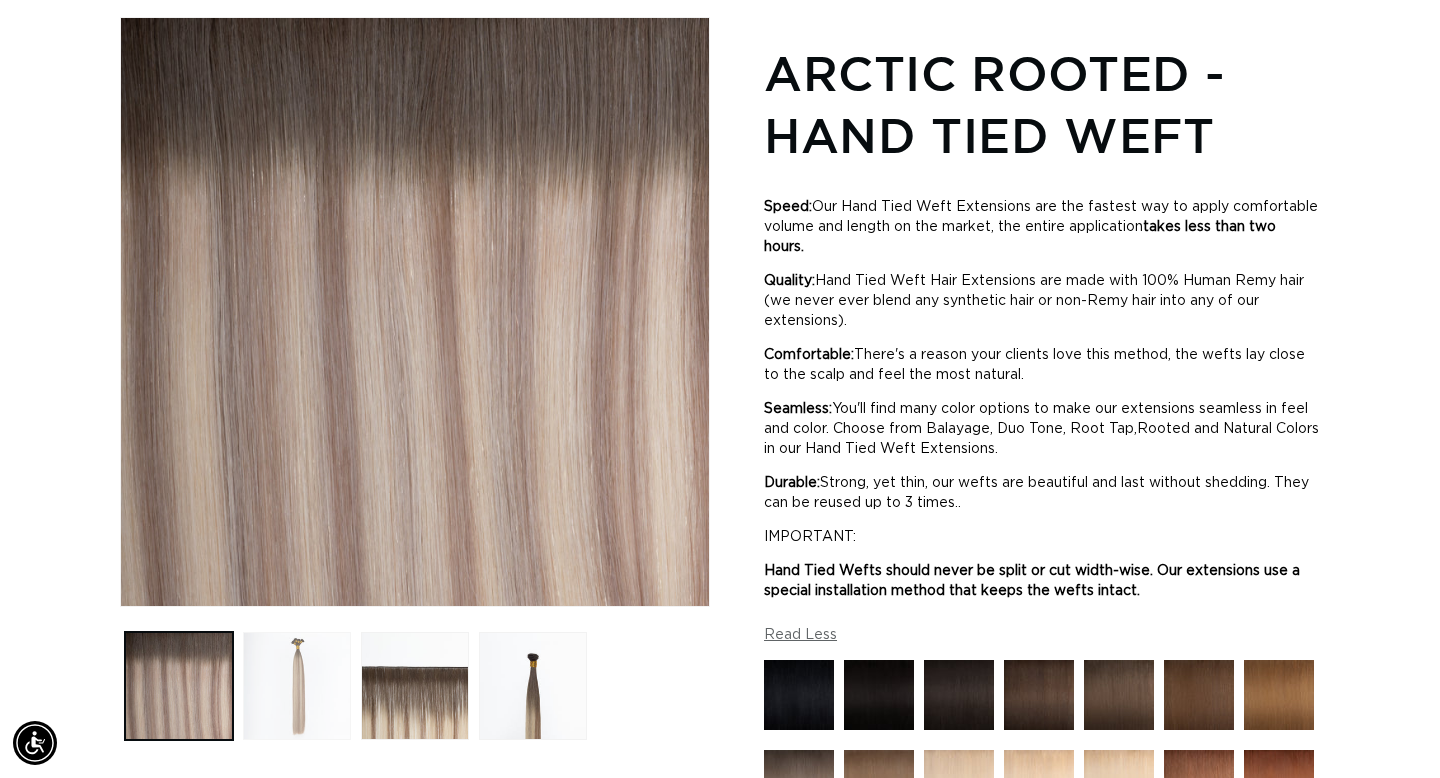 scroll, scrollTop: 0, scrollLeft: 0, axis: both 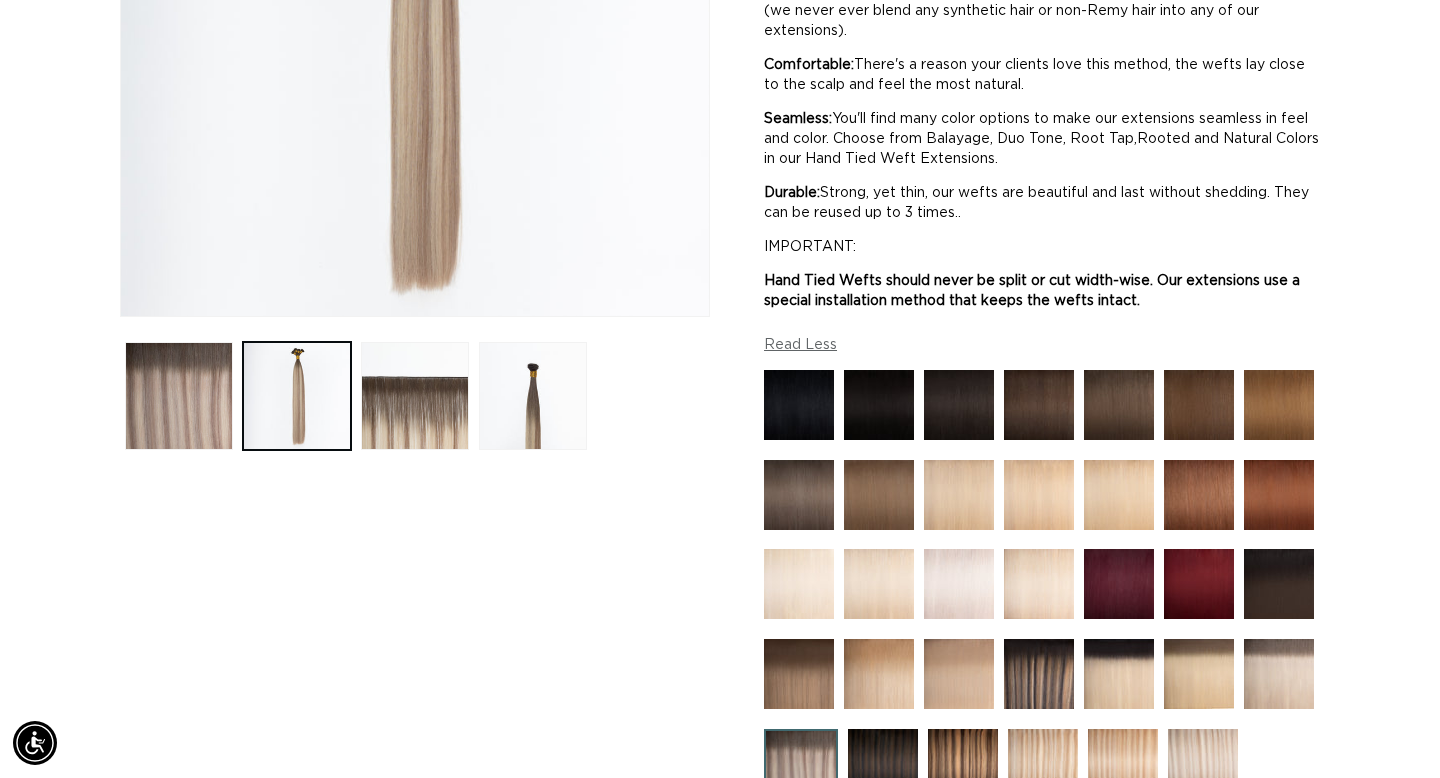 click at bounding box center (799, 584) 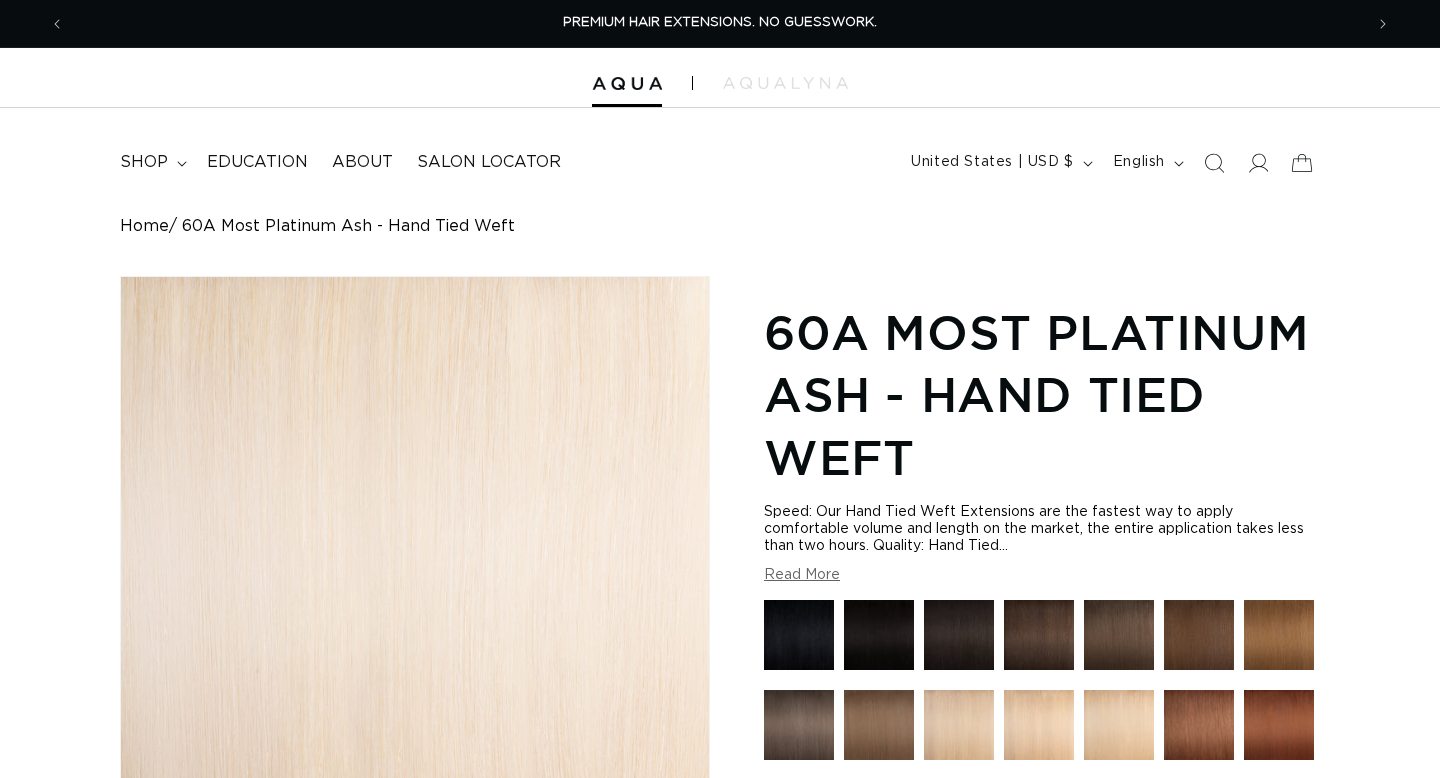 scroll, scrollTop: 86, scrollLeft: 0, axis: vertical 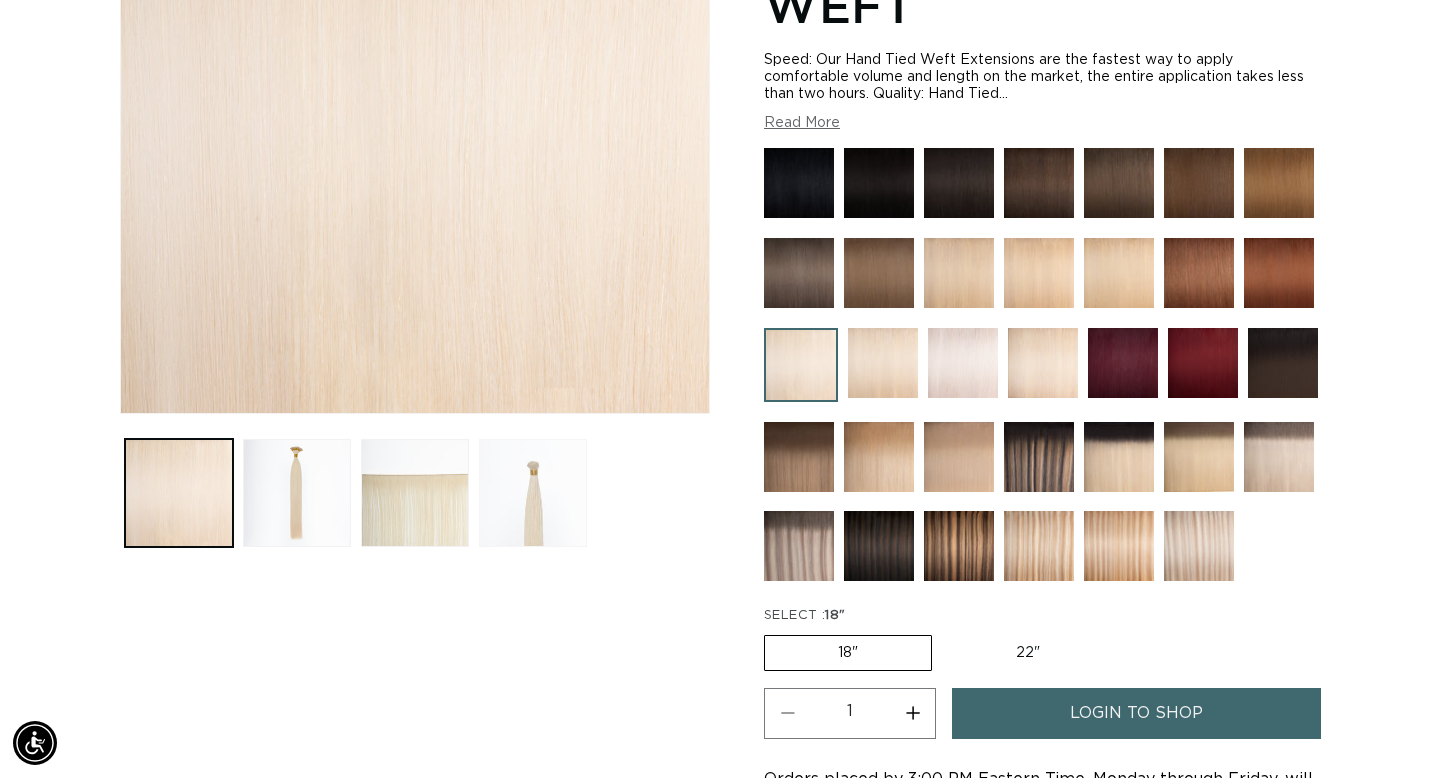 click at bounding box center [533, 493] 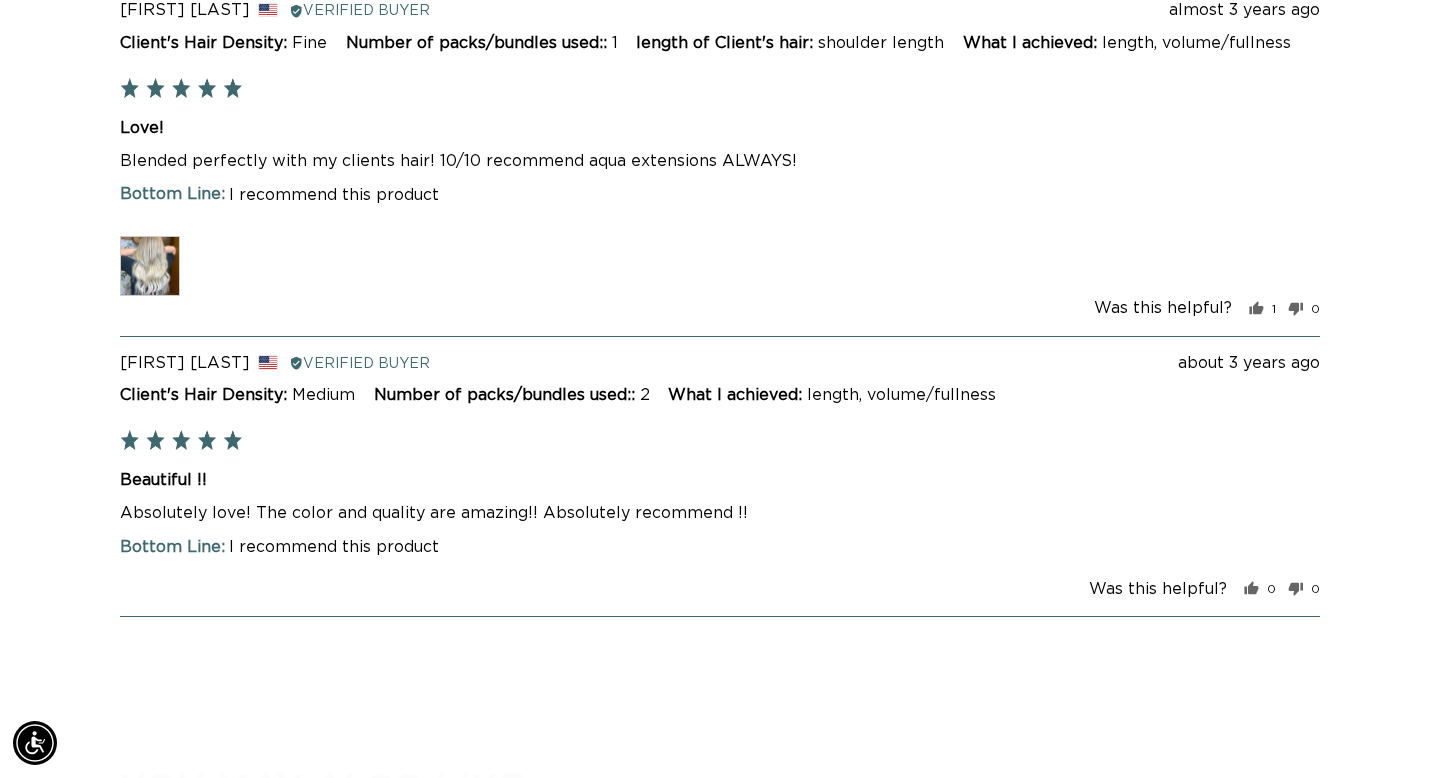 scroll, scrollTop: 4466, scrollLeft: 0, axis: vertical 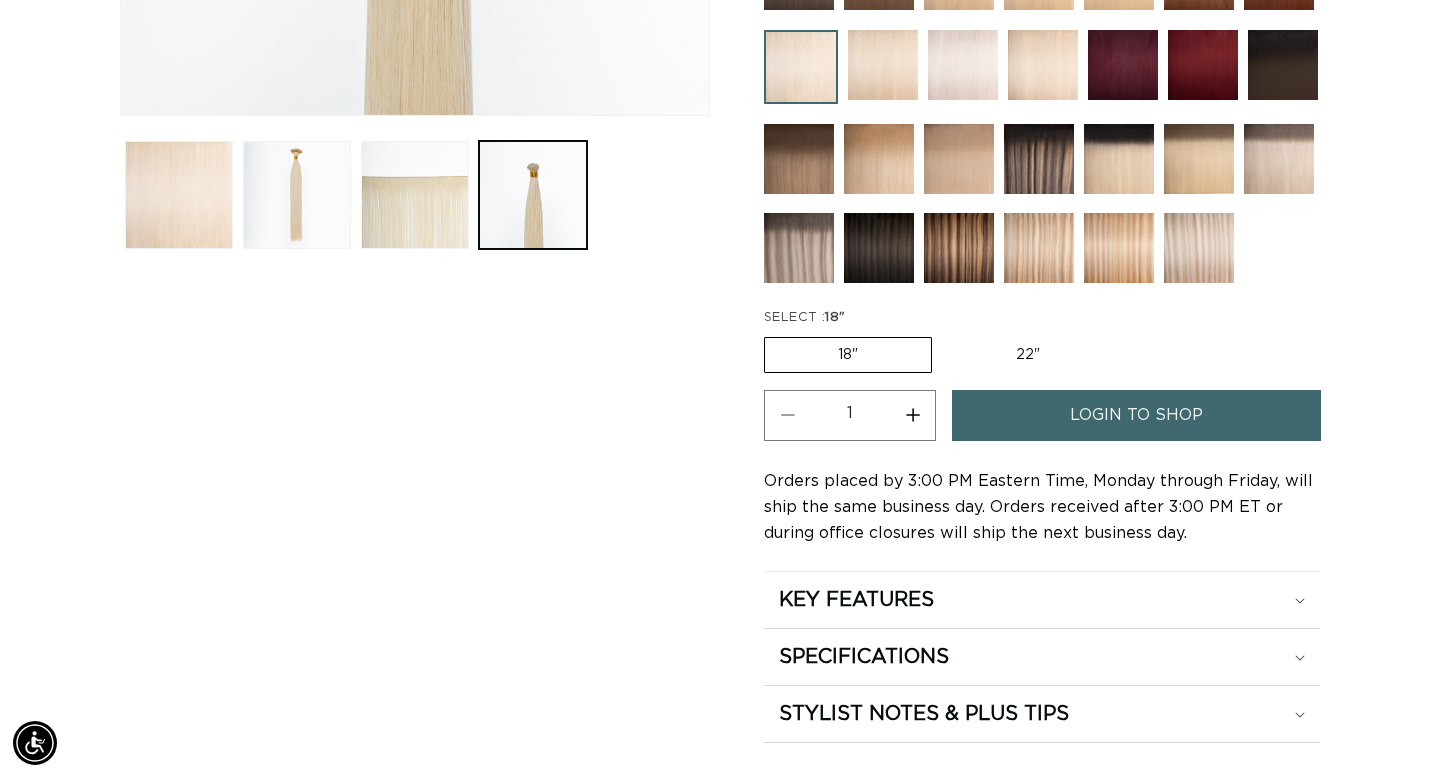 click at bounding box center (1199, 248) 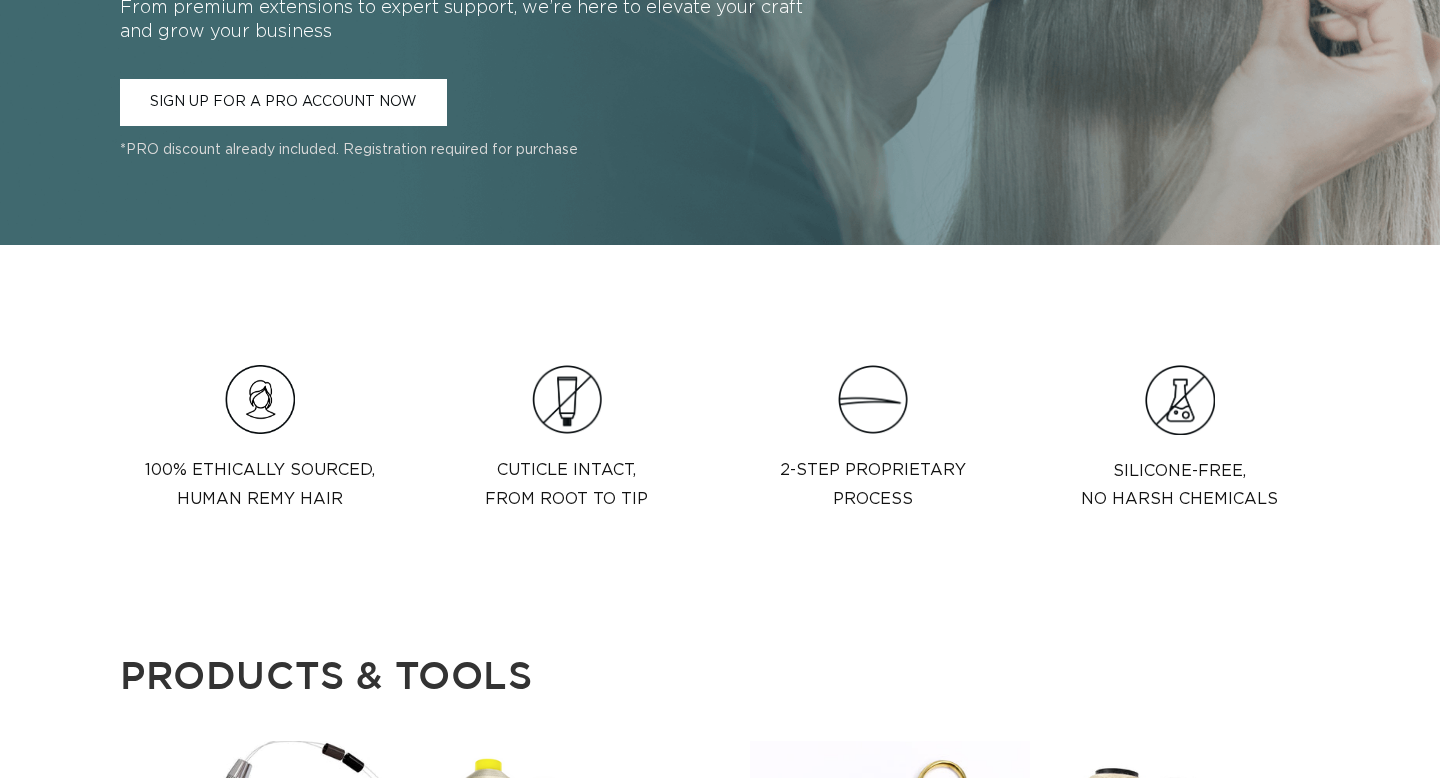 scroll, scrollTop: 2348, scrollLeft: 0, axis: vertical 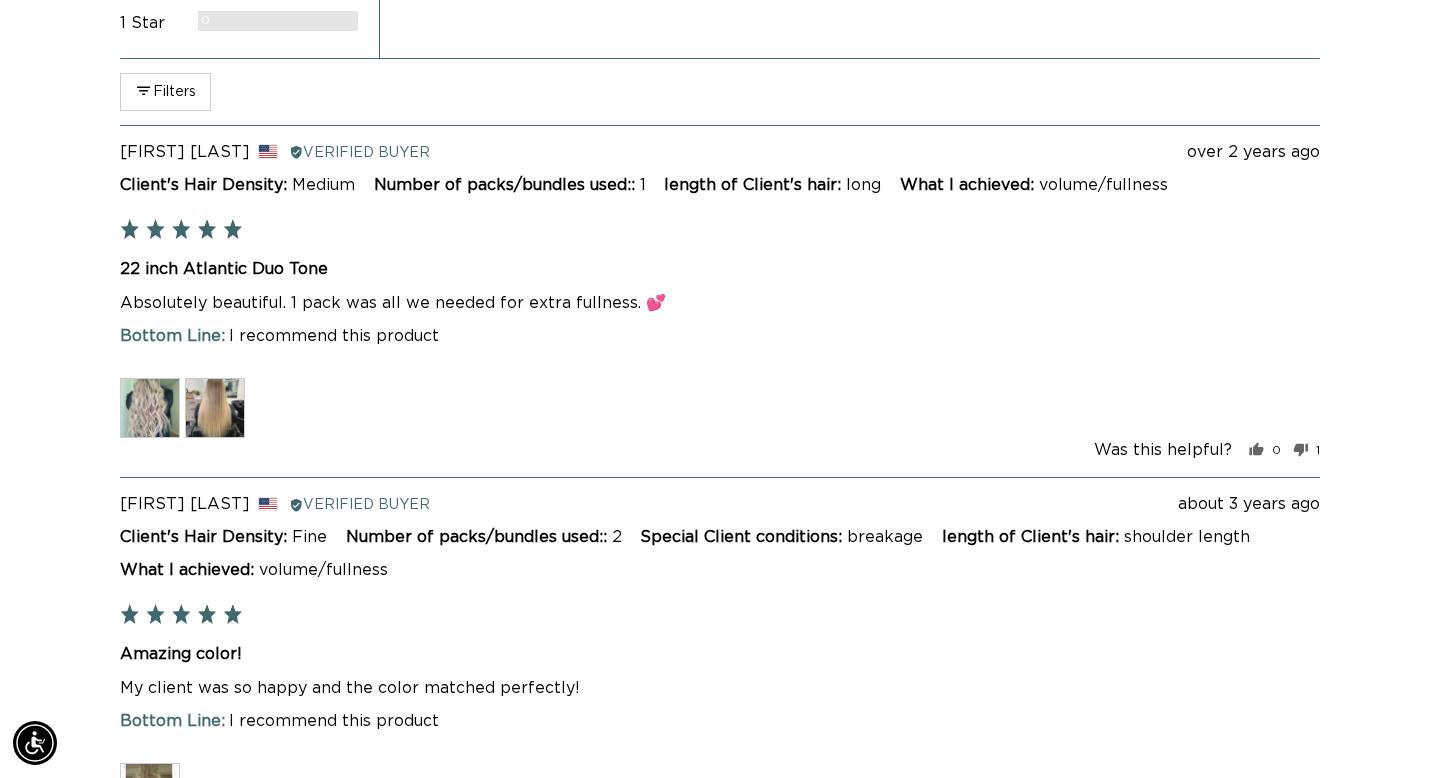 click at bounding box center (150, 408) 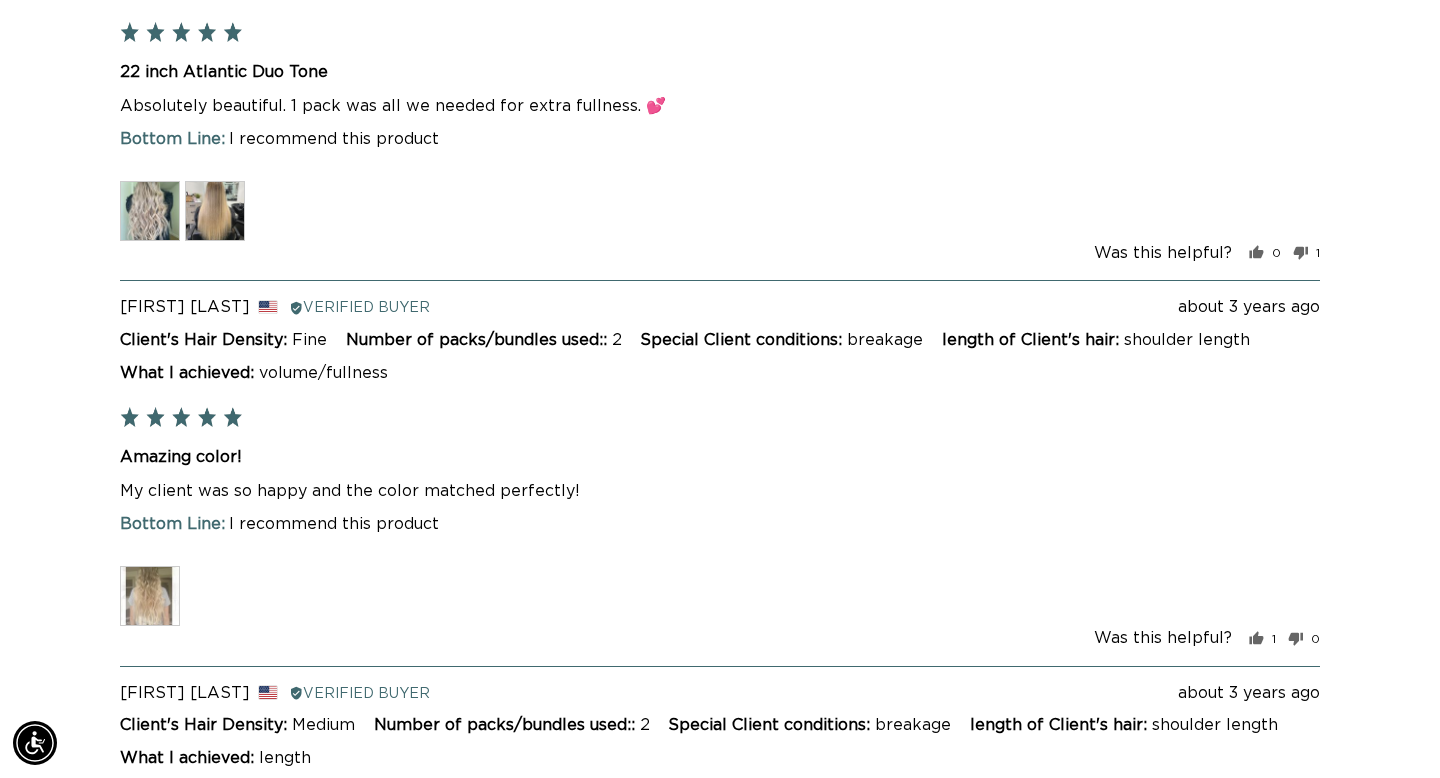 scroll, scrollTop: 4597, scrollLeft: 0, axis: vertical 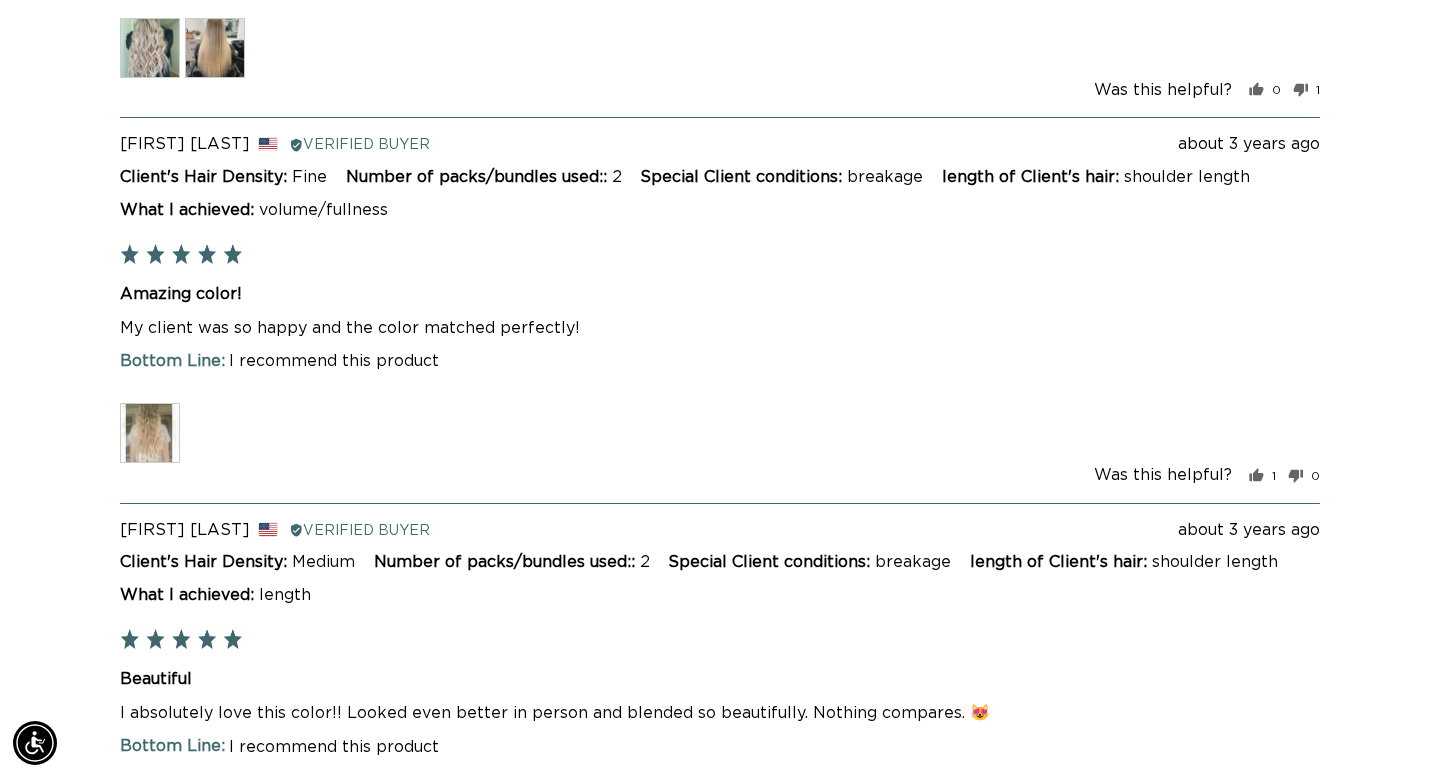 click at bounding box center (150, 433) 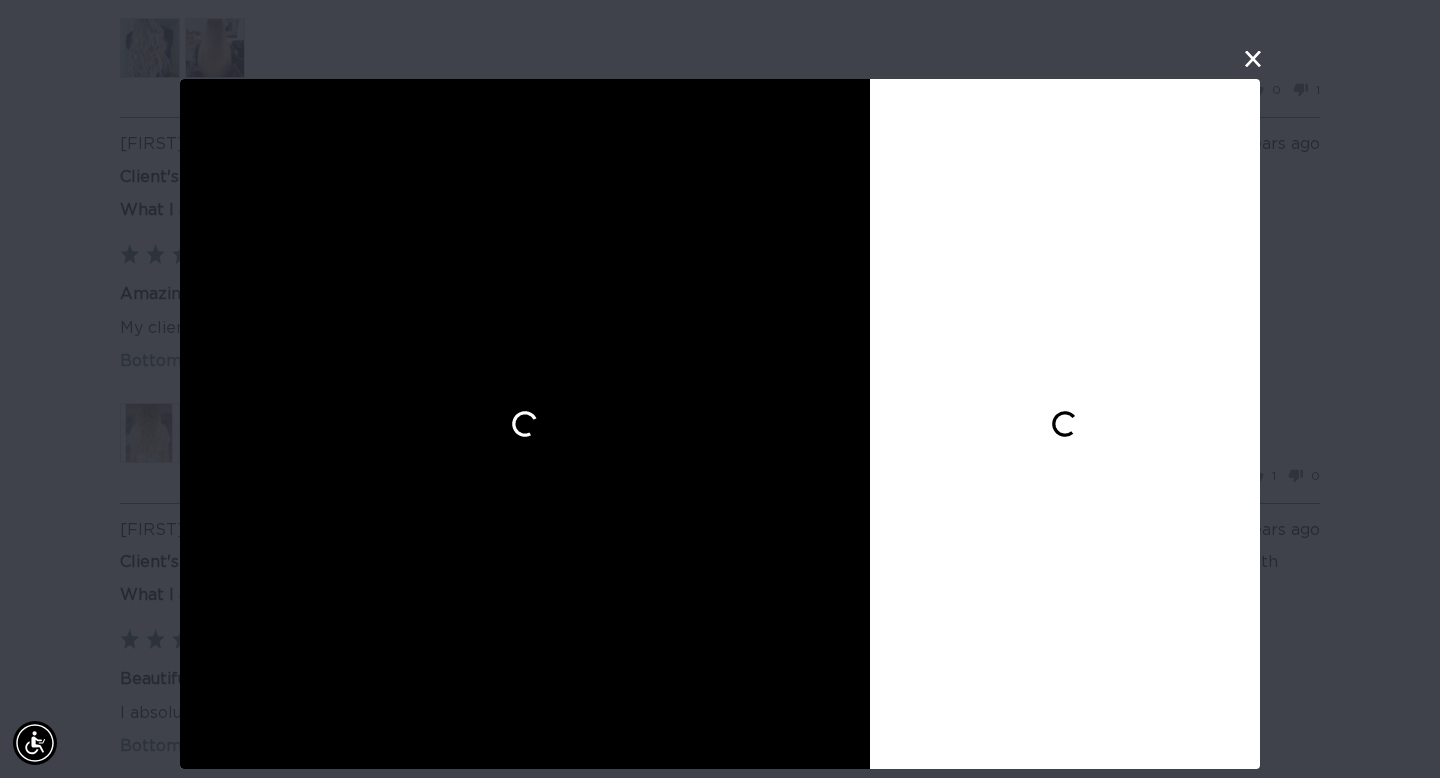 scroll, scrollTop: 0, scrollLeft: 2596, axis: horizontal 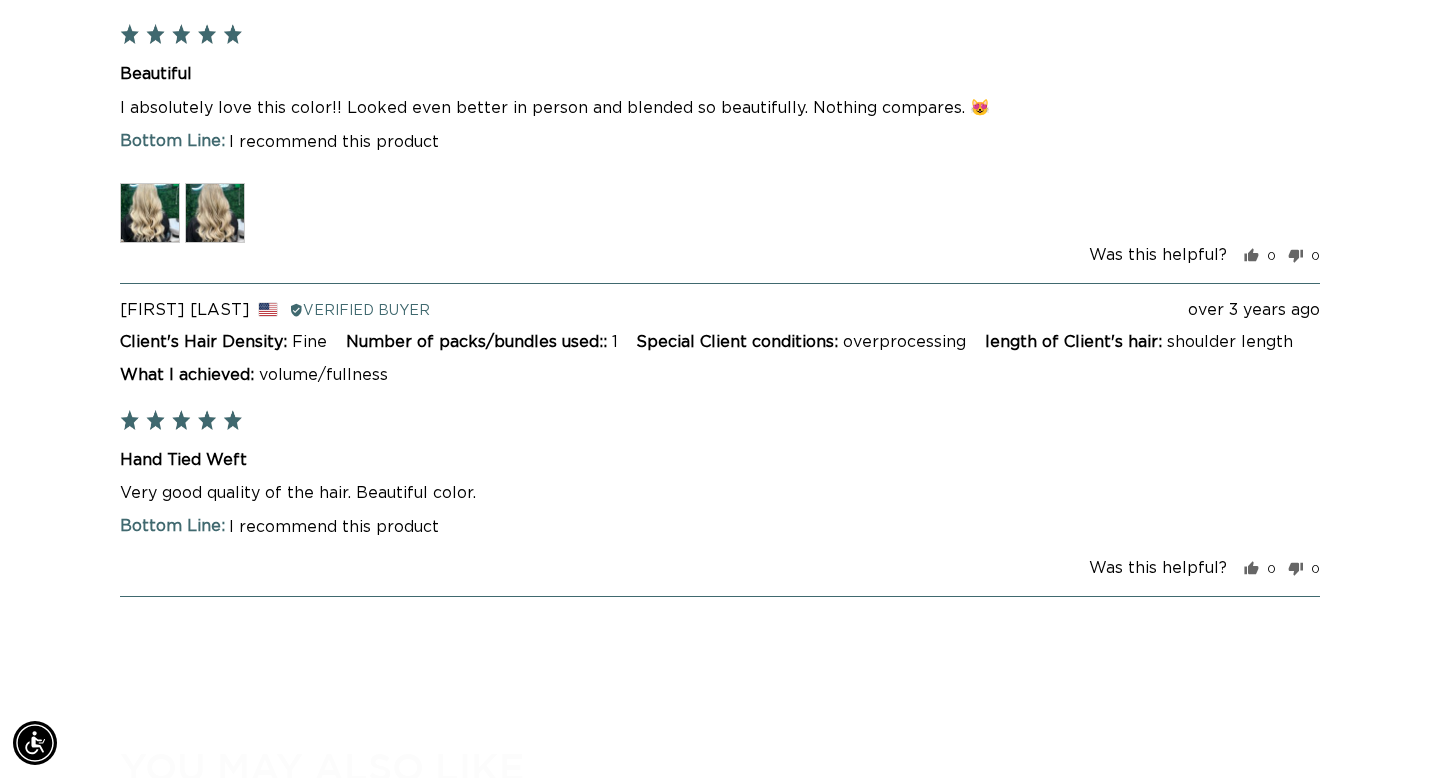 click at bounding box center (150, 213) 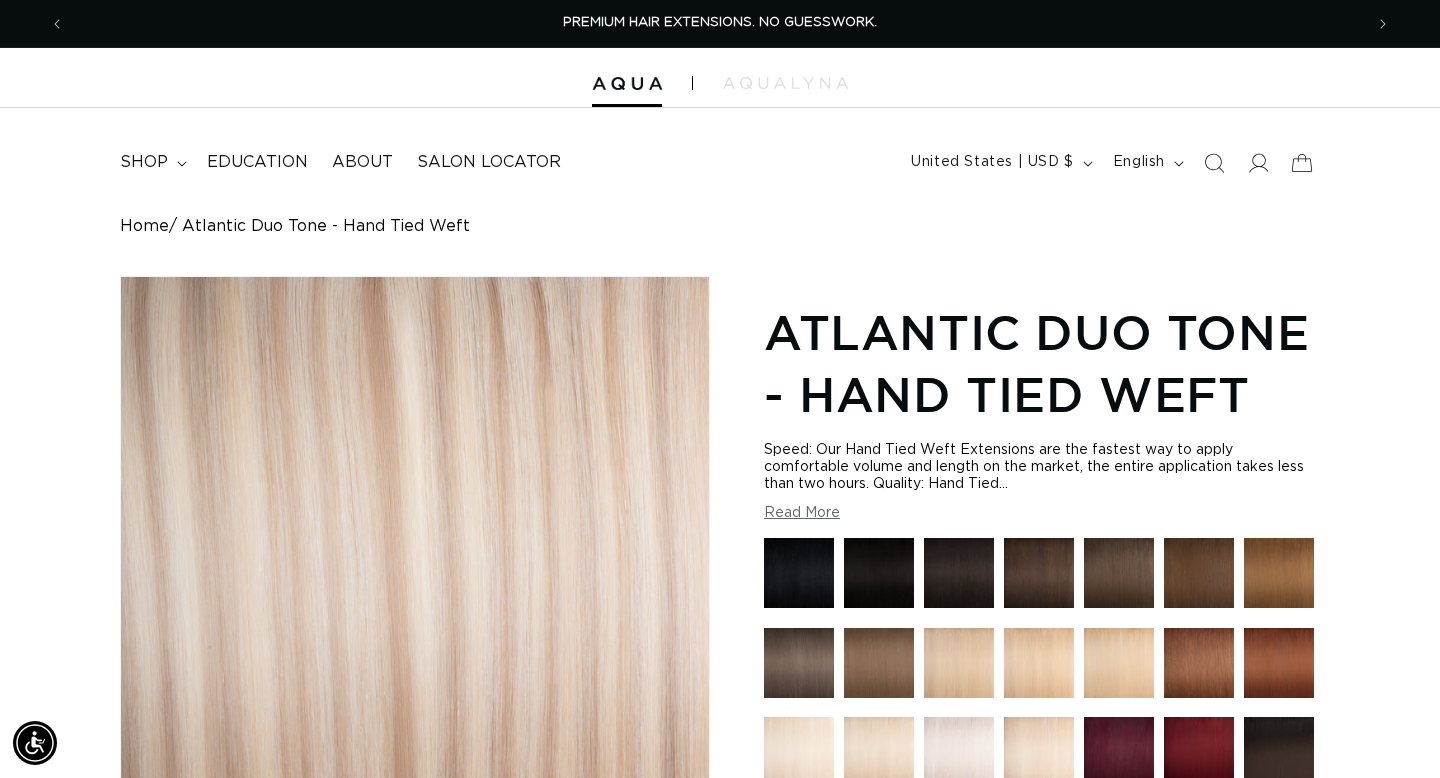 scroll, scrollTop: 360, scrollLeft: 0, axis: vertical 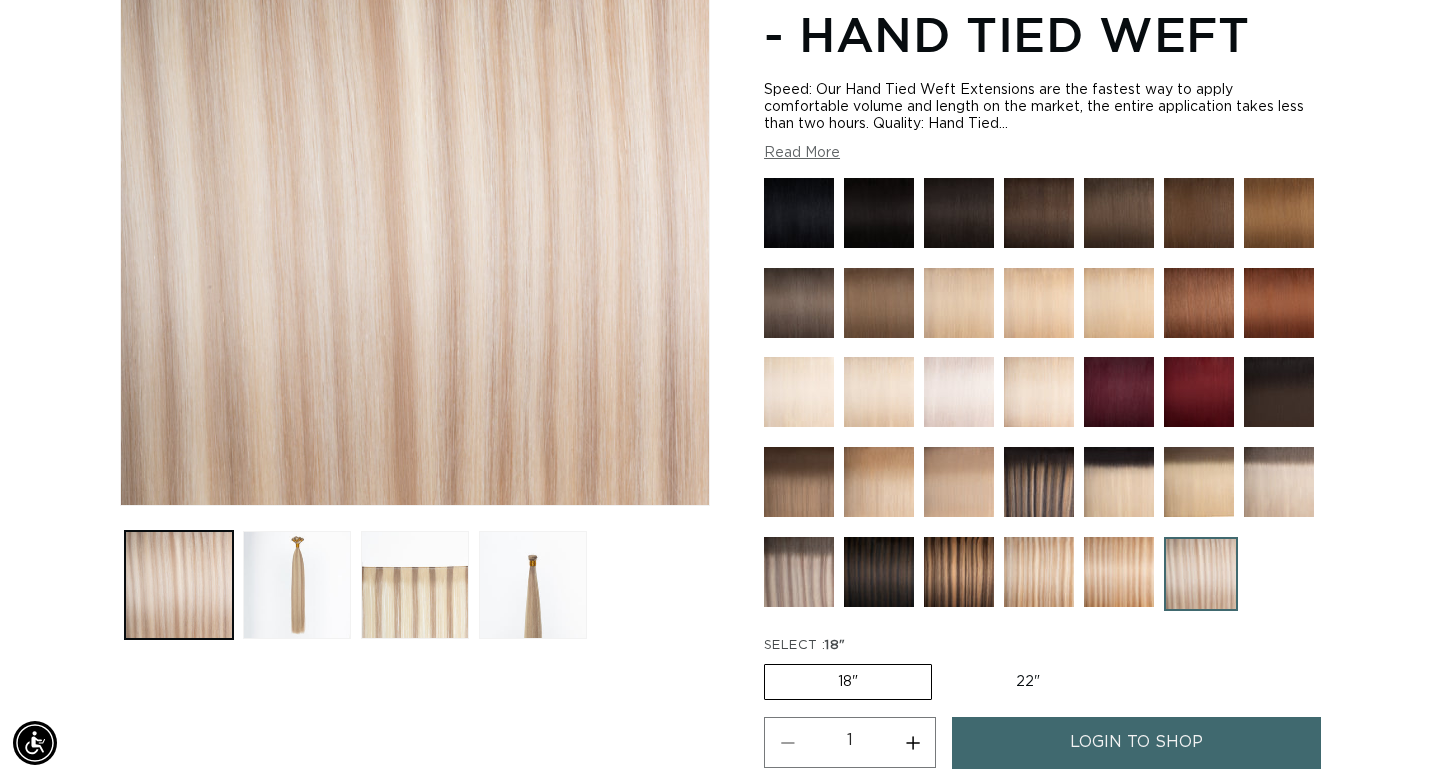 click at bounding box center [879, 392] 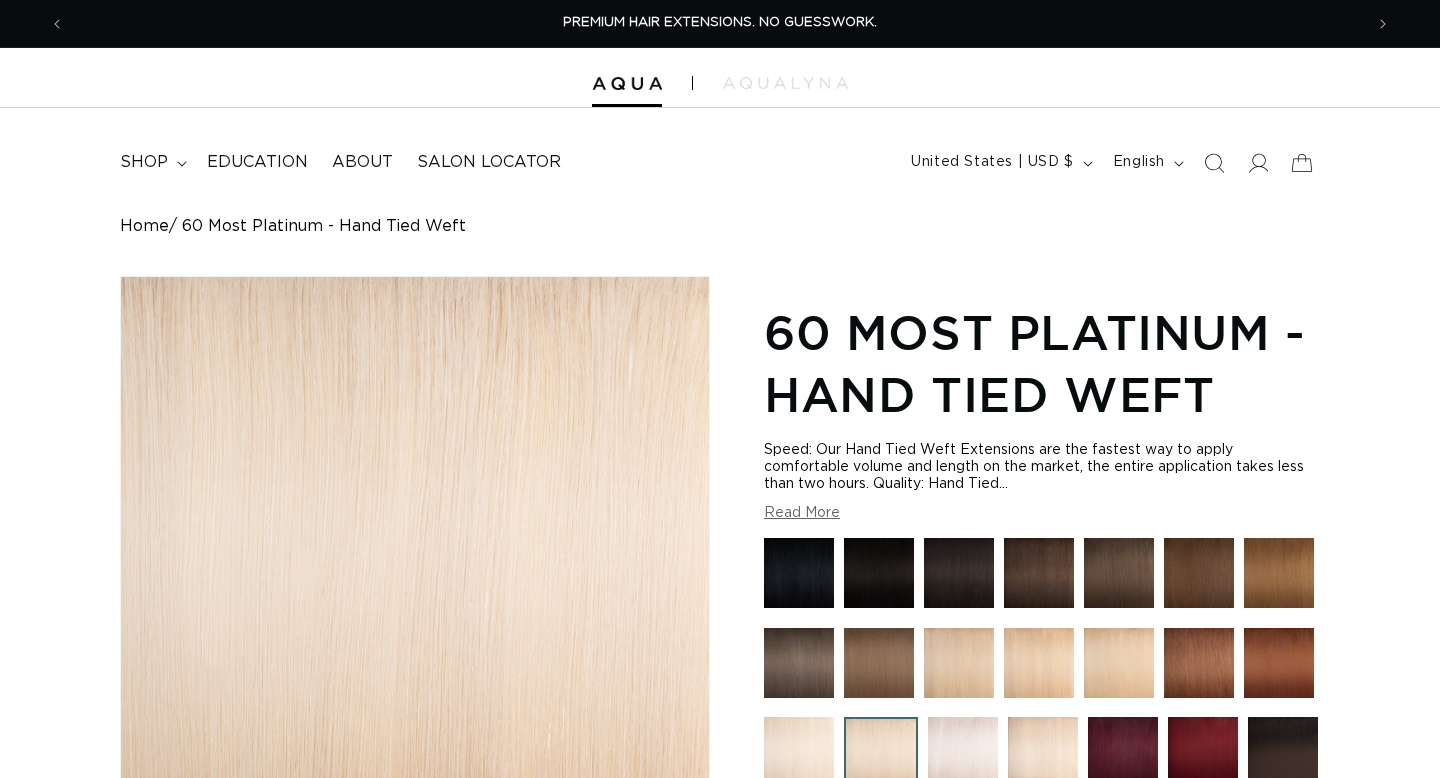 scroll, scrollTop: 0, scrollLeft: 0, axis: both 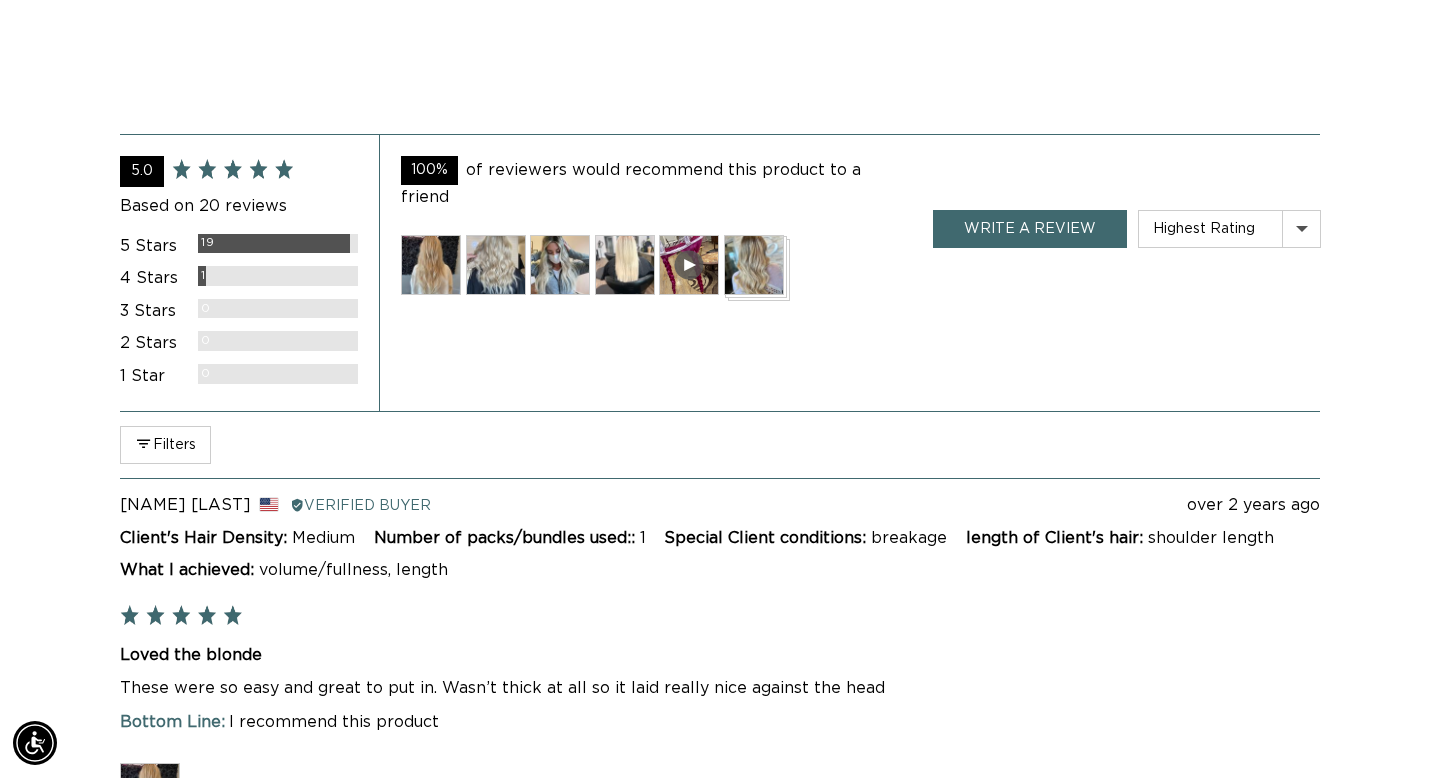 click at bounding box center [431, 265] 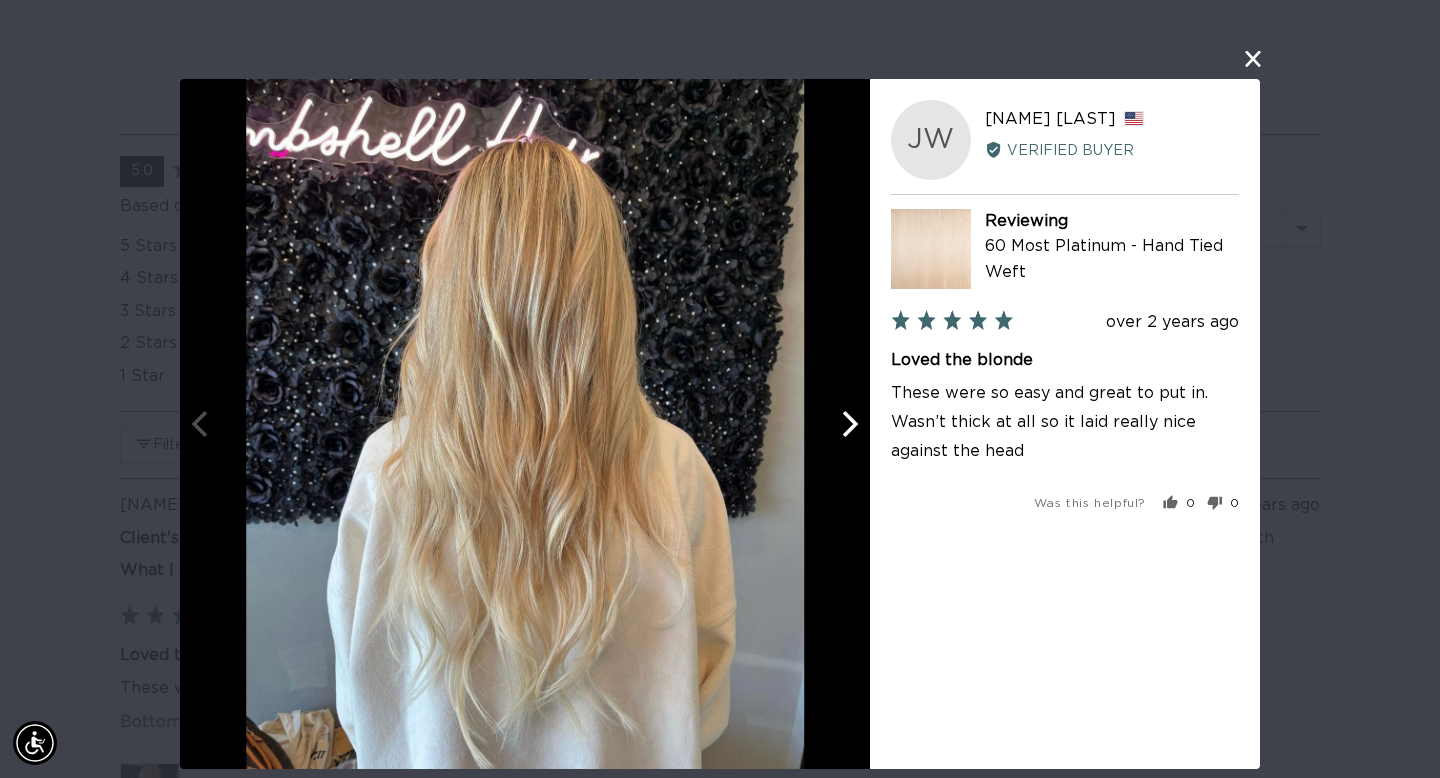 scroll, scrollTop: 0, scrollLeft: 2596, axis: horizontal 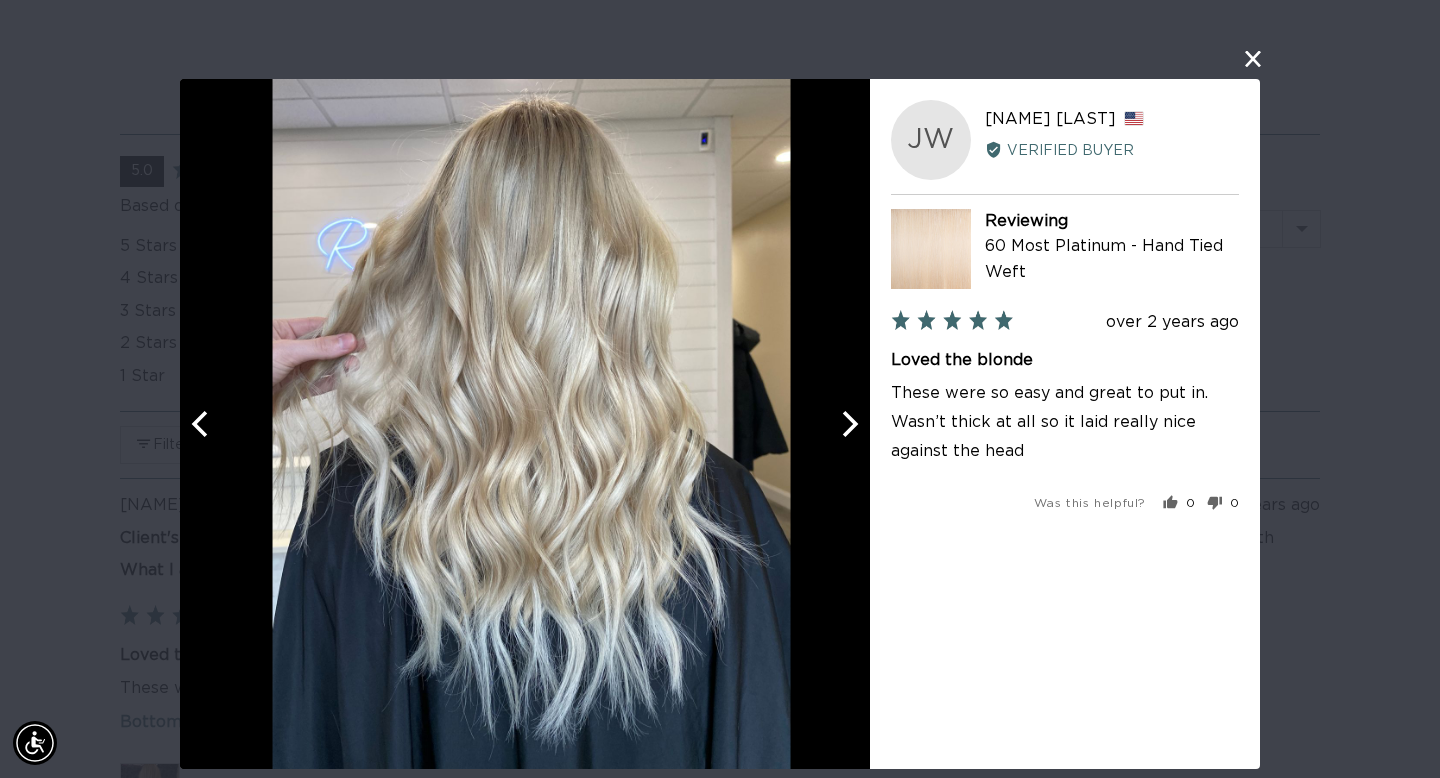 click 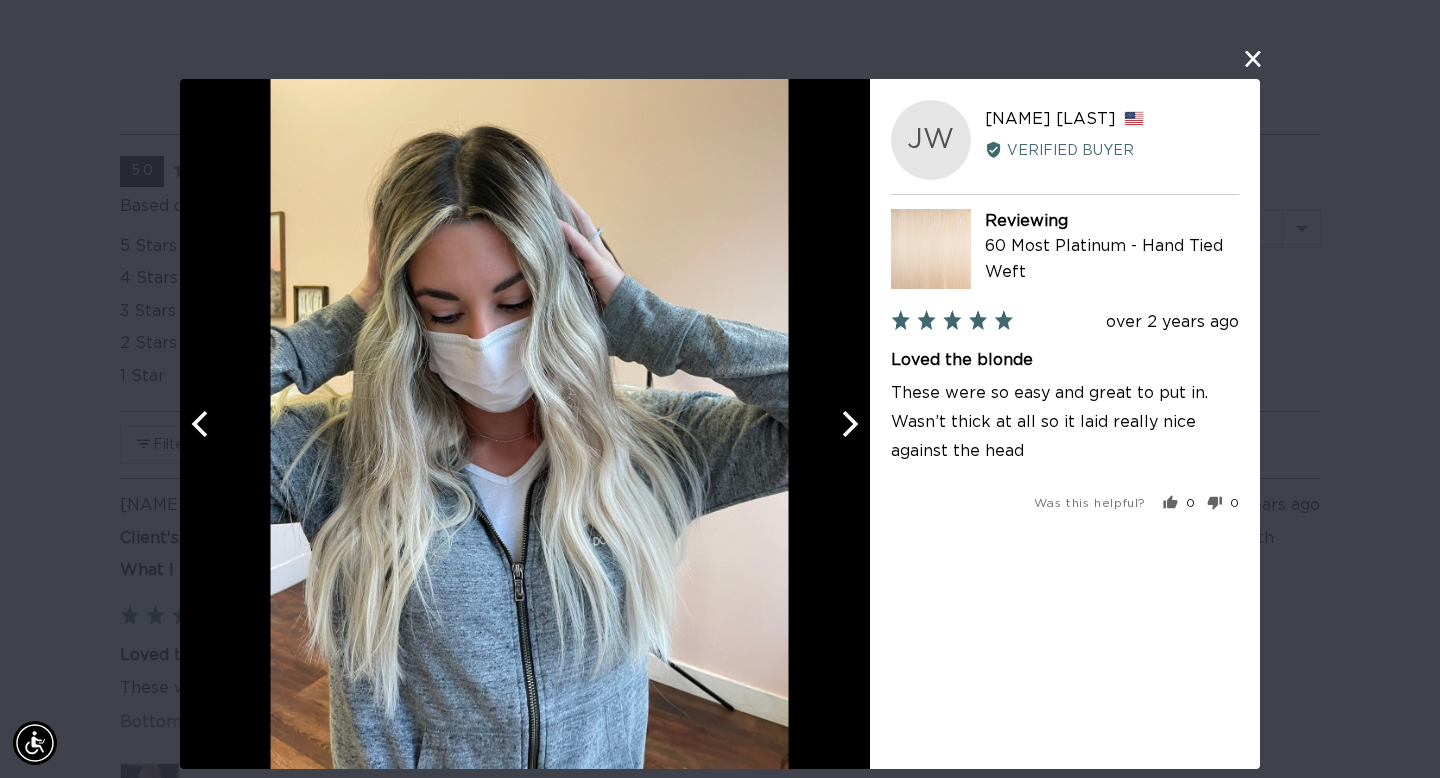 click 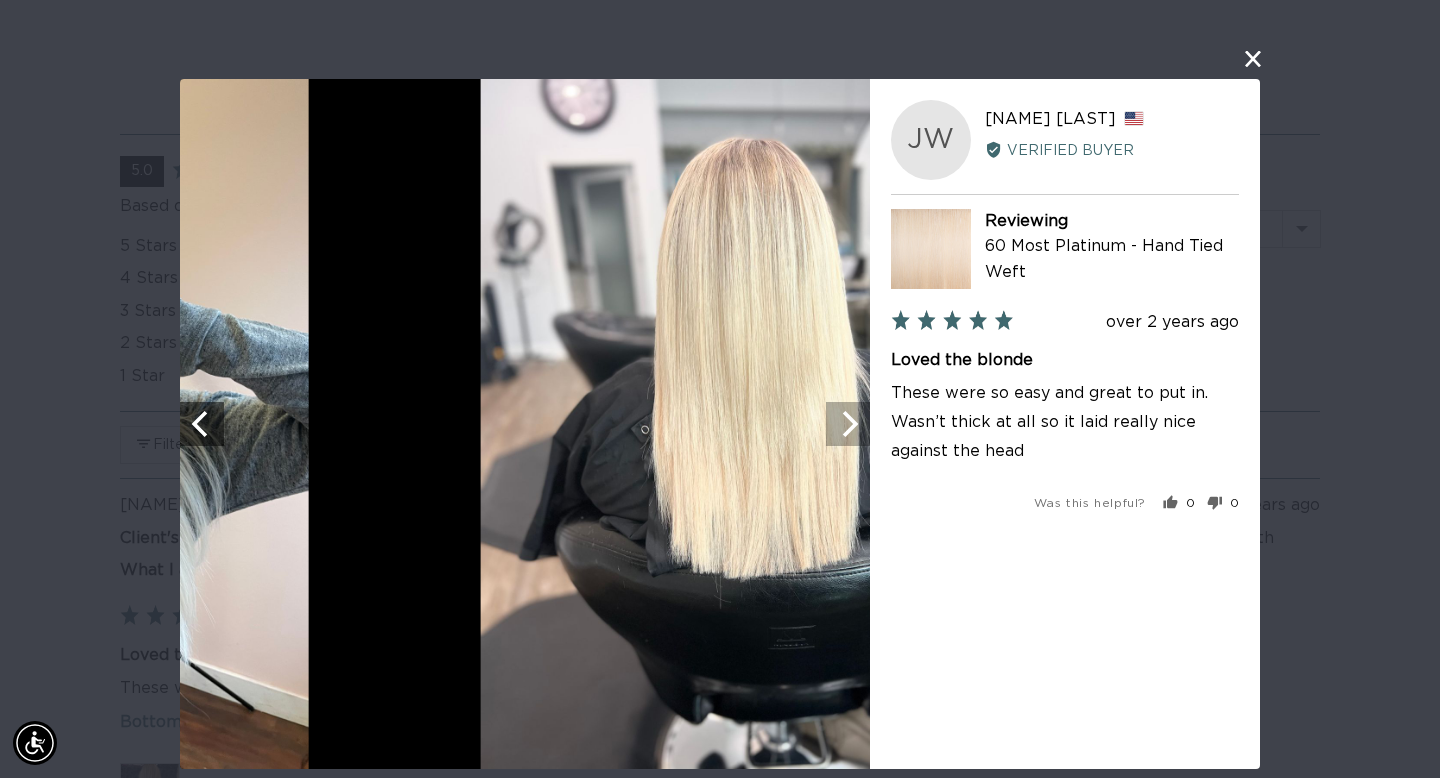 click 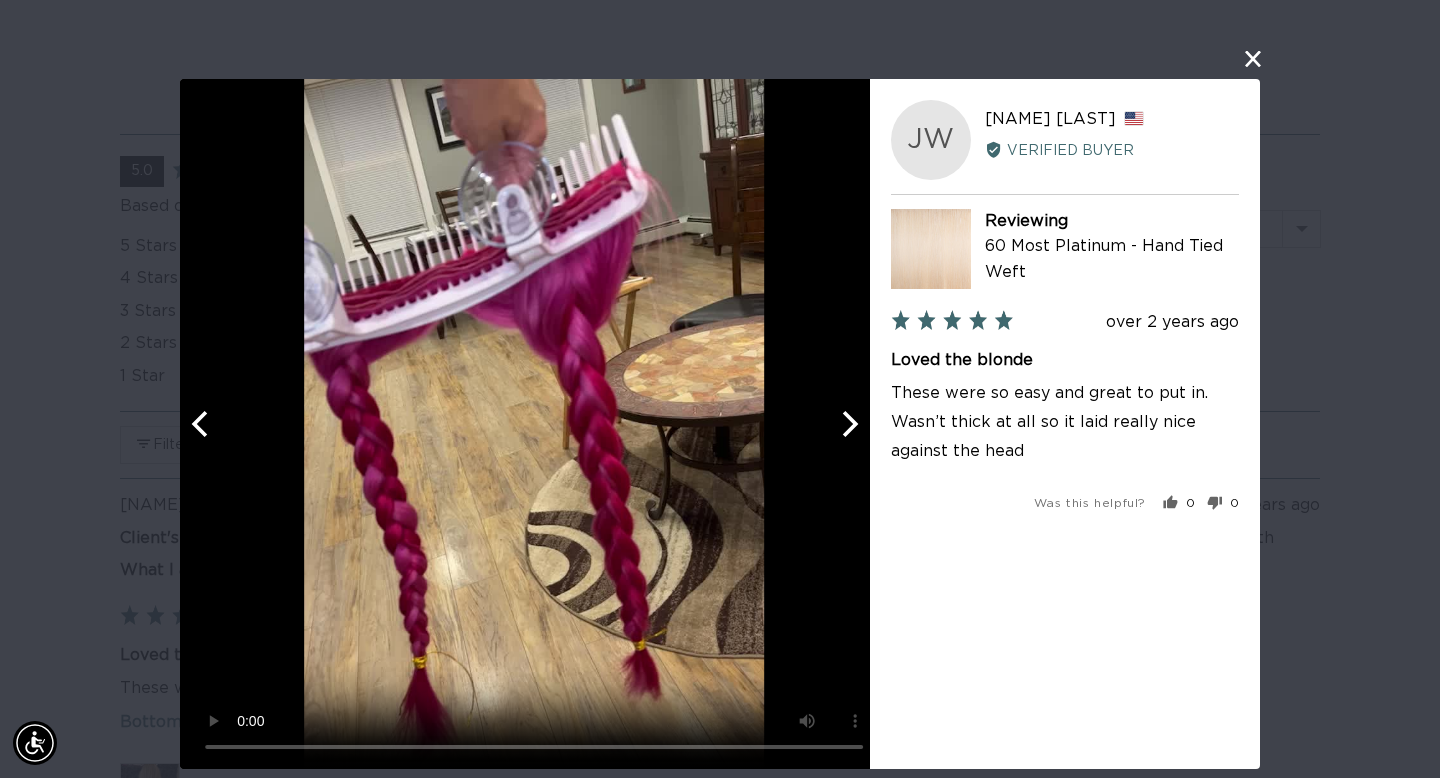 scroll, scrollTop: 0, scrollLeft: 0, axis: both 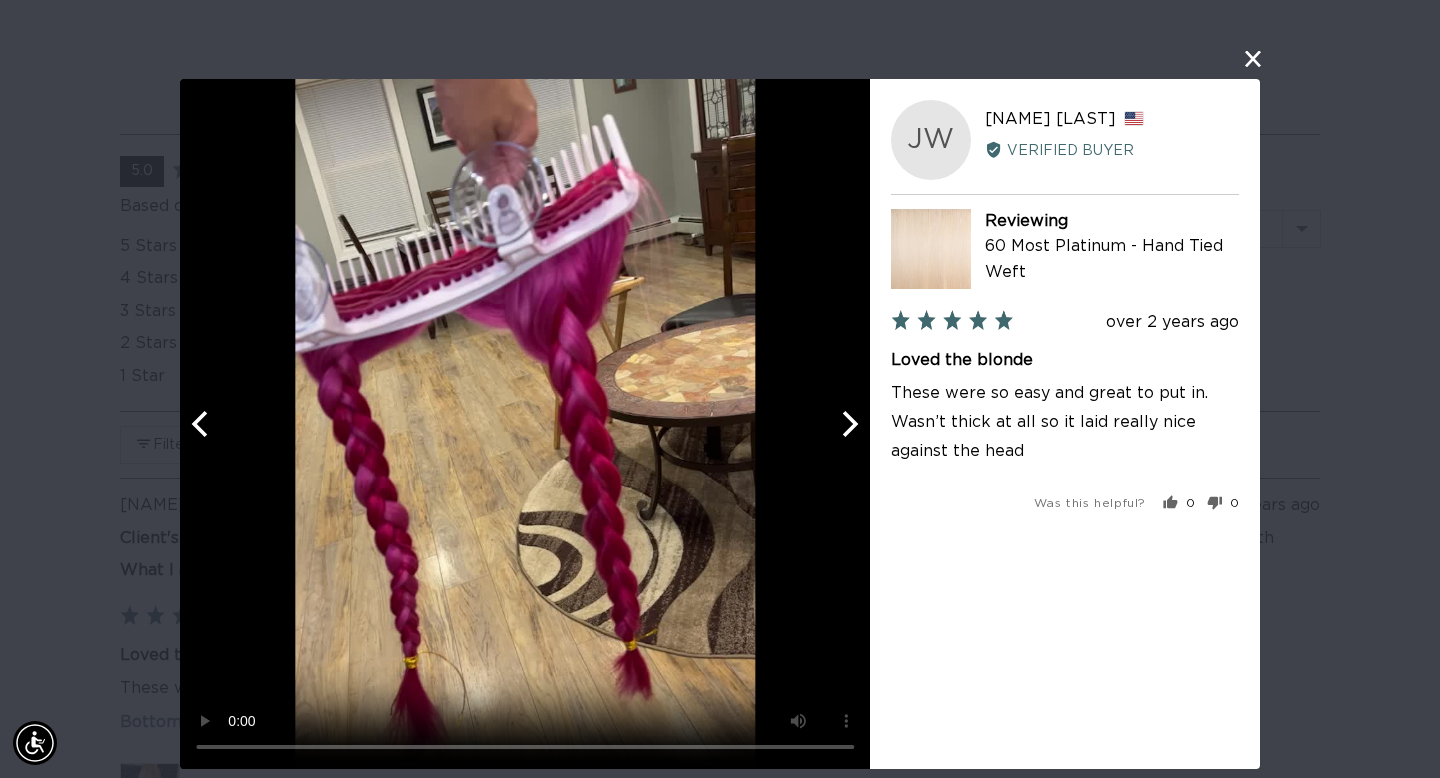 click 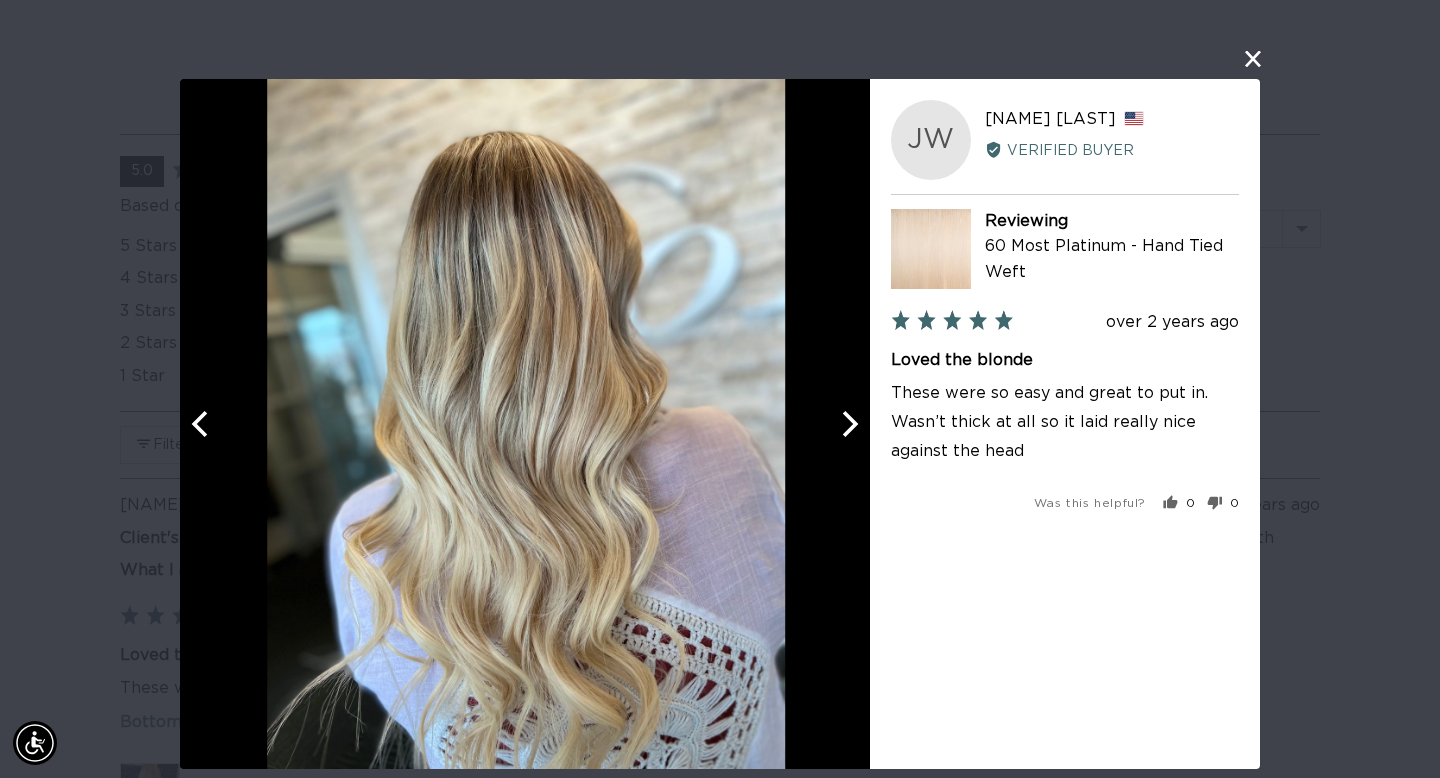 click 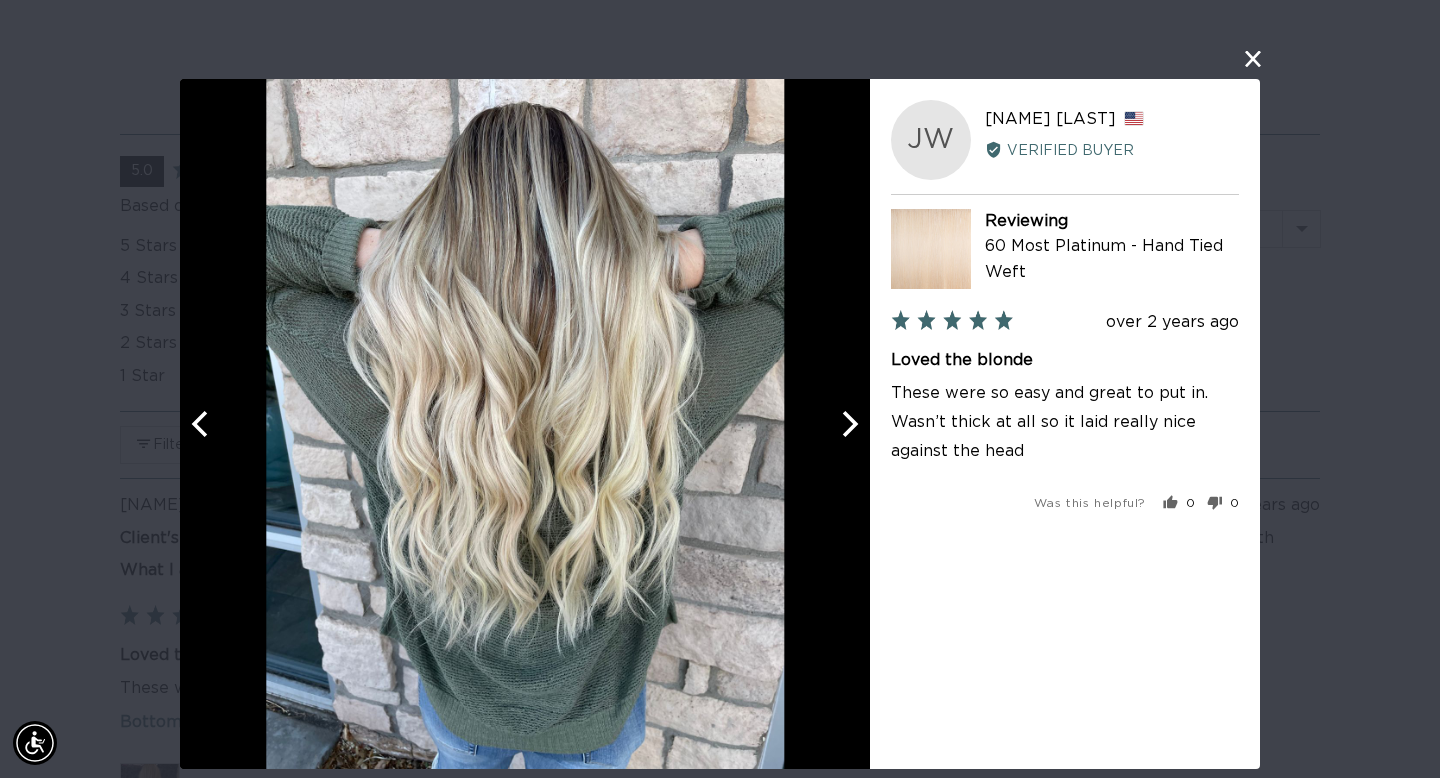 click 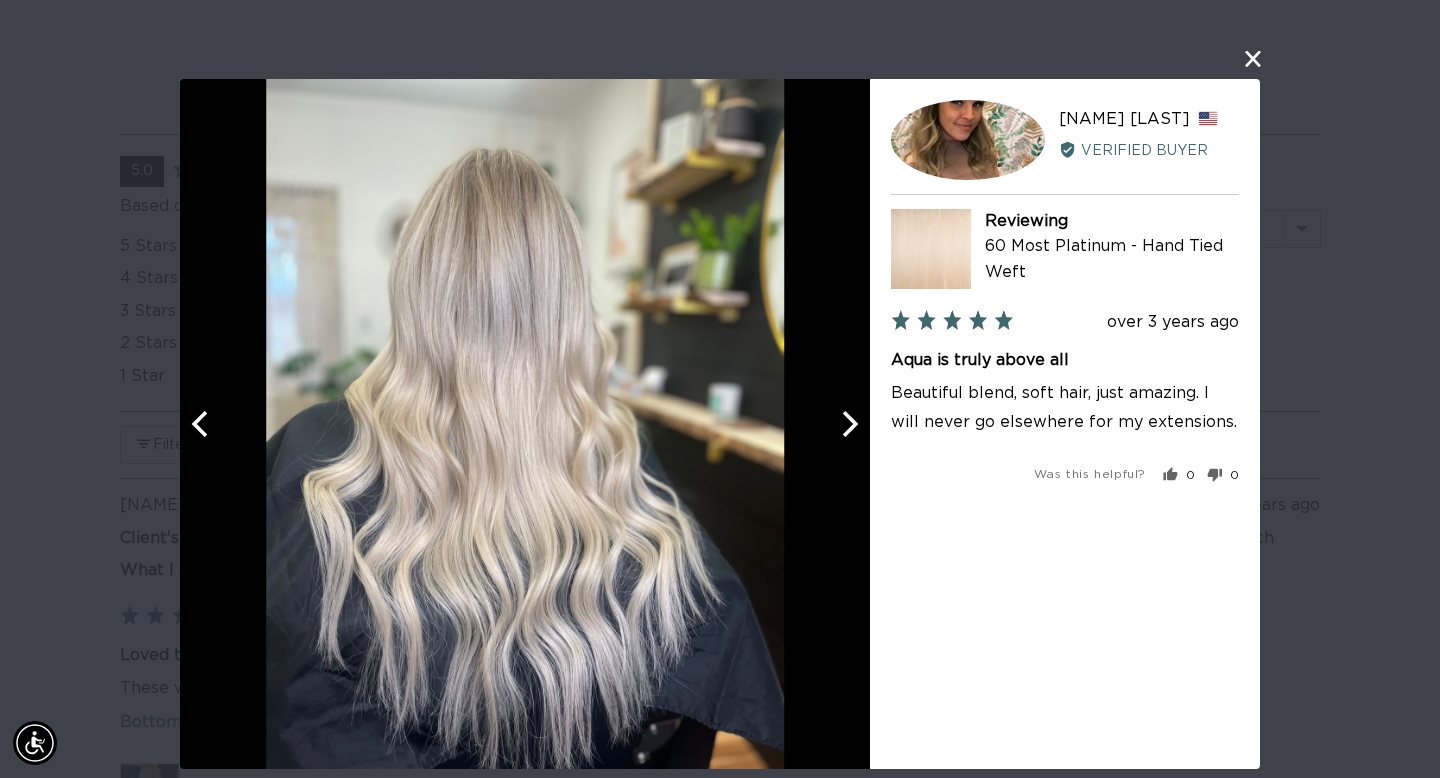 scroll, scrollTop: 0, scrollLeft: 2596, axis: horizontal 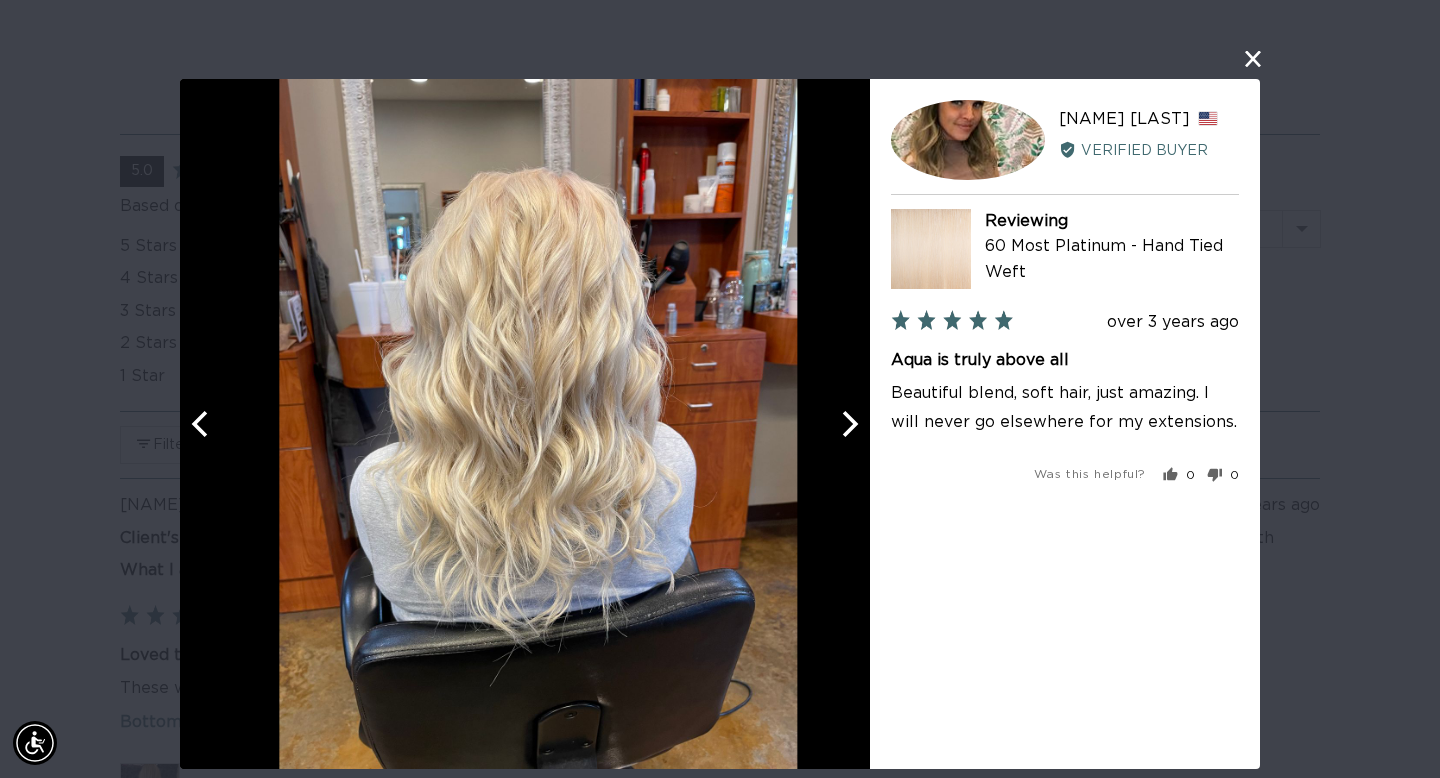 click 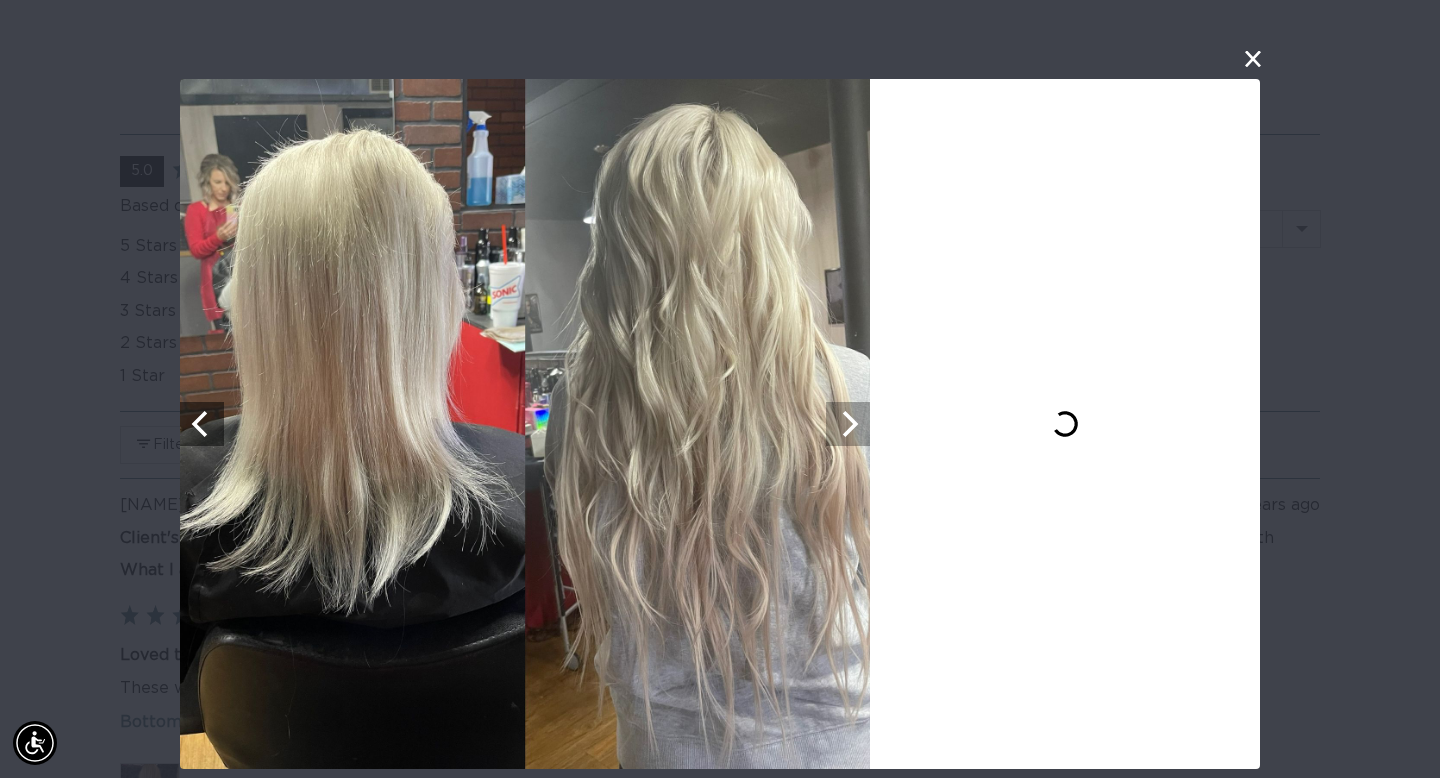 click 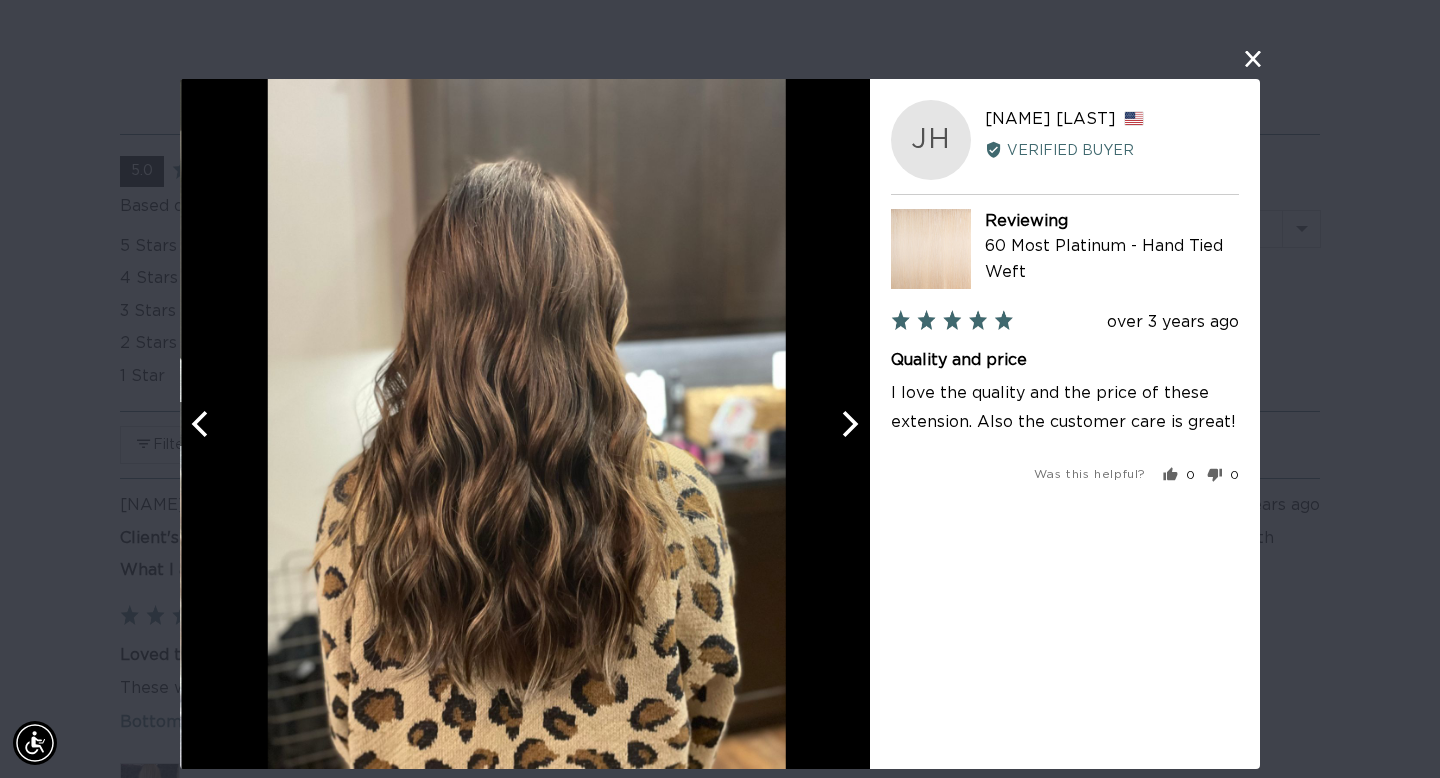 click 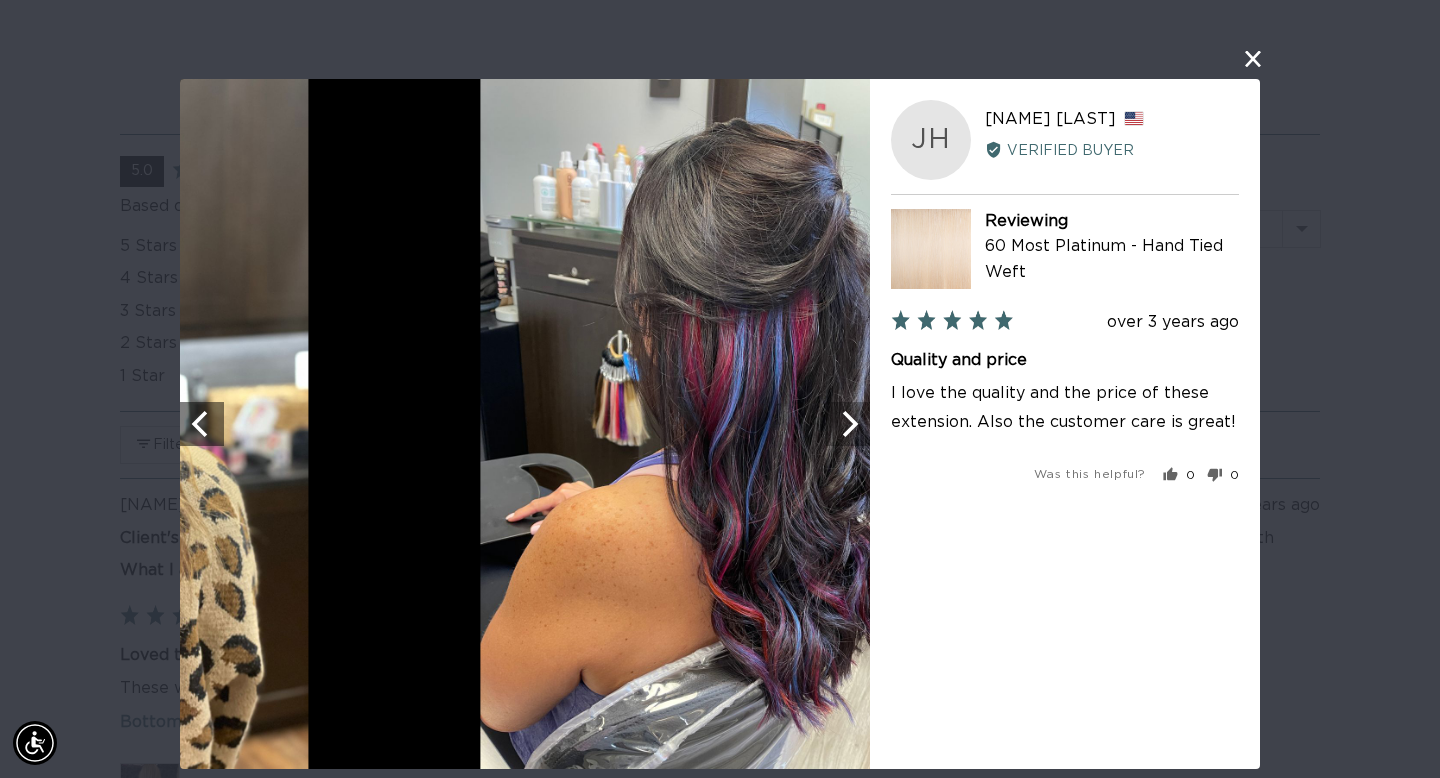 scroll, scrollTop: 0, scrollLeft: 0, axis: both 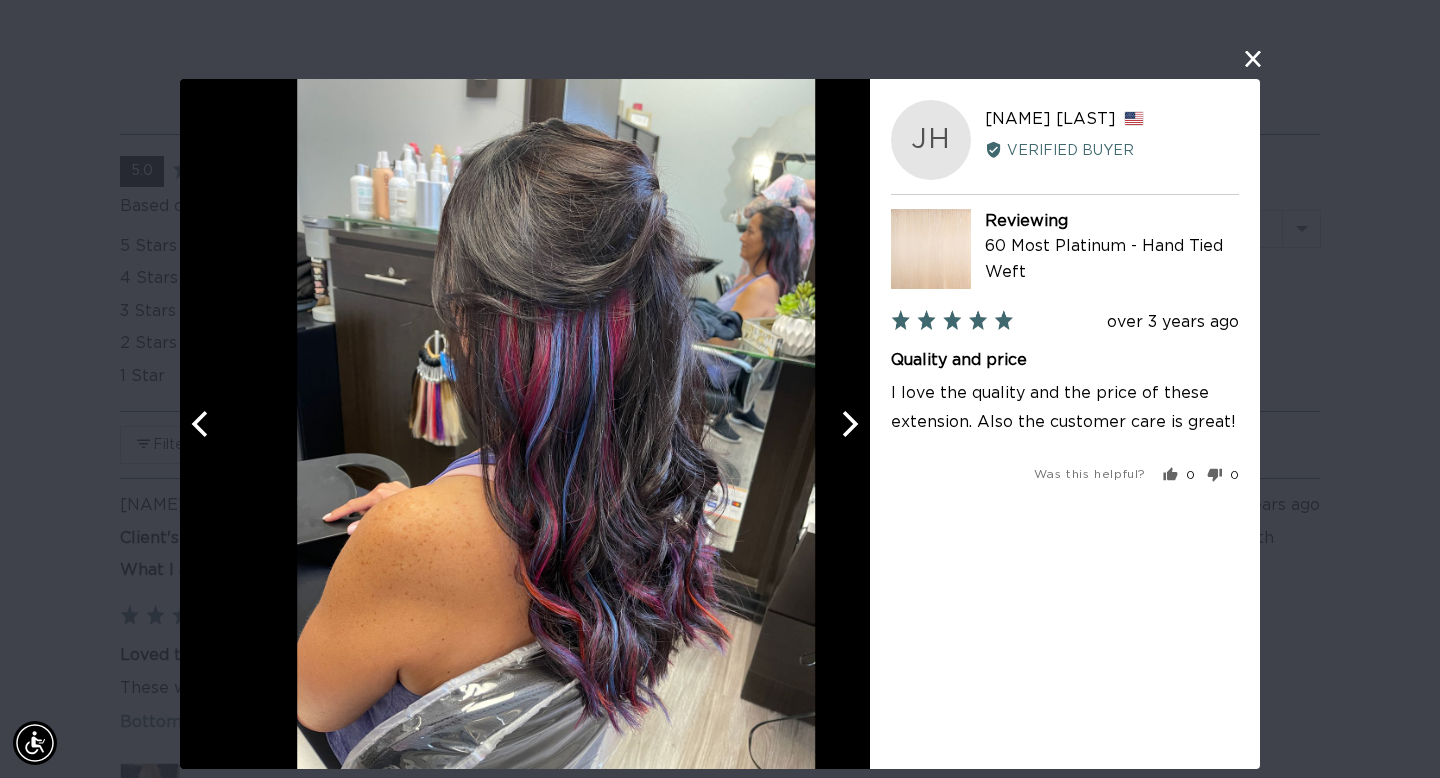 click 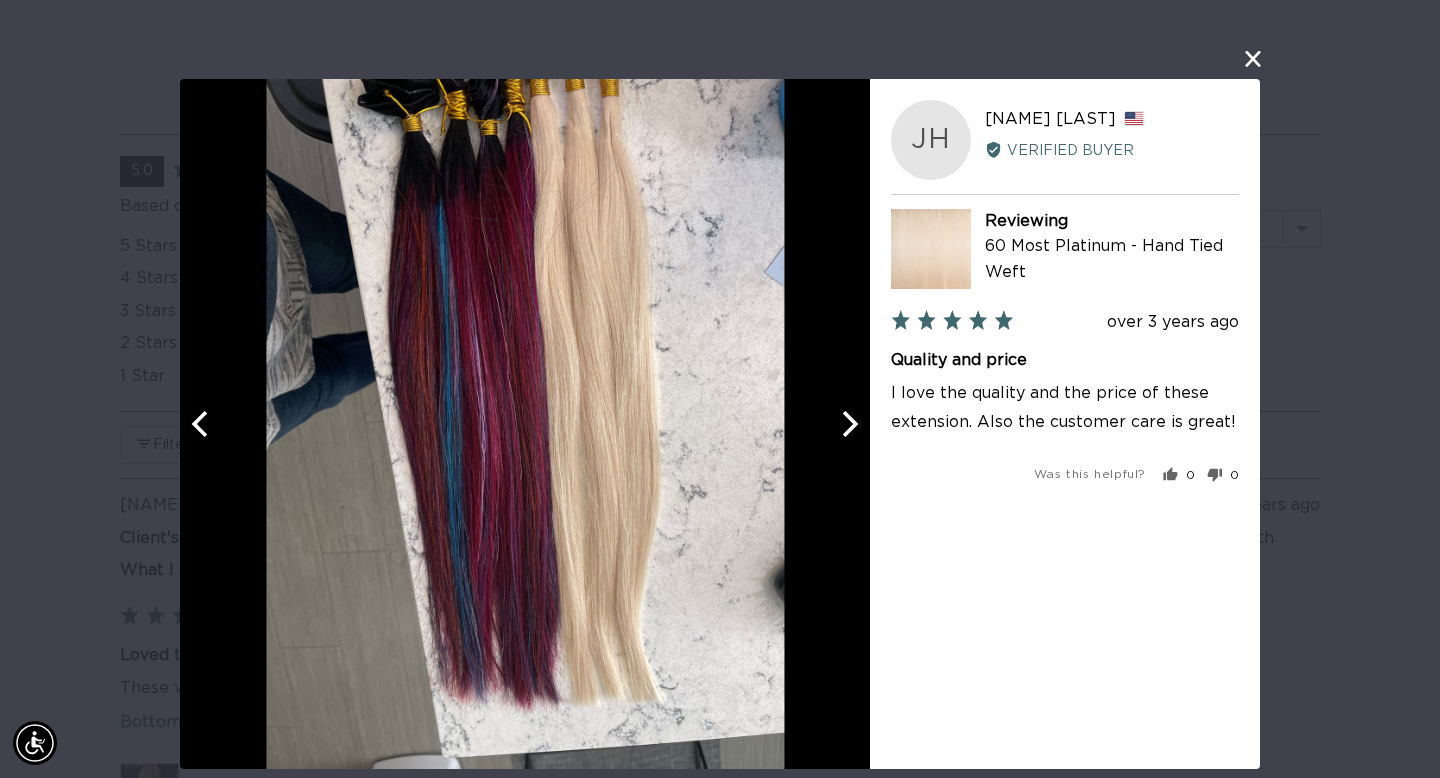 click 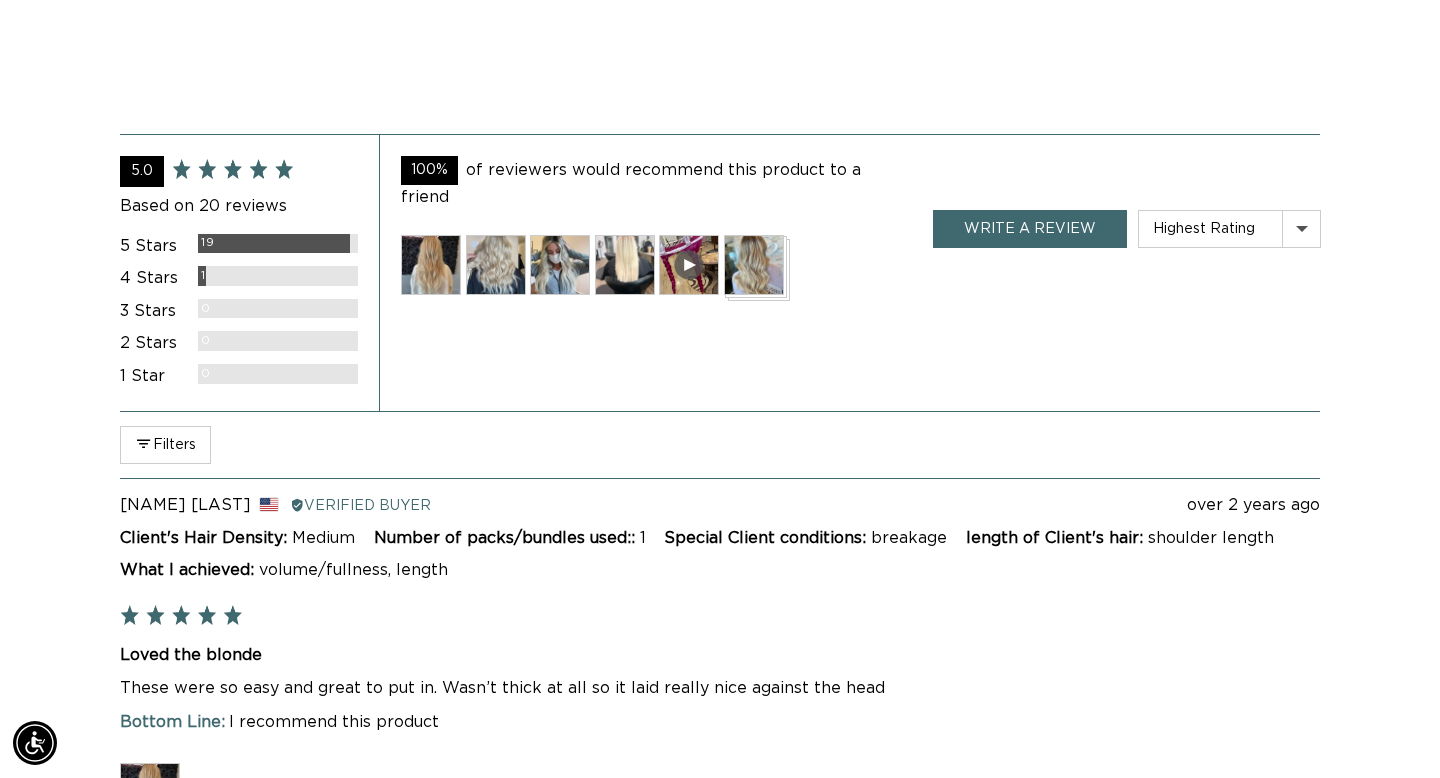 scroll, scrollTop: 0, scrollLeft: 0, axis: both 